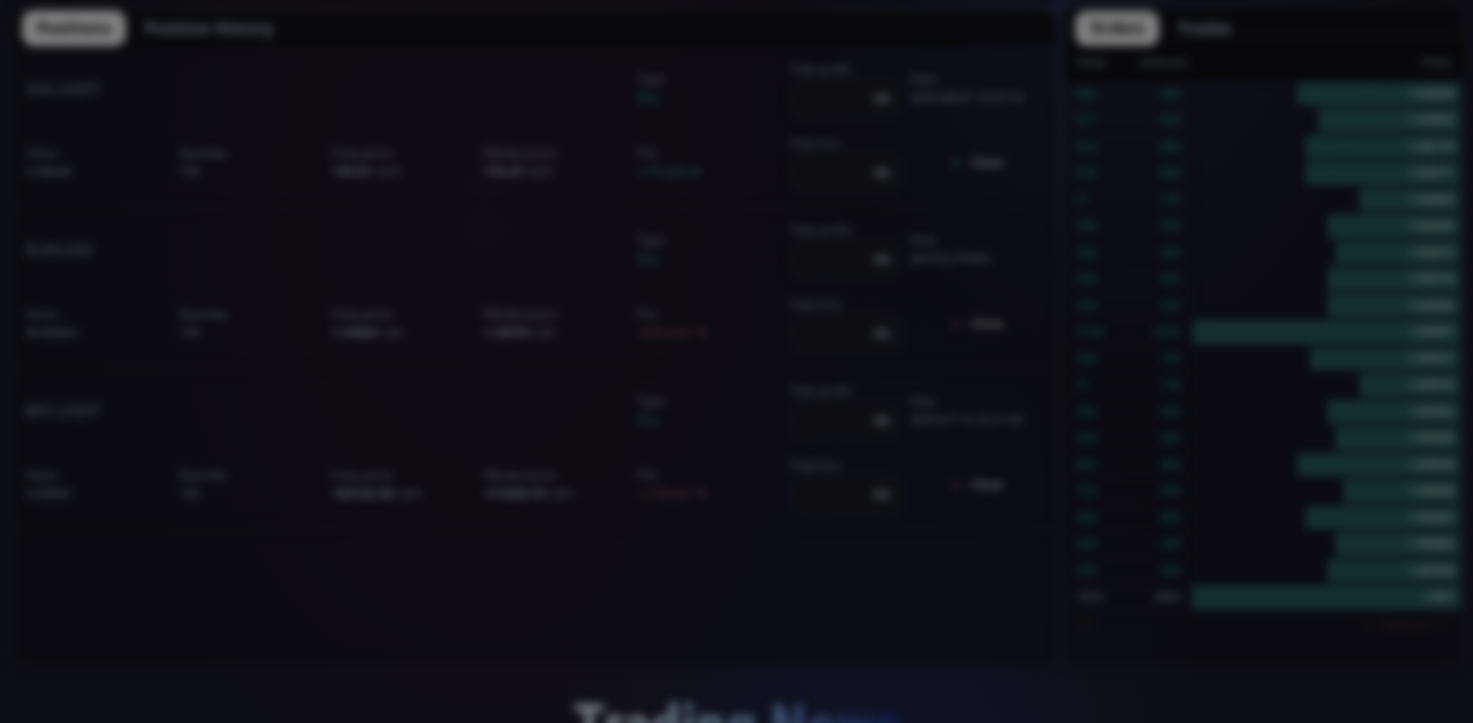 scroll, scrollTop: 0, scrollLeft: 0, axis: both 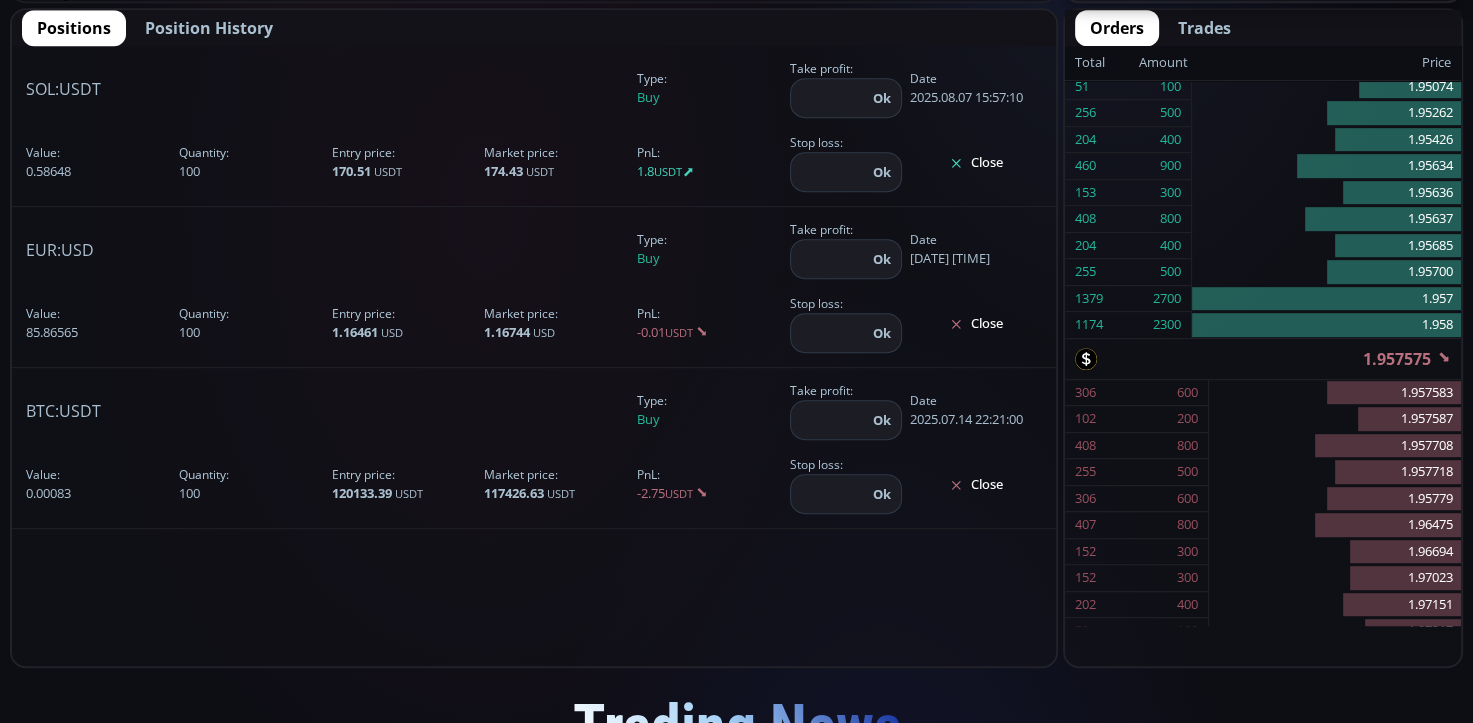 click on "**********" 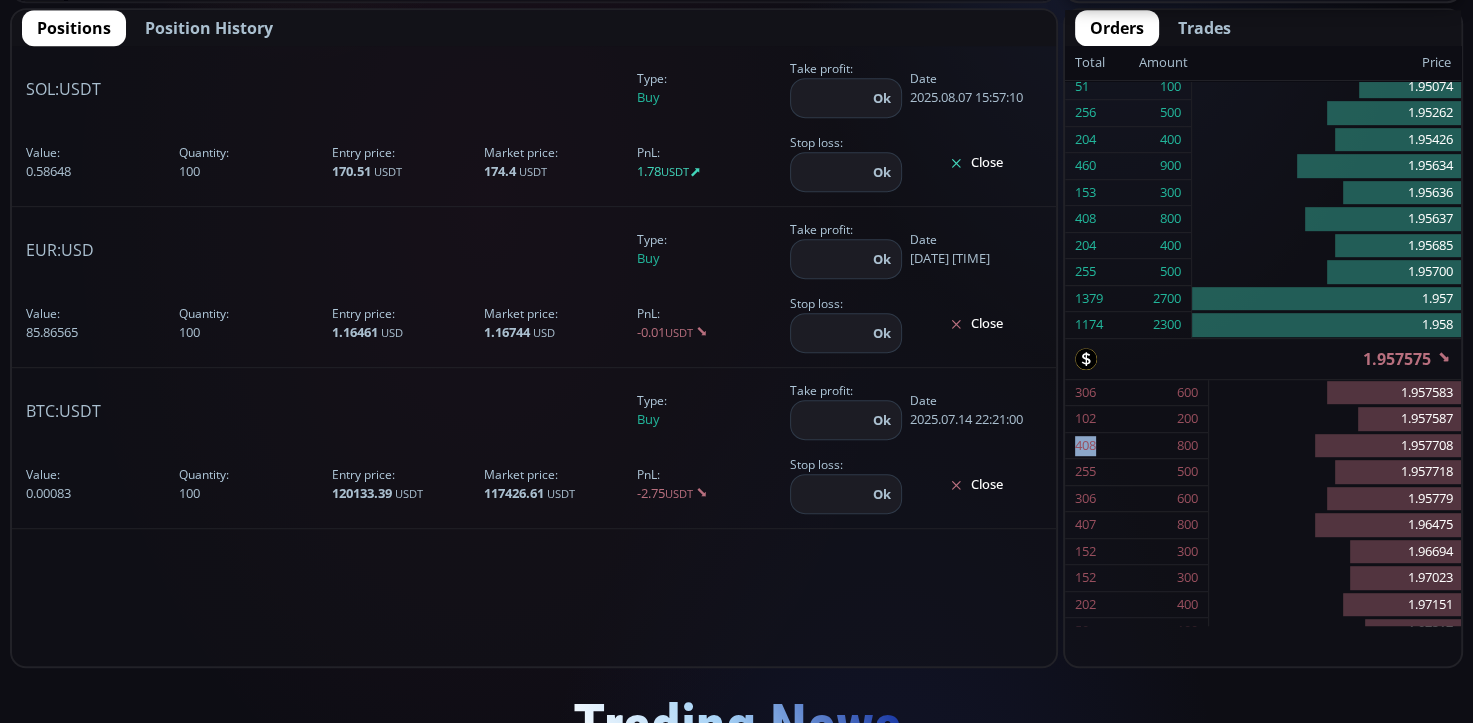 click on "[NUMBER] [NUMBER]" 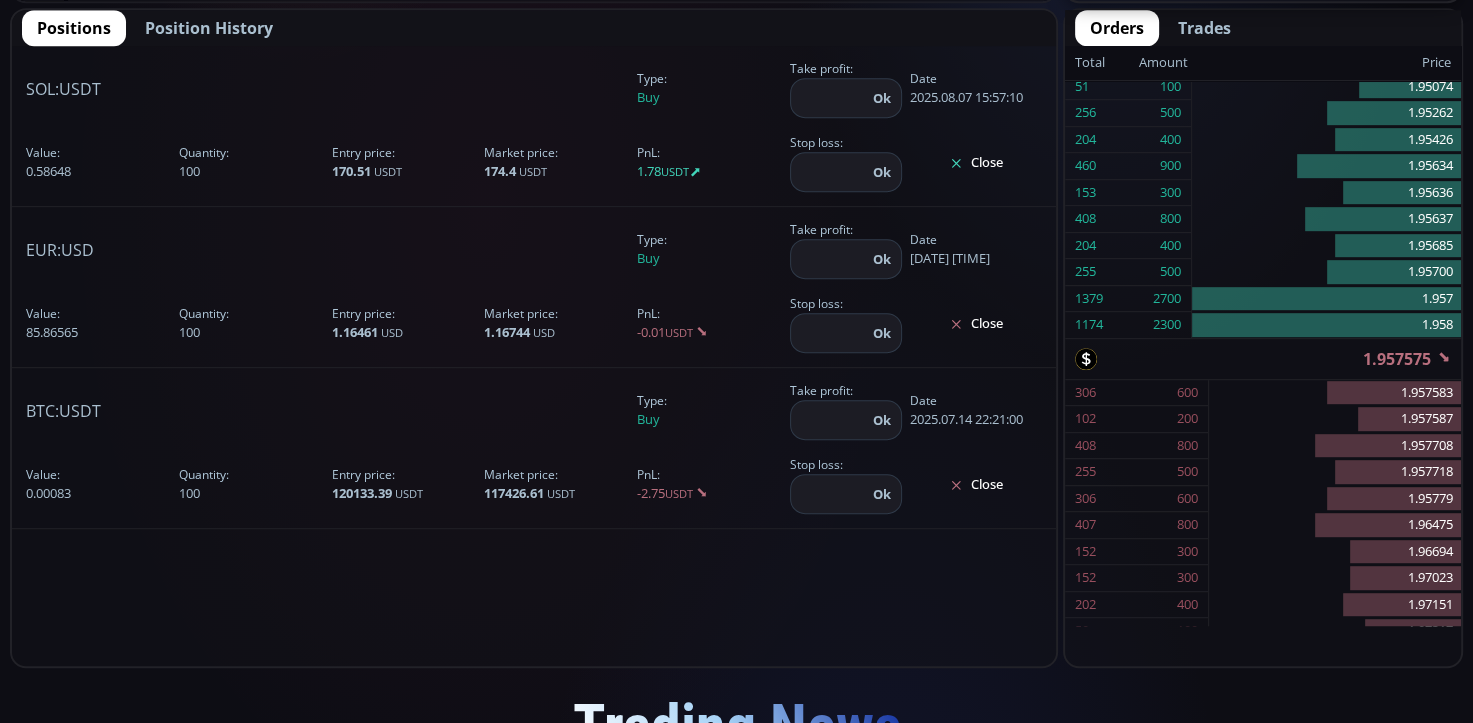 click on "[NUMBER] [NUMBER]" 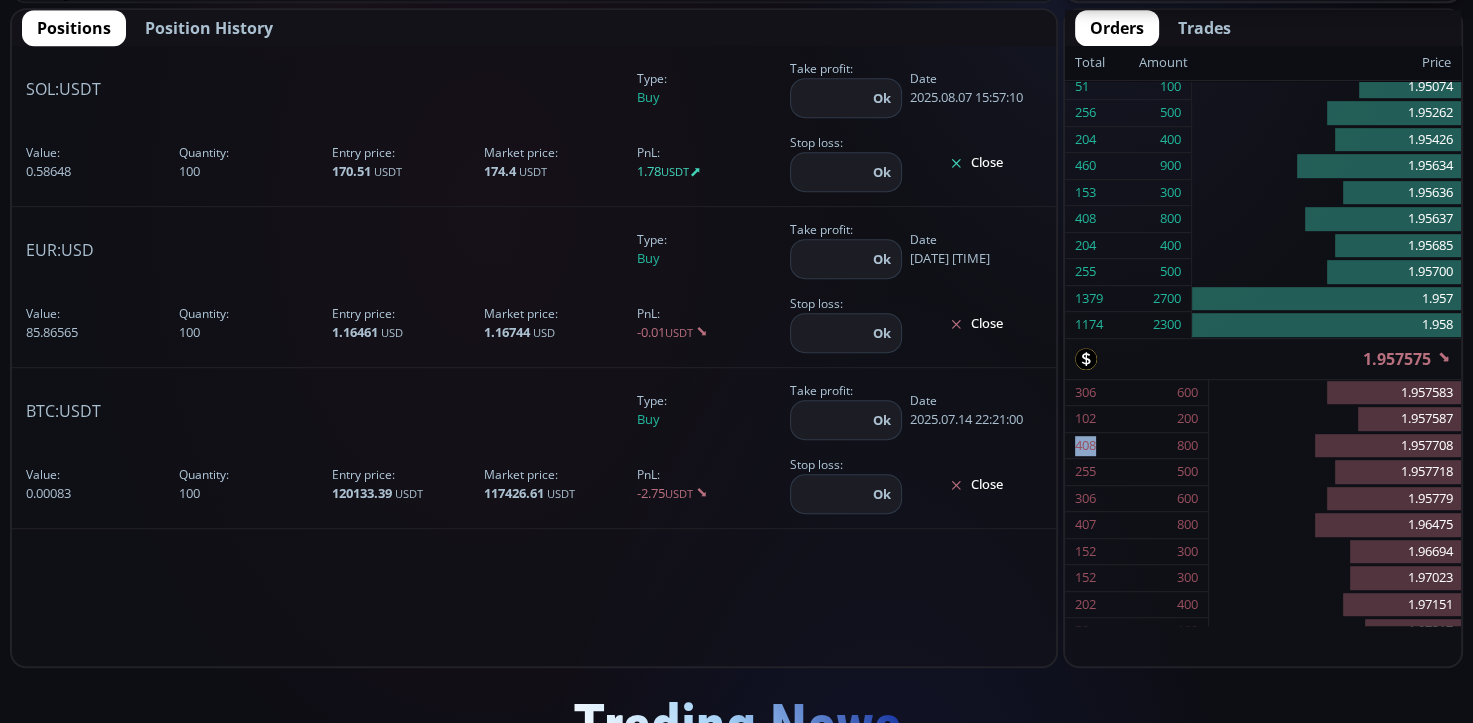 click on "[NUMBER] [NUMBER]" 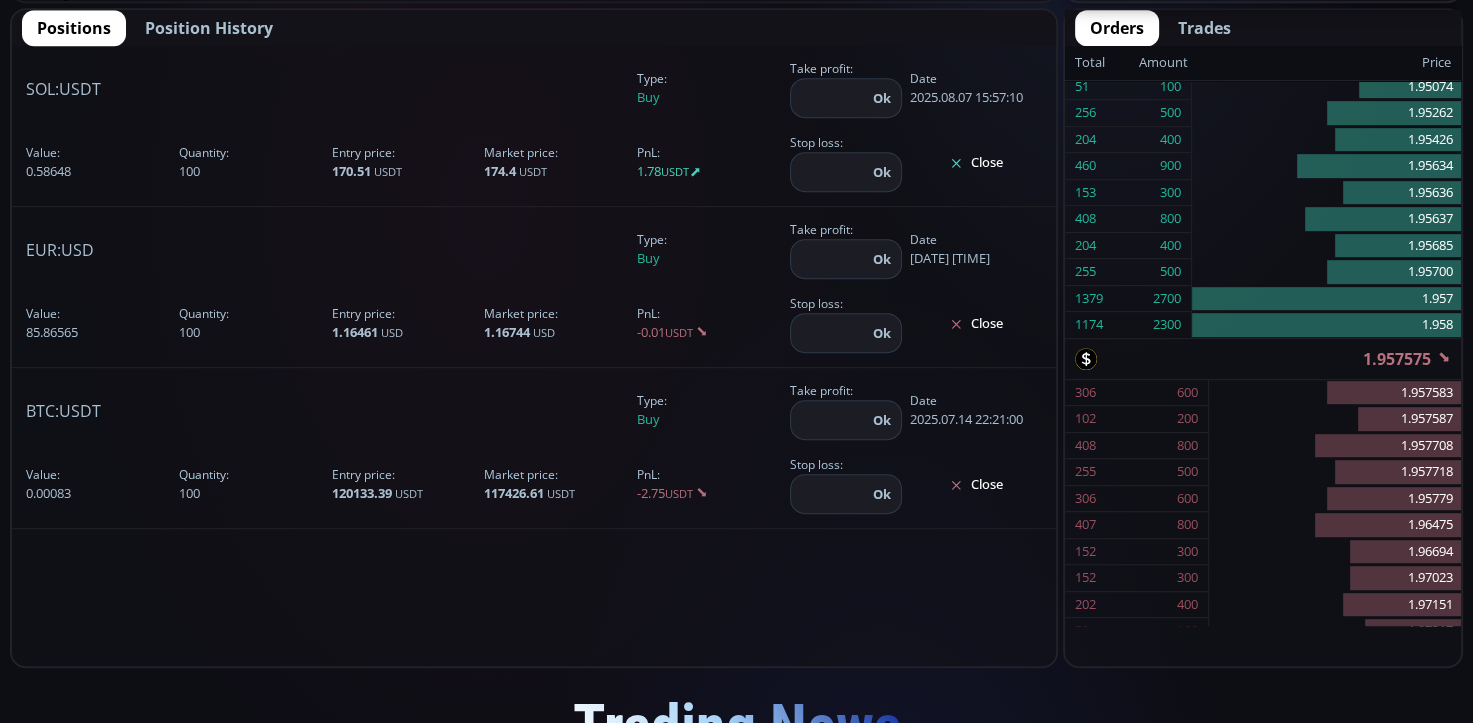 click on "[NUMBER] [NUMBER]" 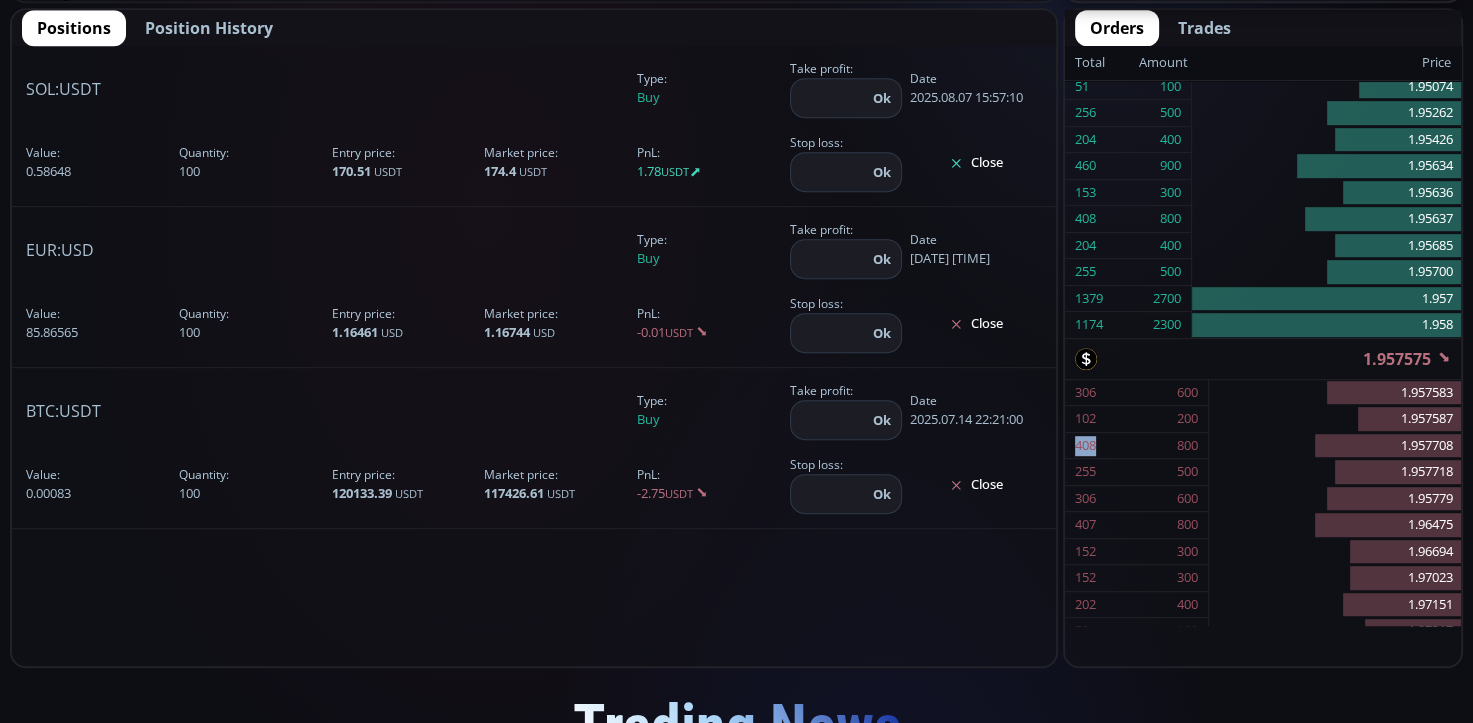 click on "[NUMBER] [NUMBER]" 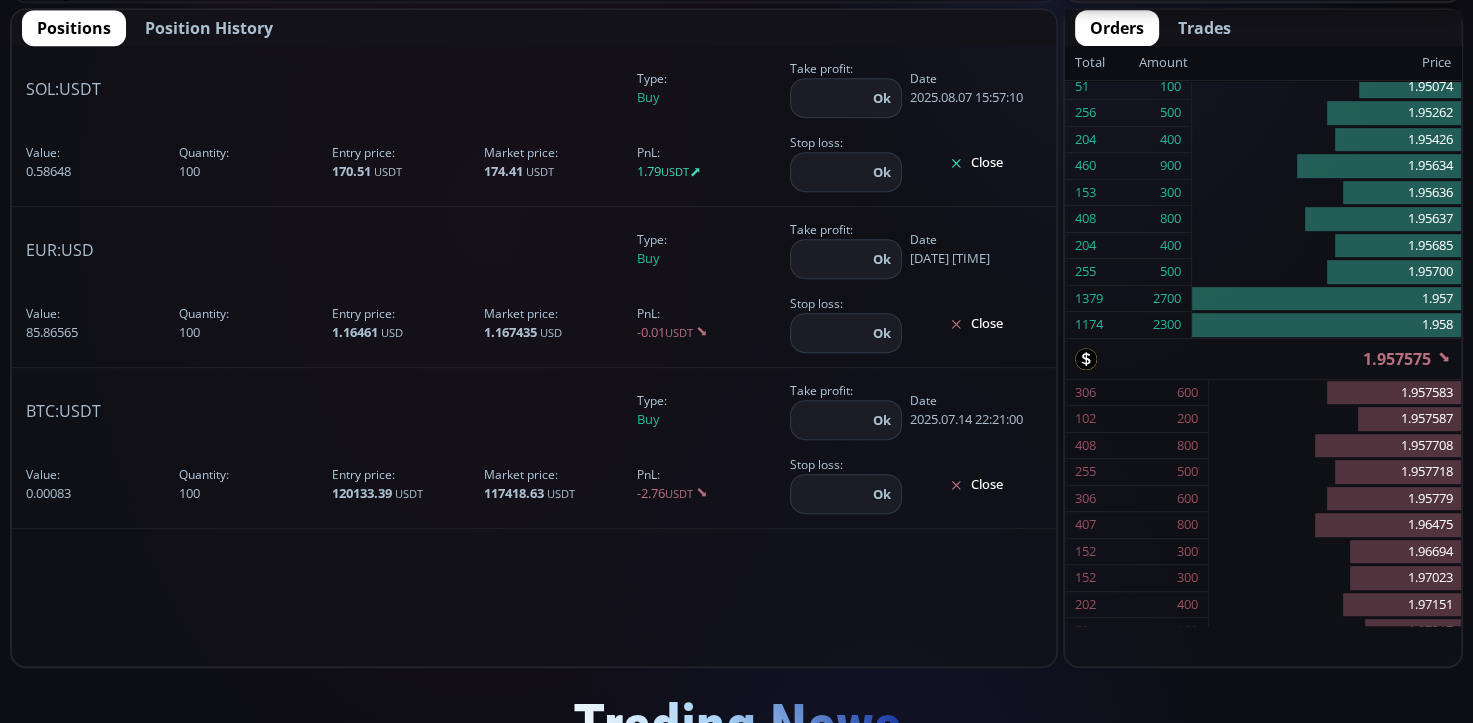 click on "[NUMBER] [NUMBER]" 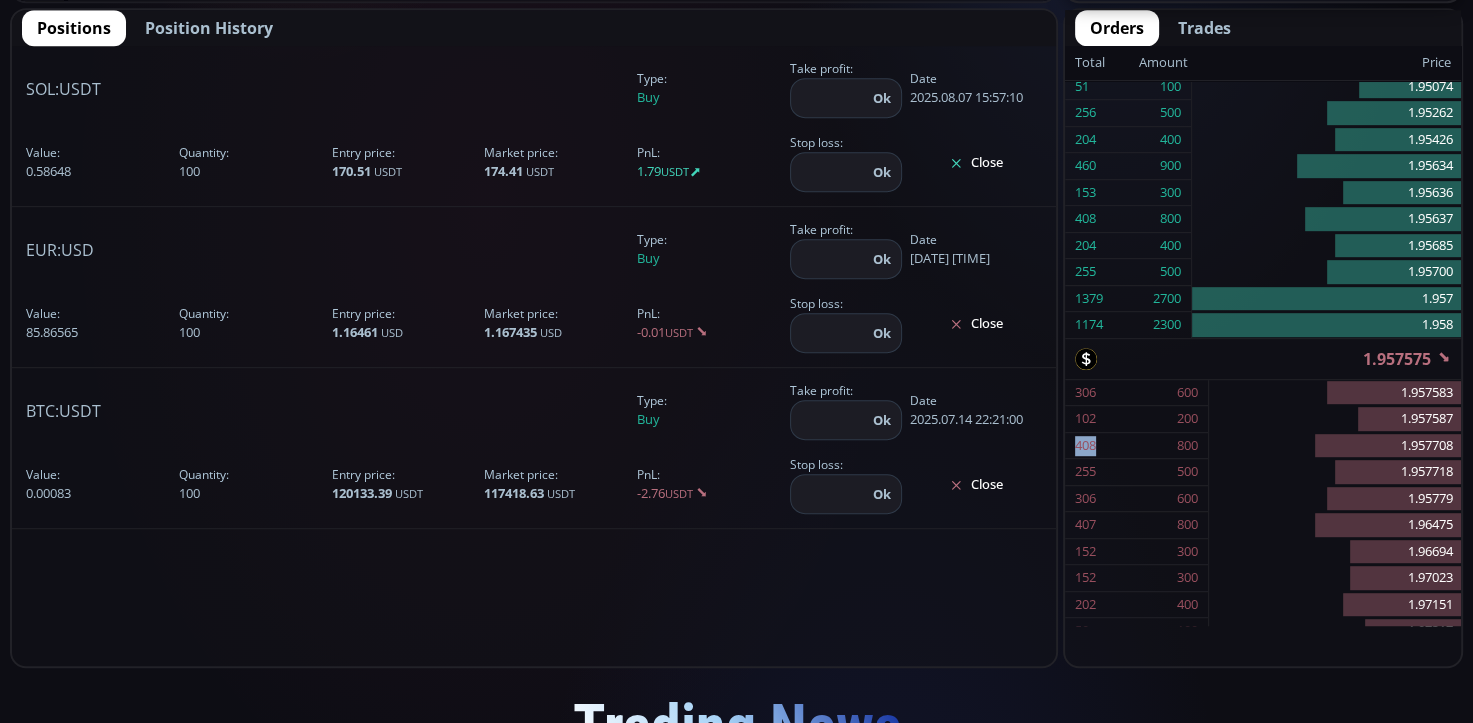 click on "[NUMBER] [NUMBER]" 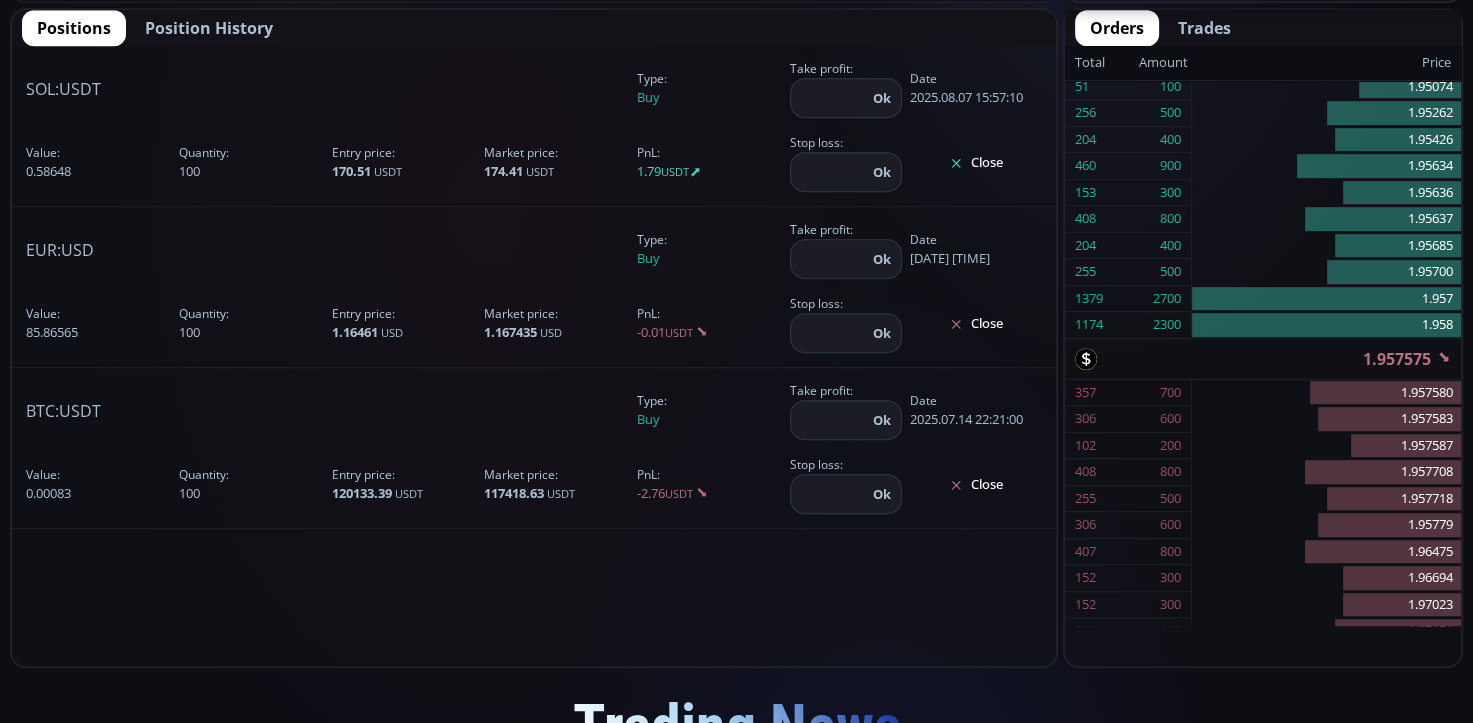 click on "[NUMBER] [NUMBER]" 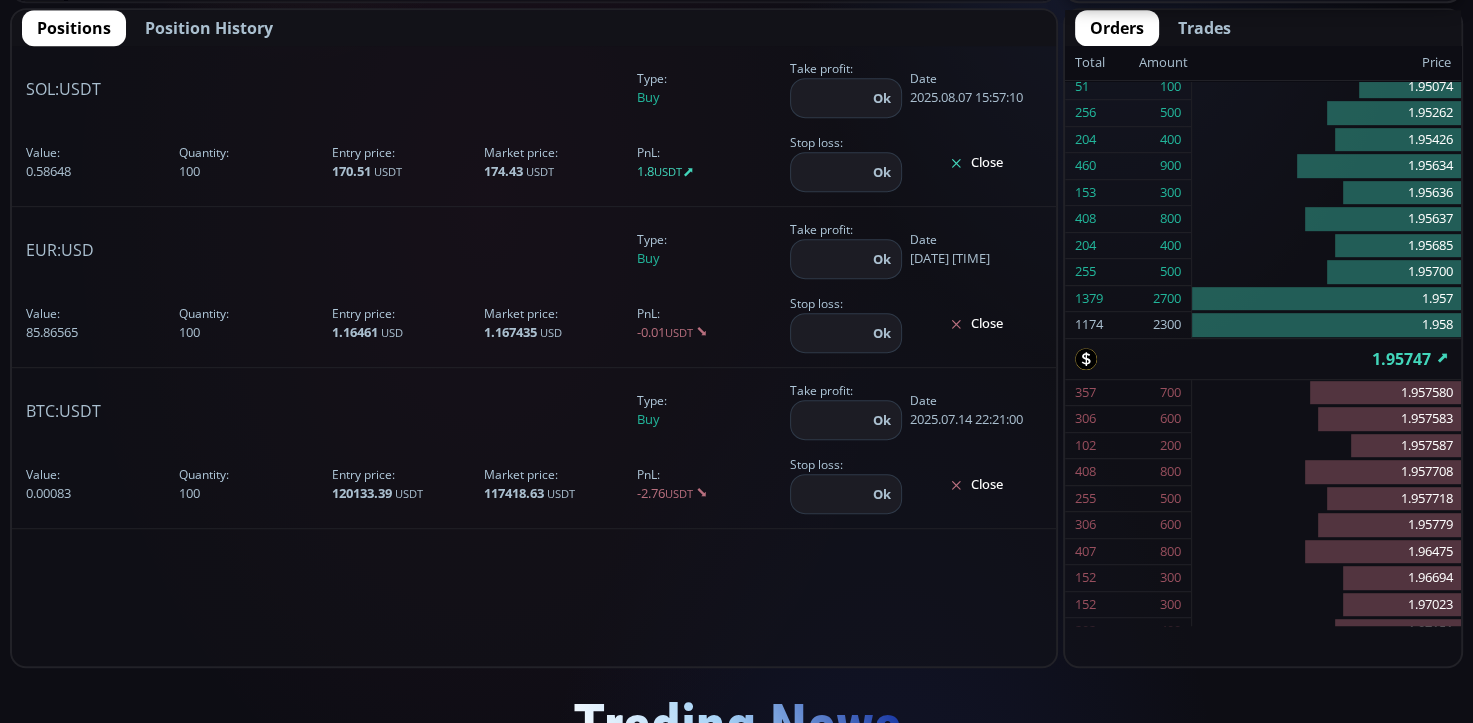 click on "[NUMBER] [NUMBER]" 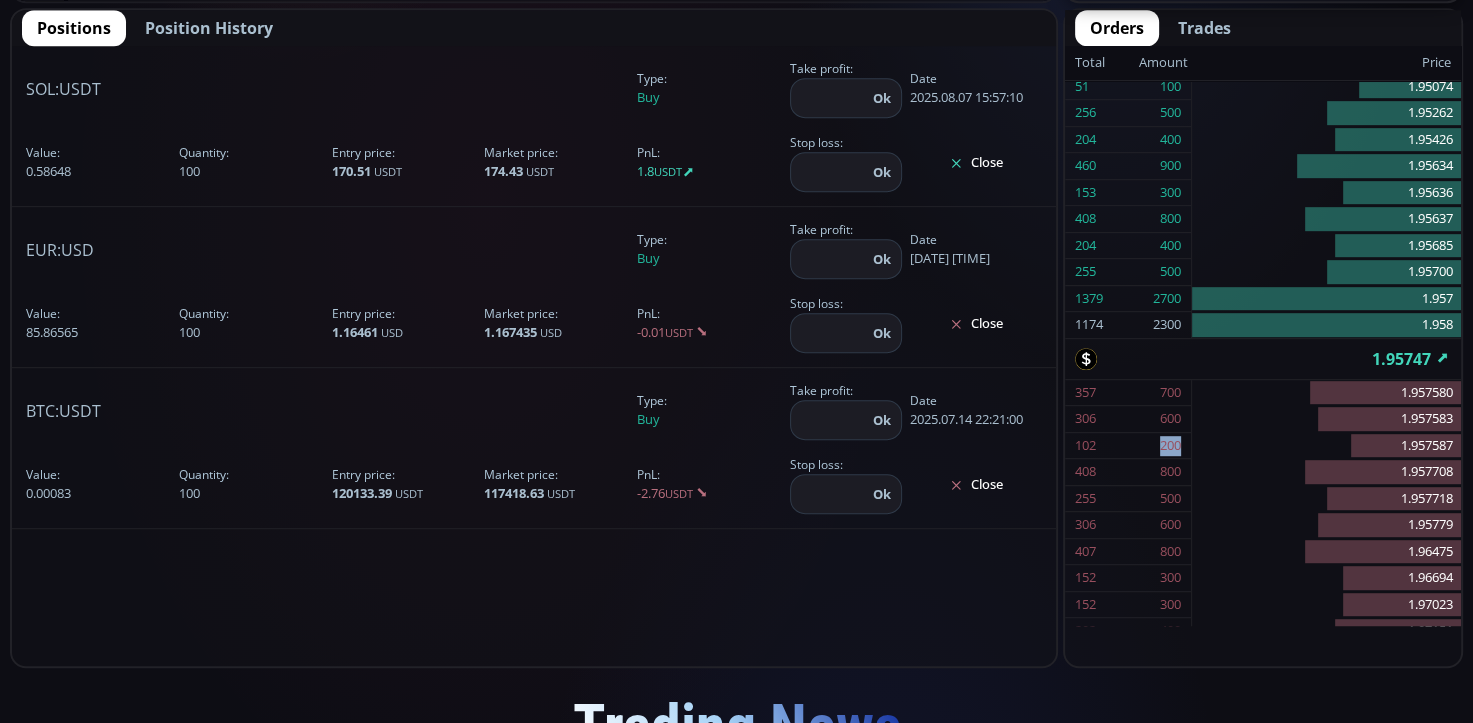 click on "[NUMBER] [NUMBER]" 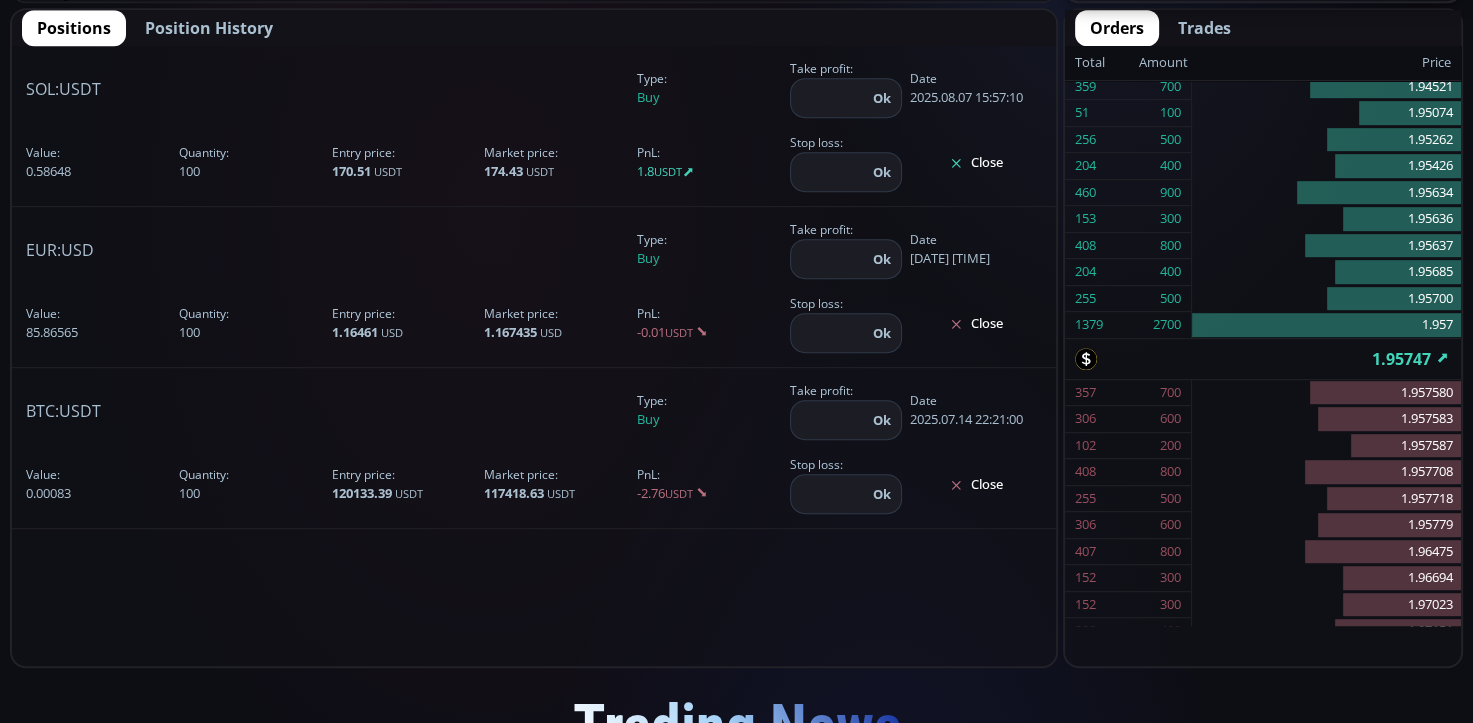click on "[NUMBER] [NUMBER]" 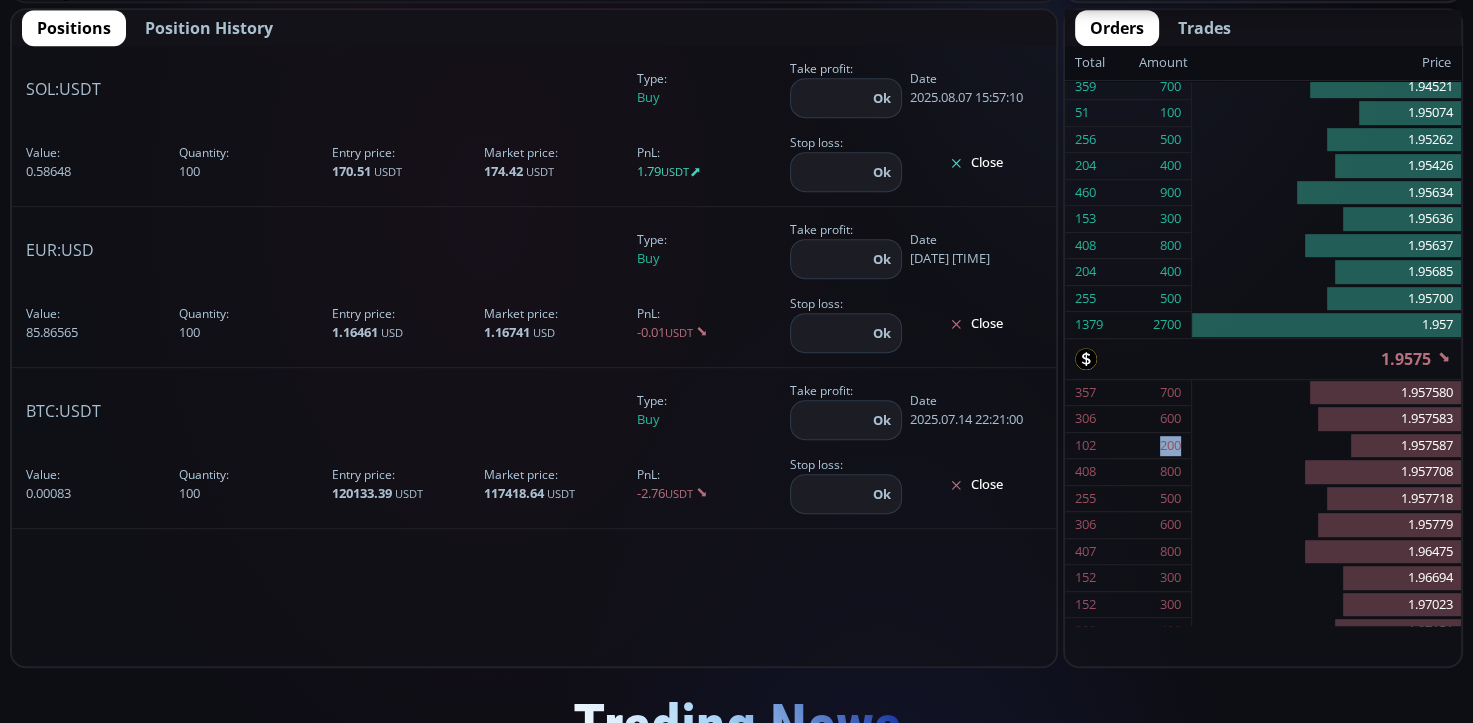 click on "[NUMBER] [NUMBER]" 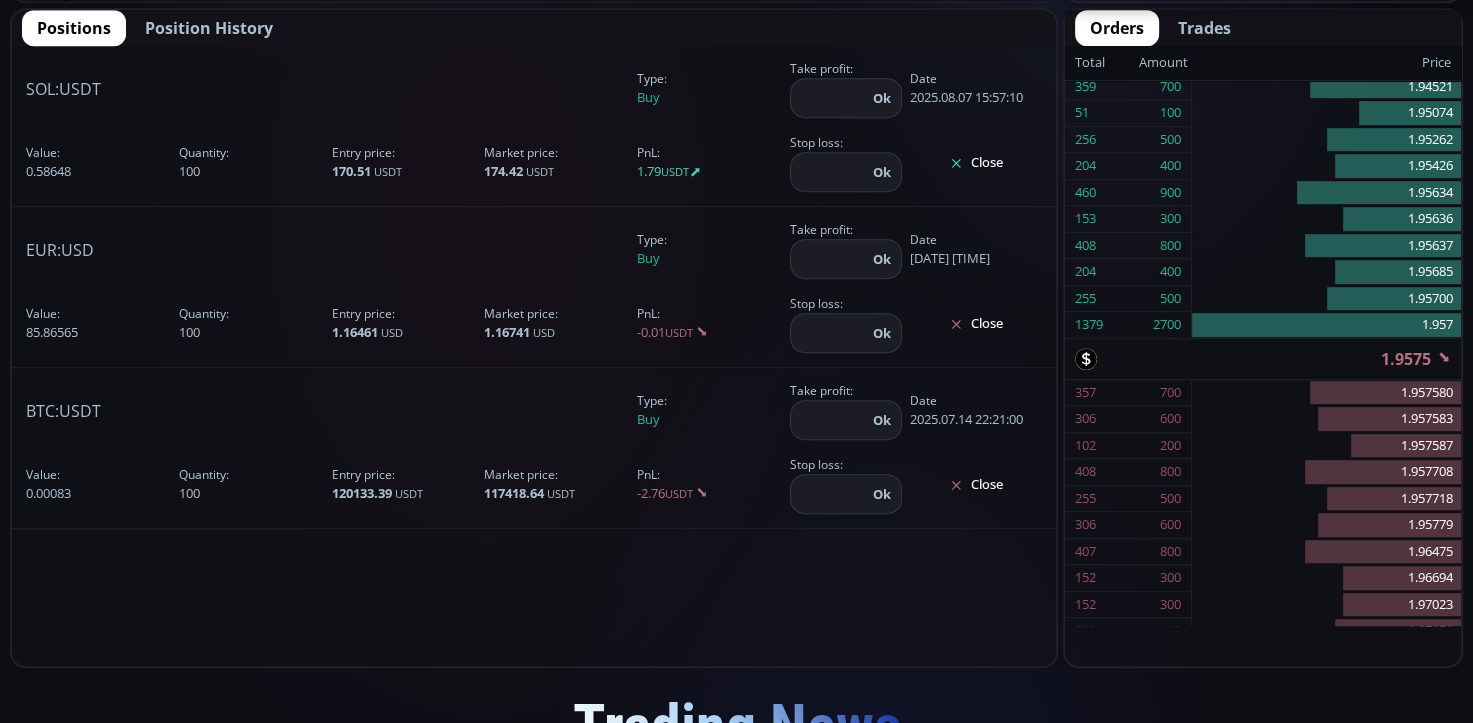 click on "[NUMBER] [NUMBER]" 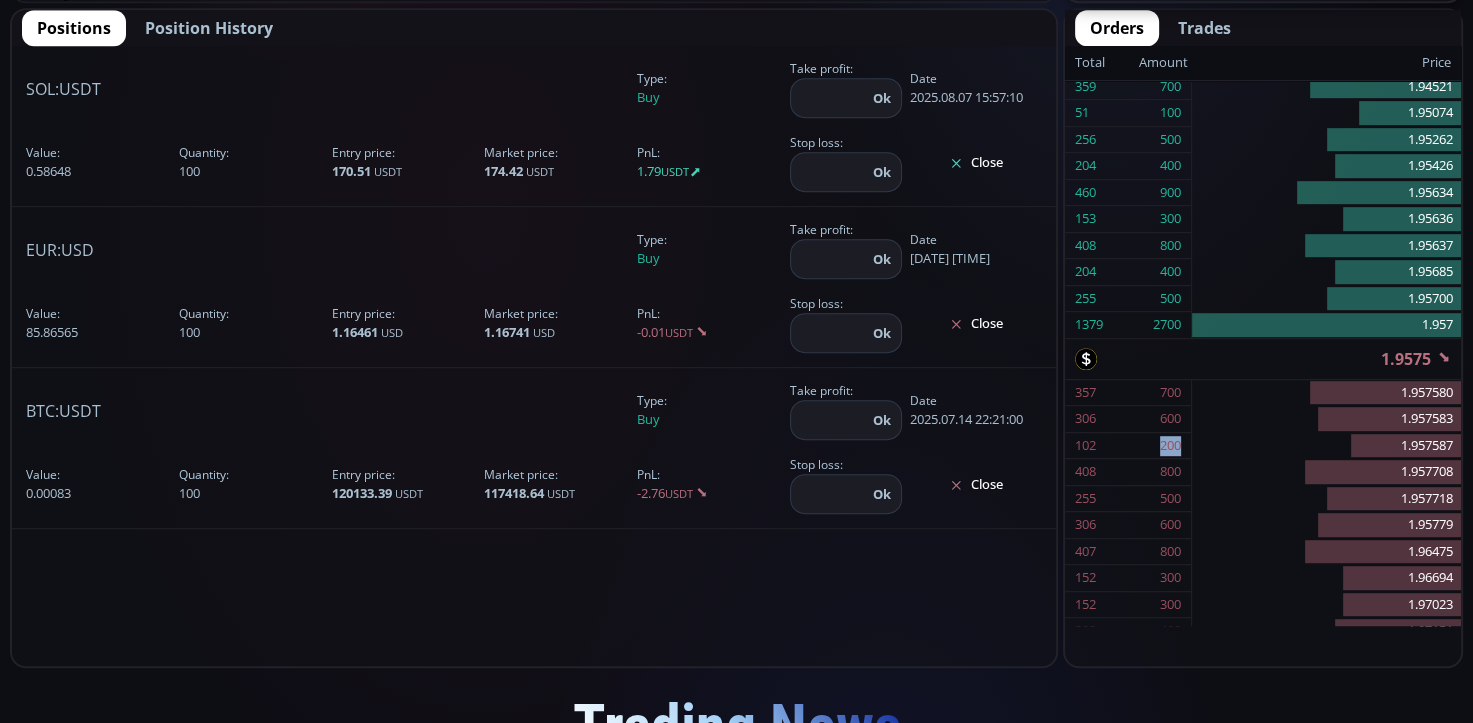 click on "[NUMBER] [NUMBER]" 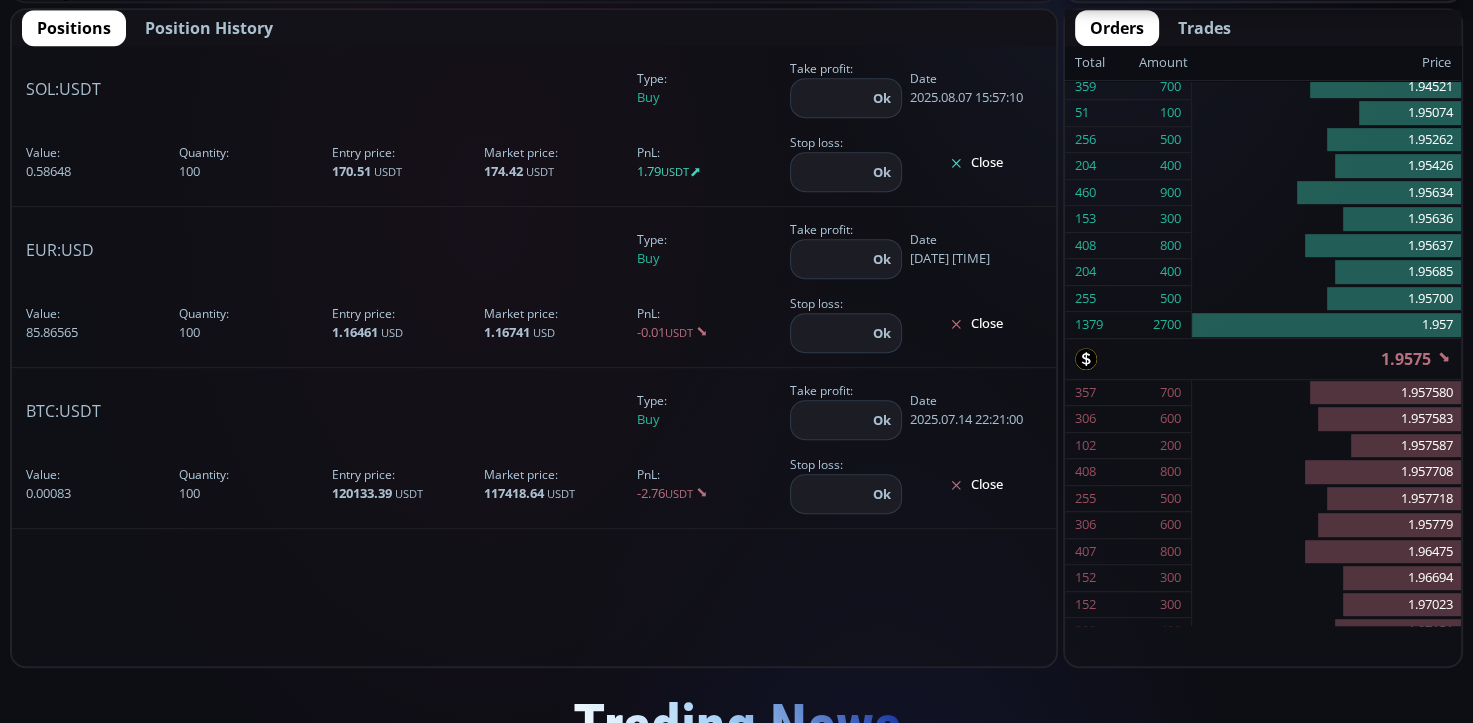 click on "[NUMBER] [NUMBER]" 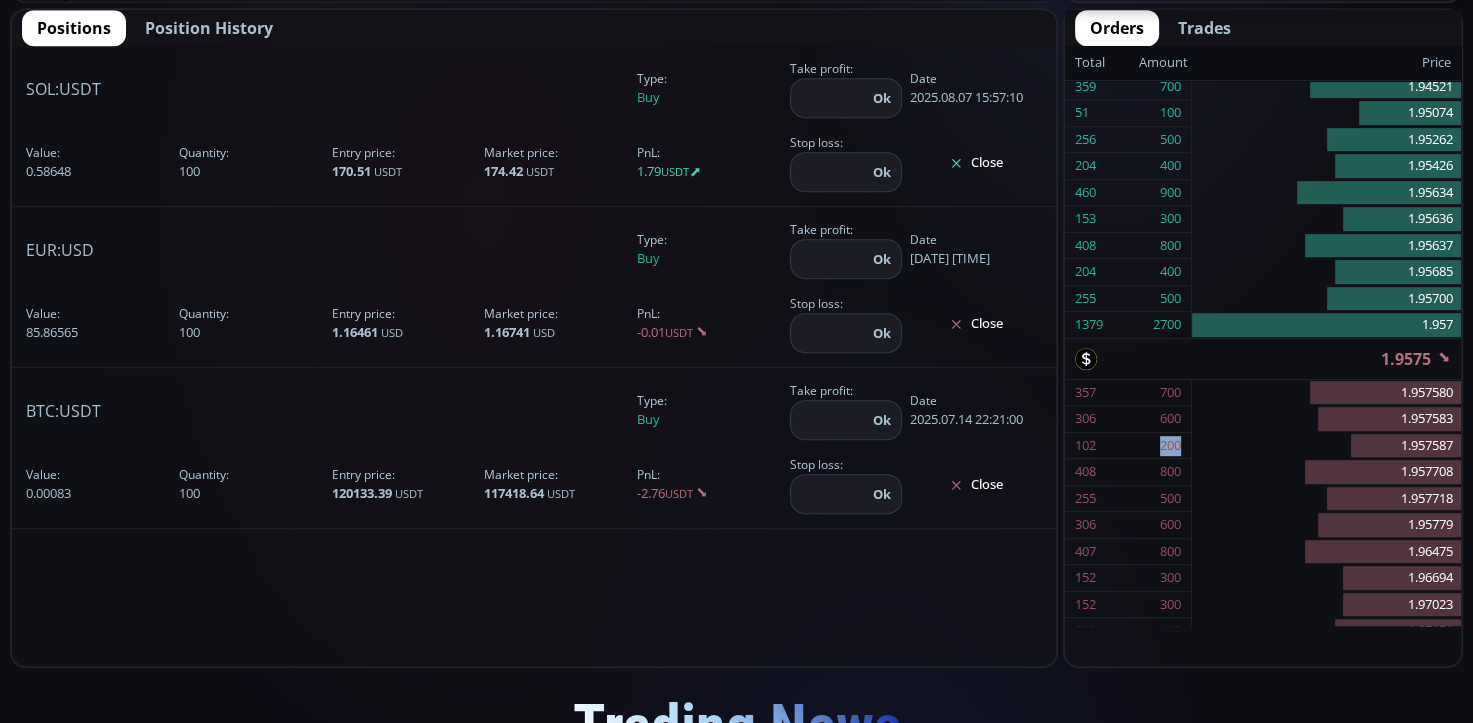 click on "[NUMBER] [NUMBER]" 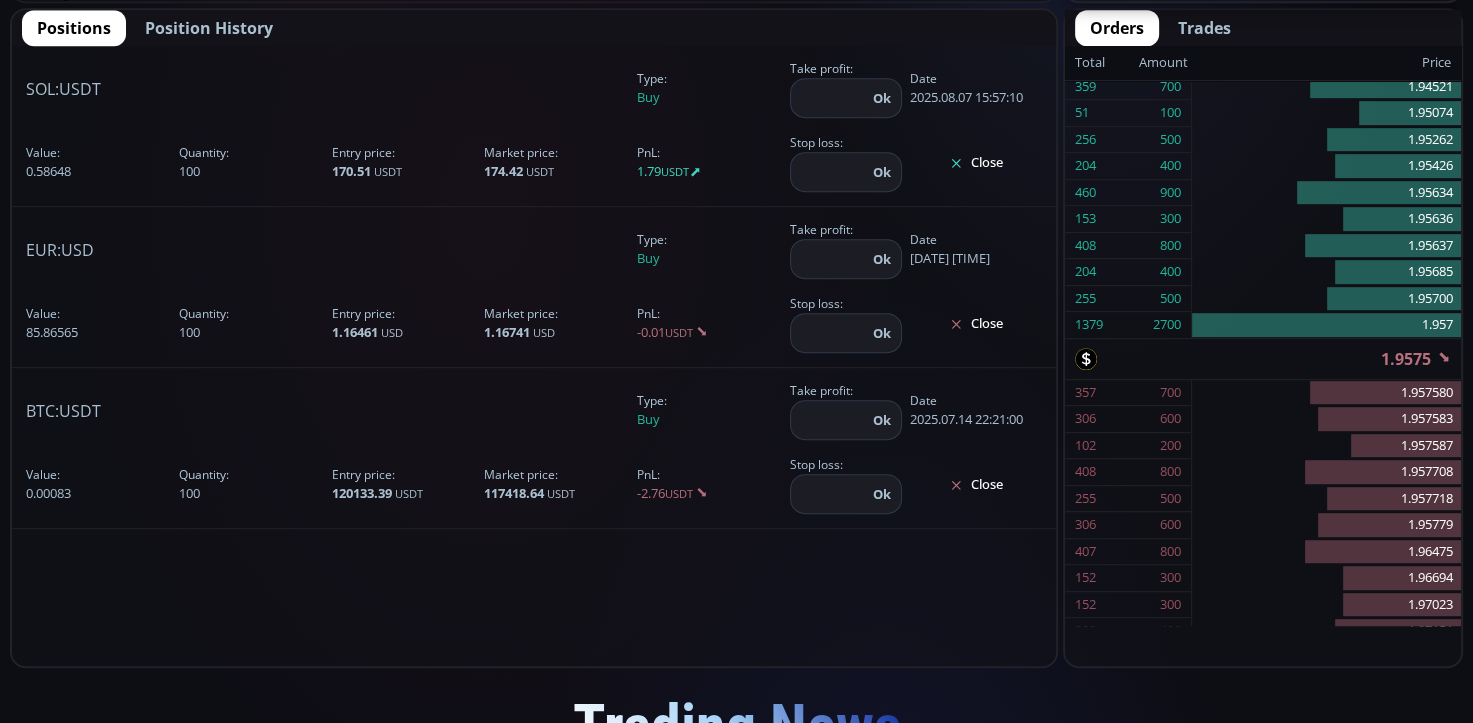 click on "[NUMBER] [NUMBER]" 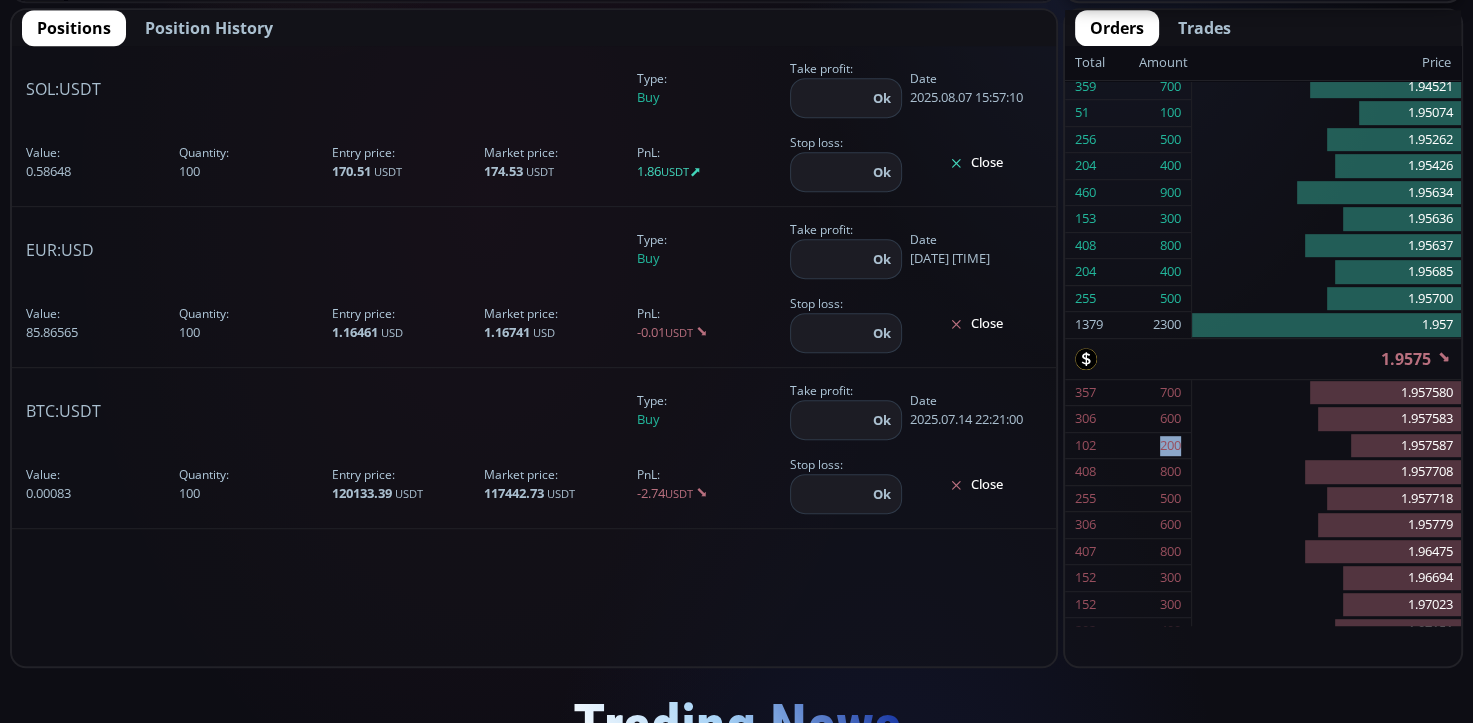 click on "[NUMBER] [NUMBER]" 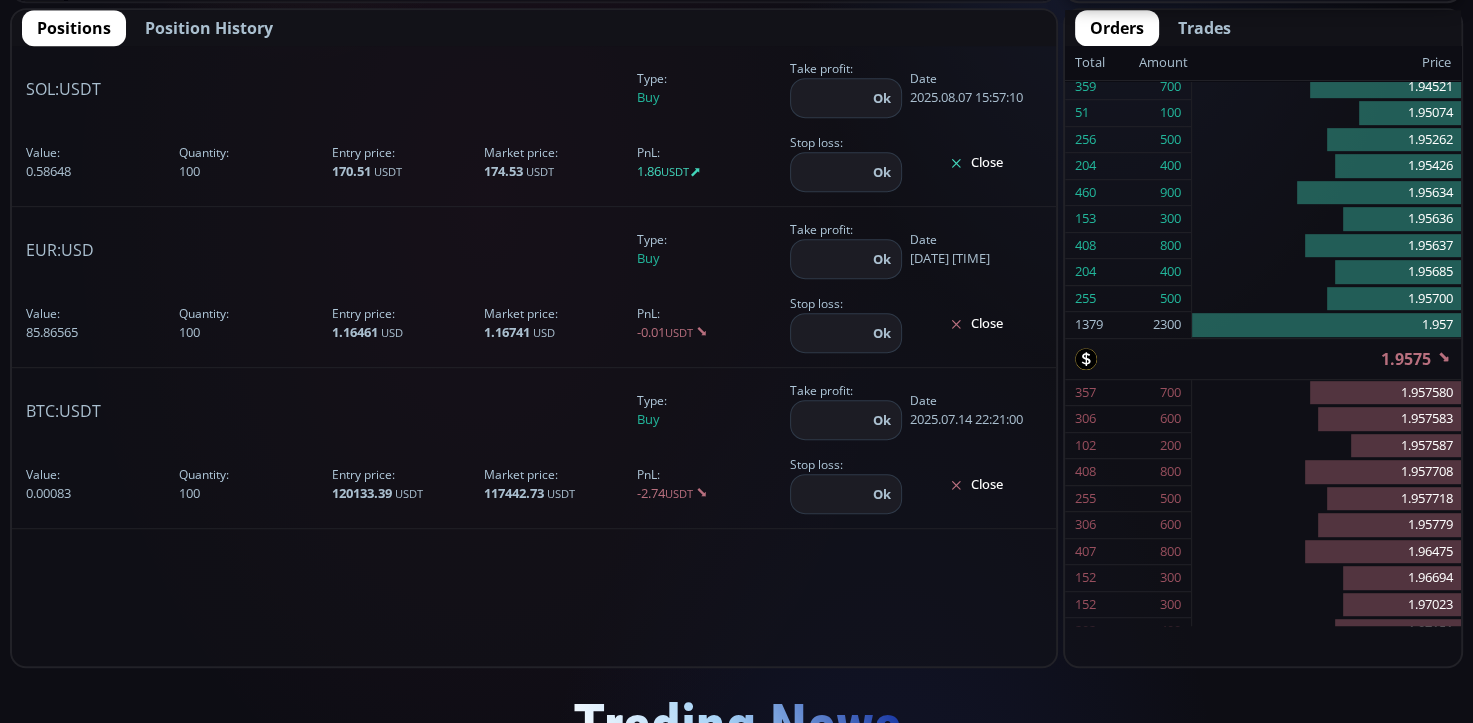 click on "[NUMBER] [NUMBER]" 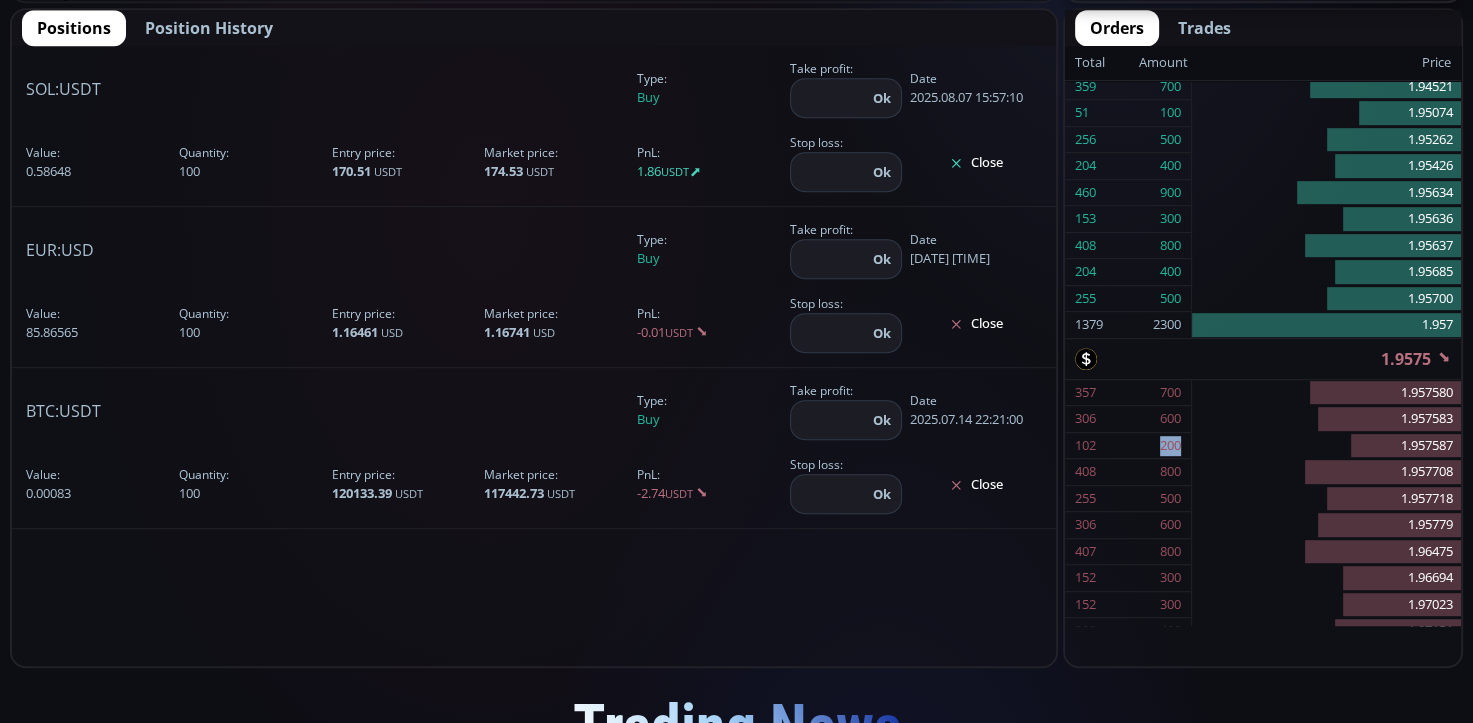 click on "[NUMBER] [NUMBER]" 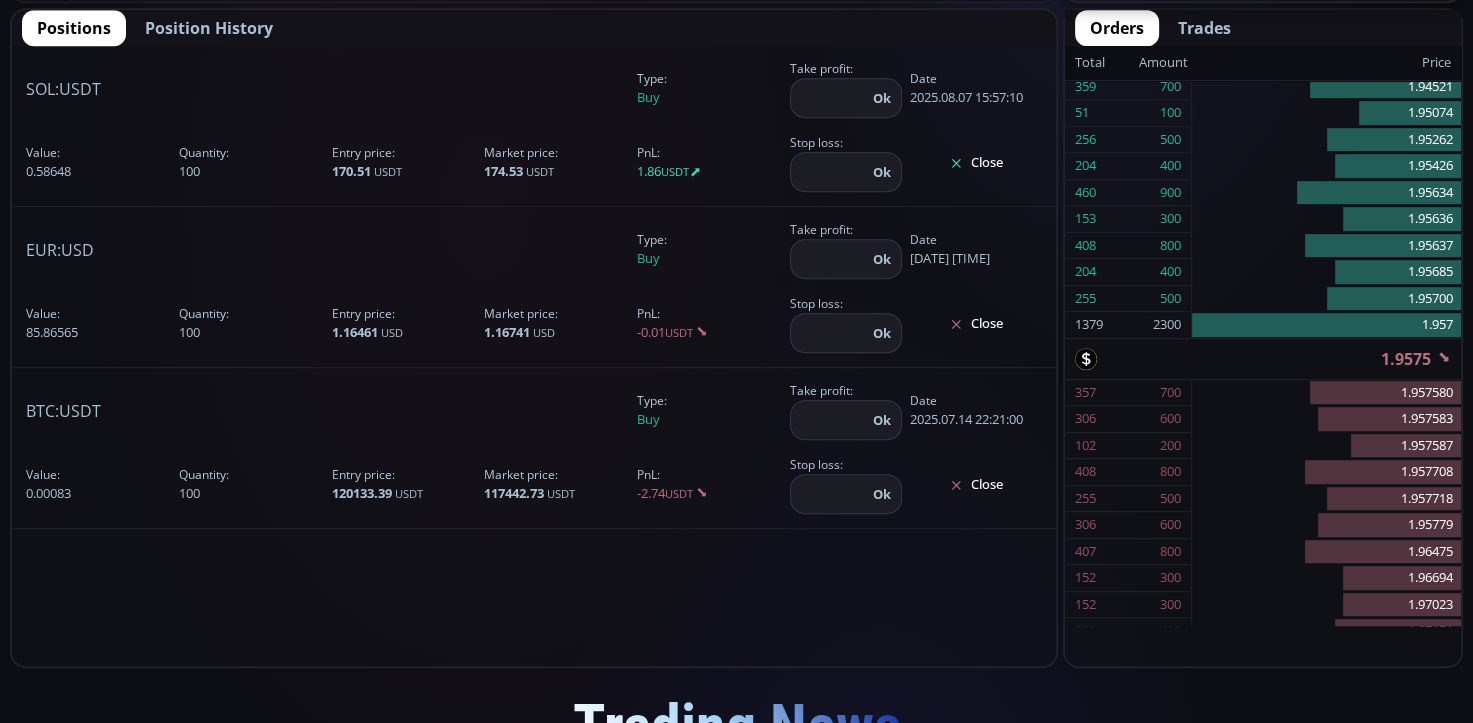 click on "[NUMBER] [NUMBER]" 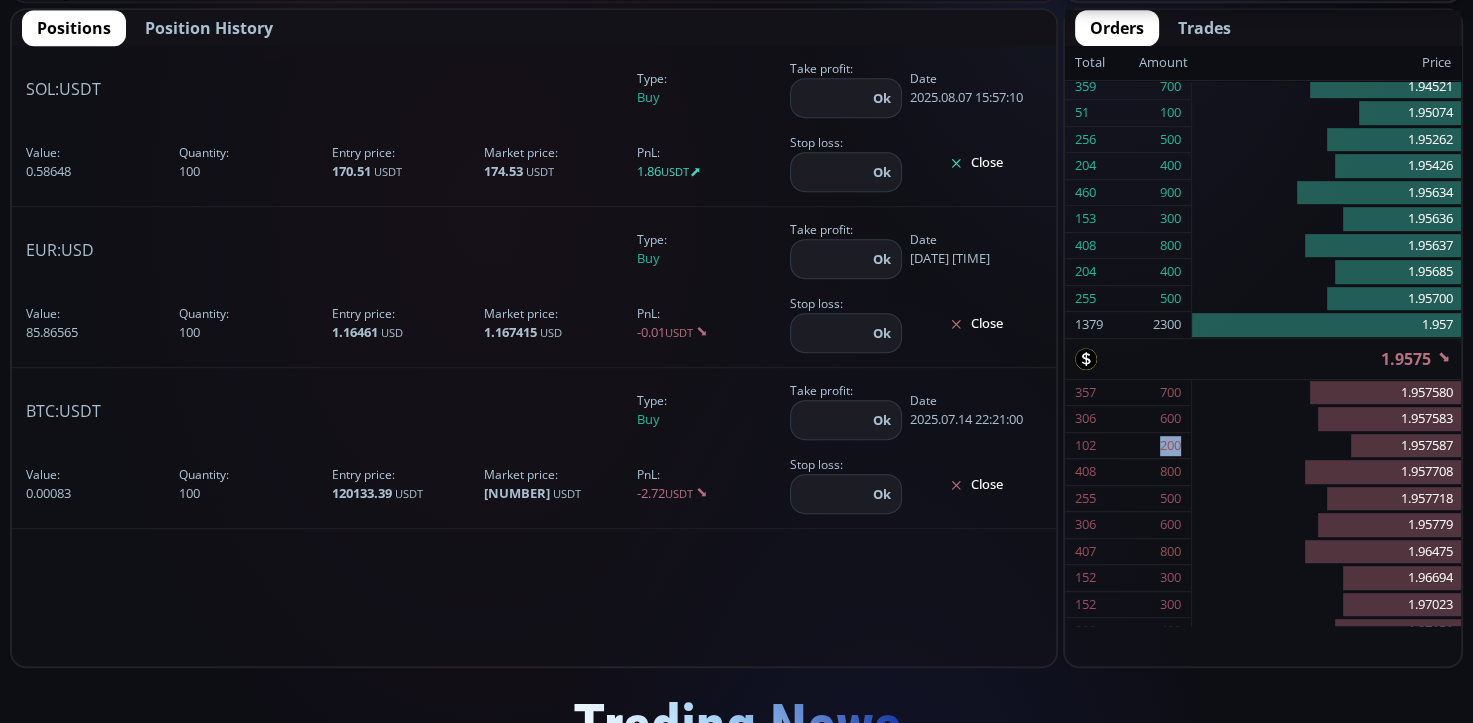 click on "[NUMBER] [NUMBER]" 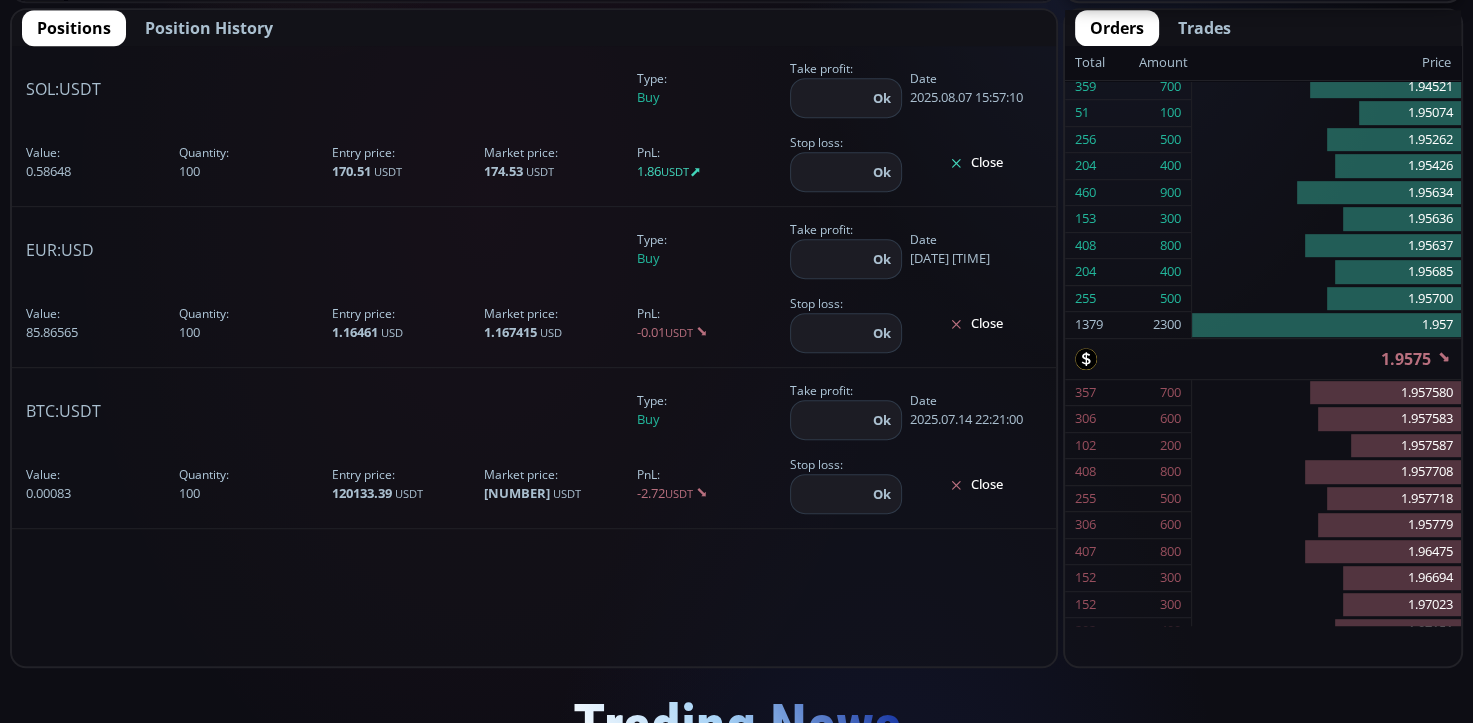 click on "[NUMBER] [NUMBER]" 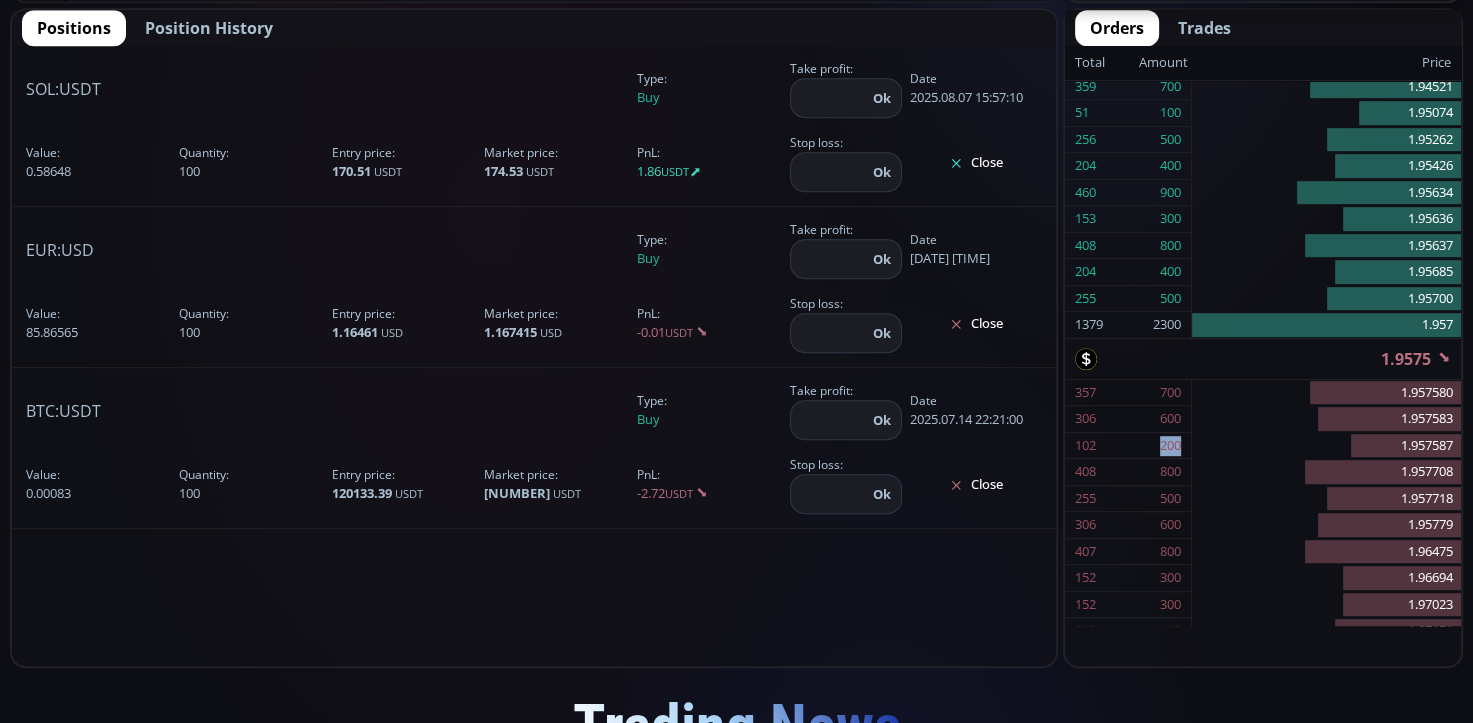 click on "[NUMBER] [NUMBER]" 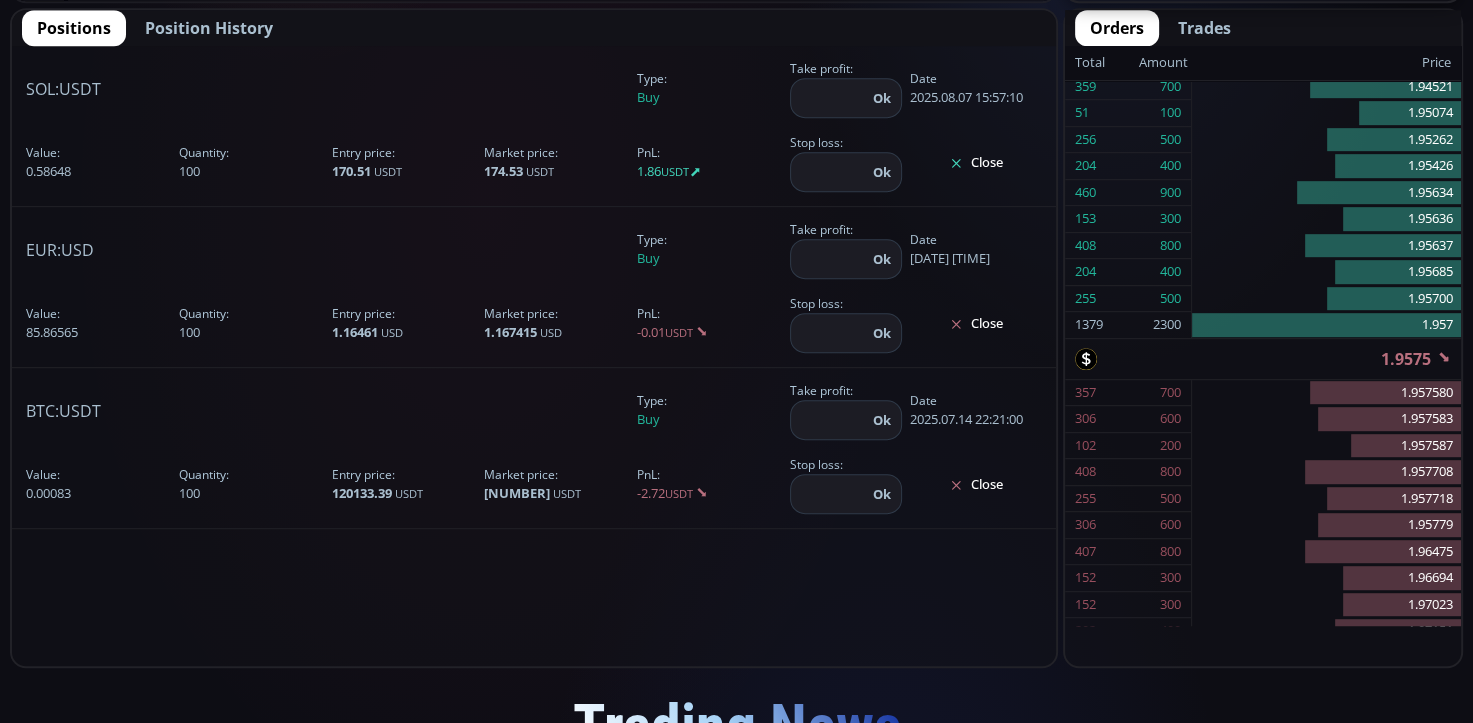 click on "[NUMBER] [NUMBER]" 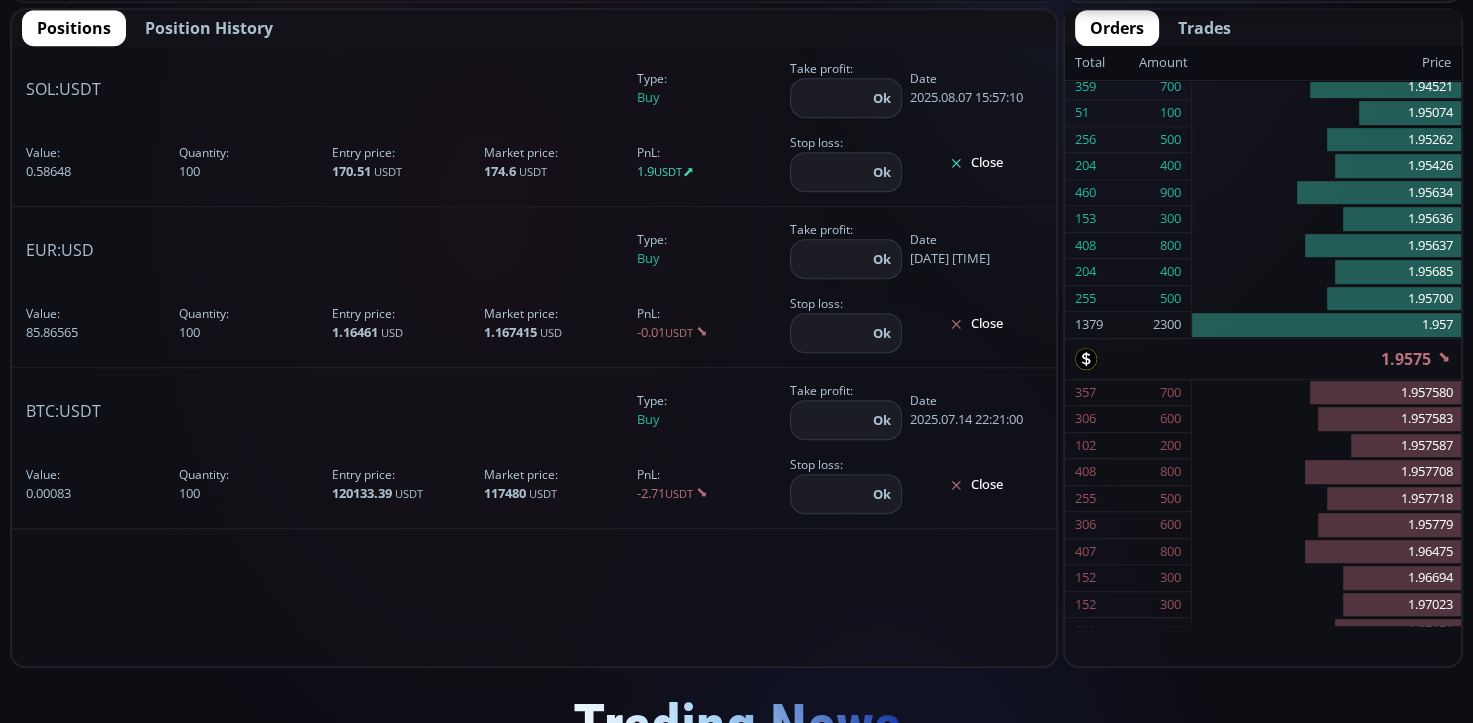 click on "[NUMBER] [NUMBER]" 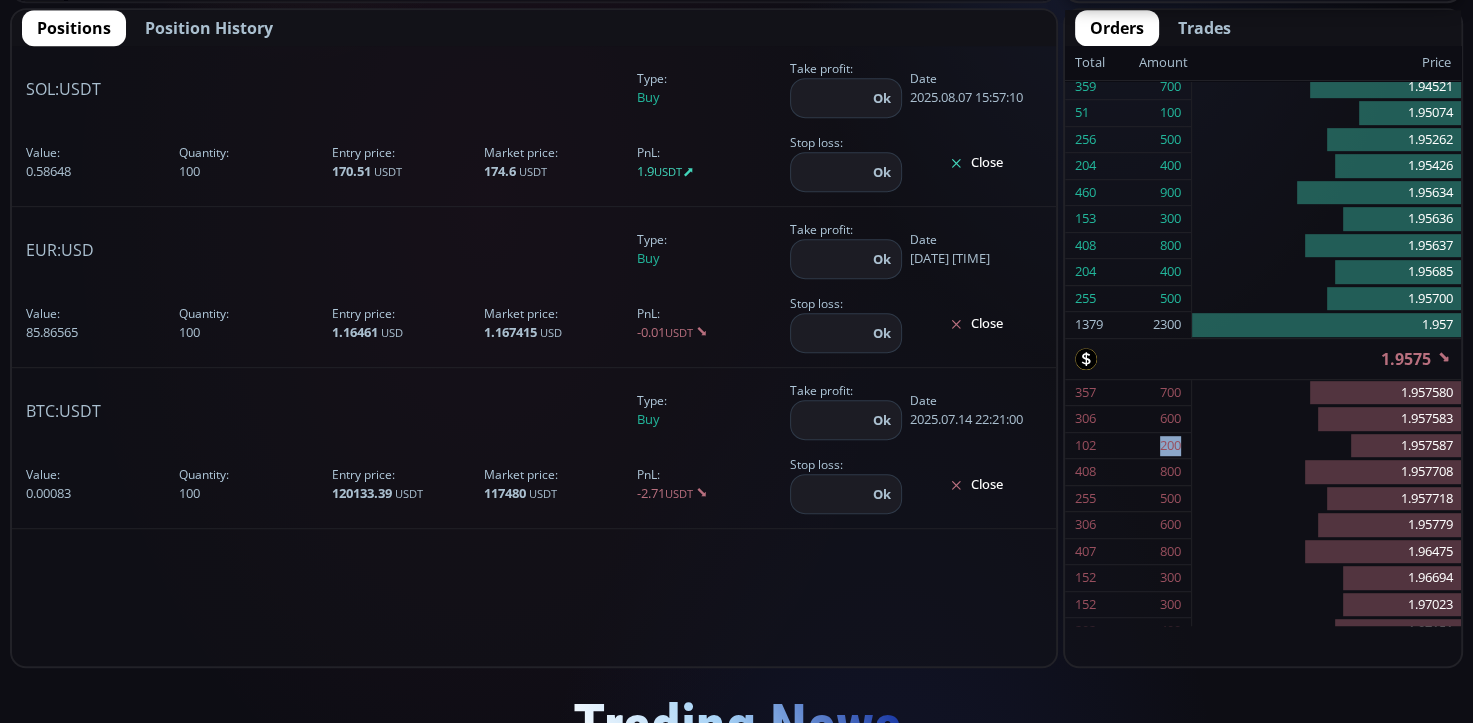 click on "[NUMBER] [NUMBER]" 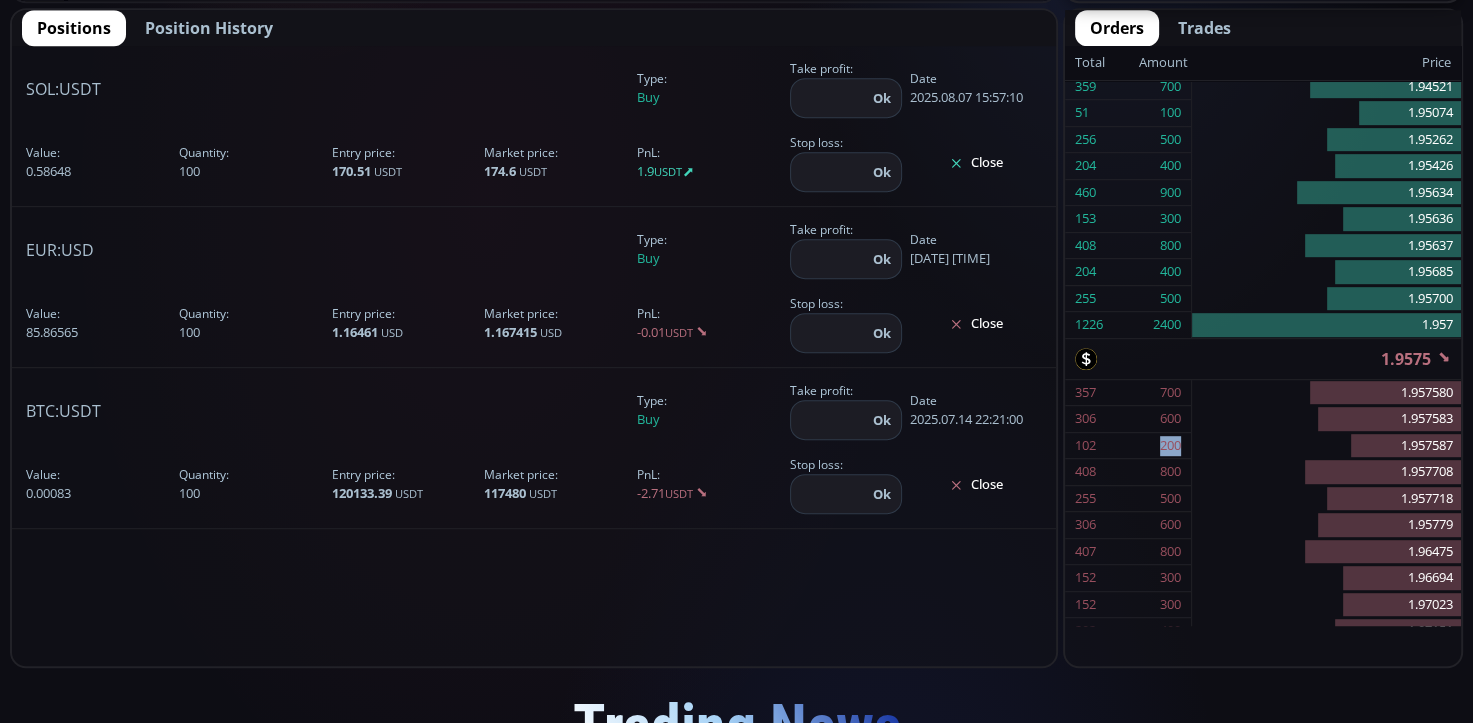 click on "[NUMBER] [NUMBER]" 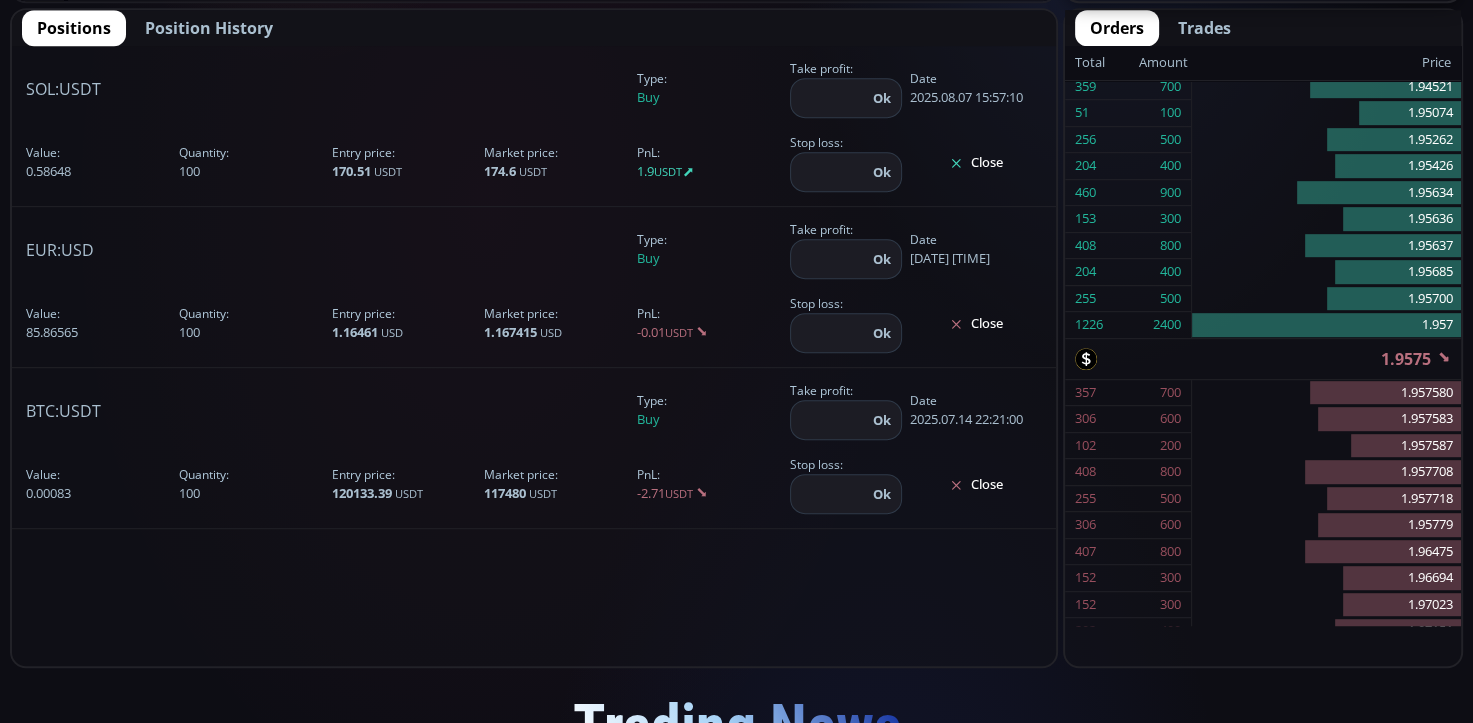 click on "[NUMBER] [NUMBER]" 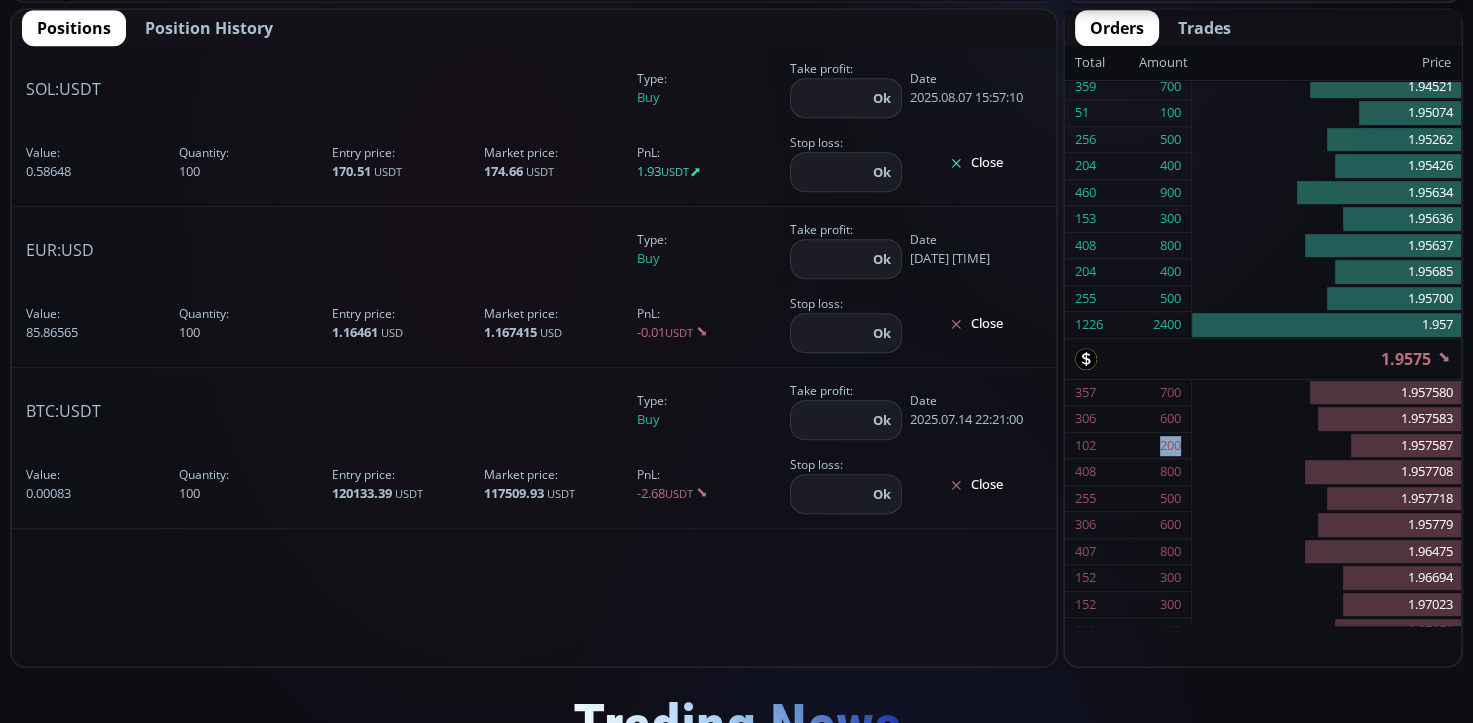 click on "[NUMBER] [NUMBER]" 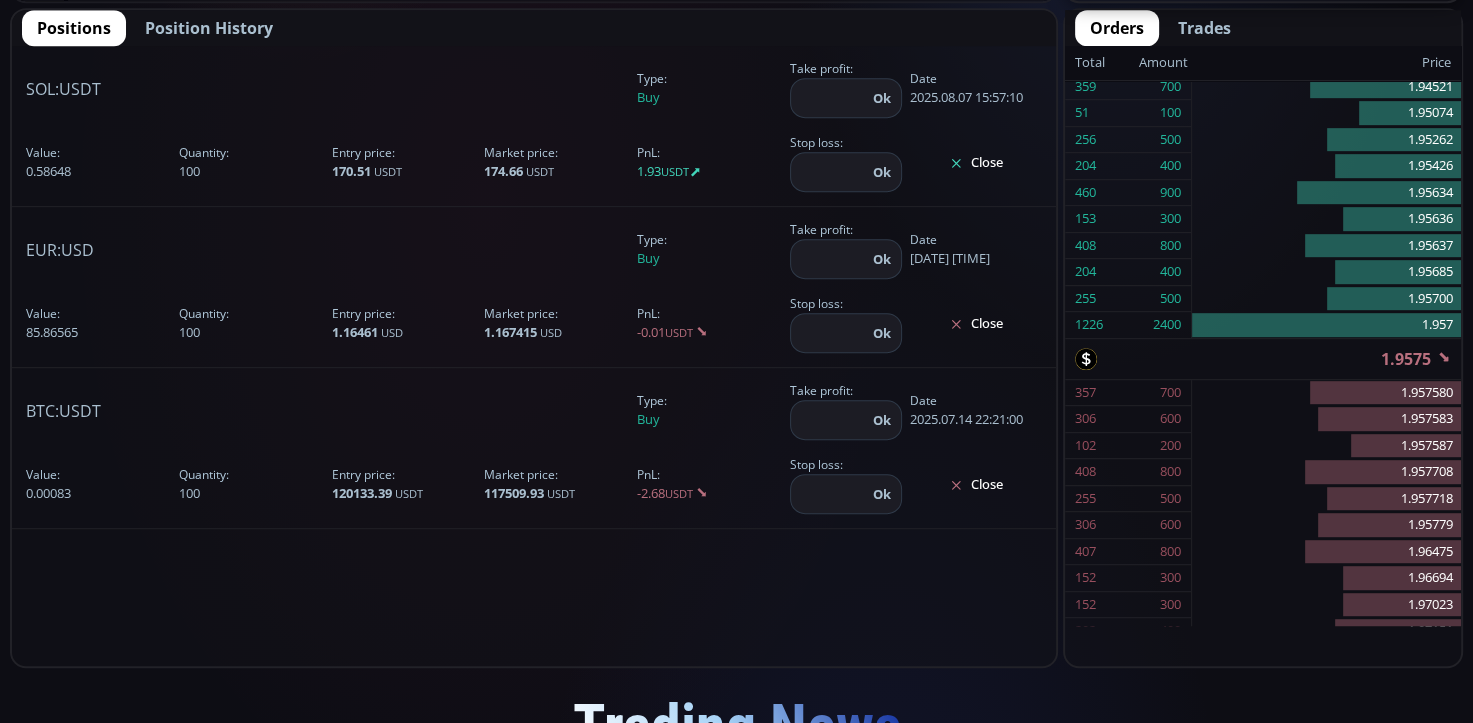 click on "[NUMBER] [NUMBER]" 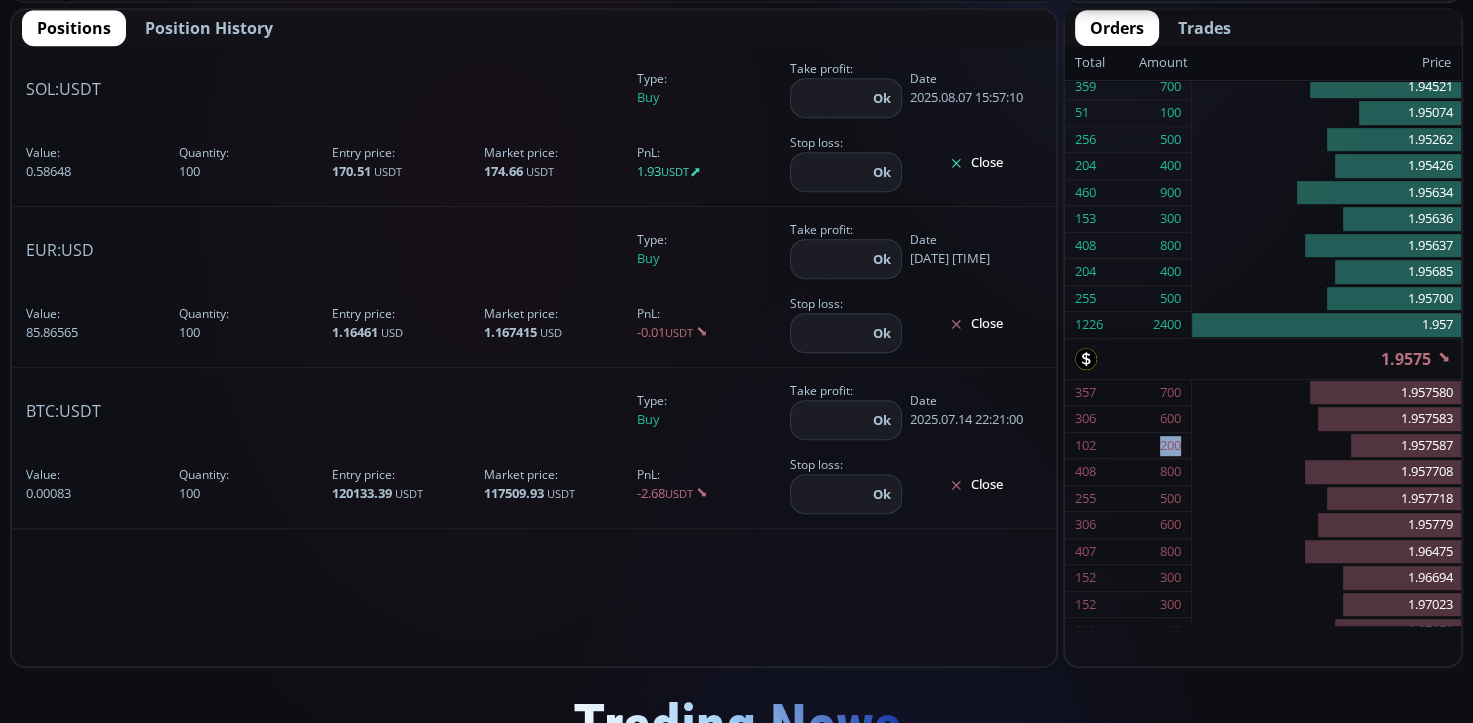click on "[NUMBER] [NUMBER]" 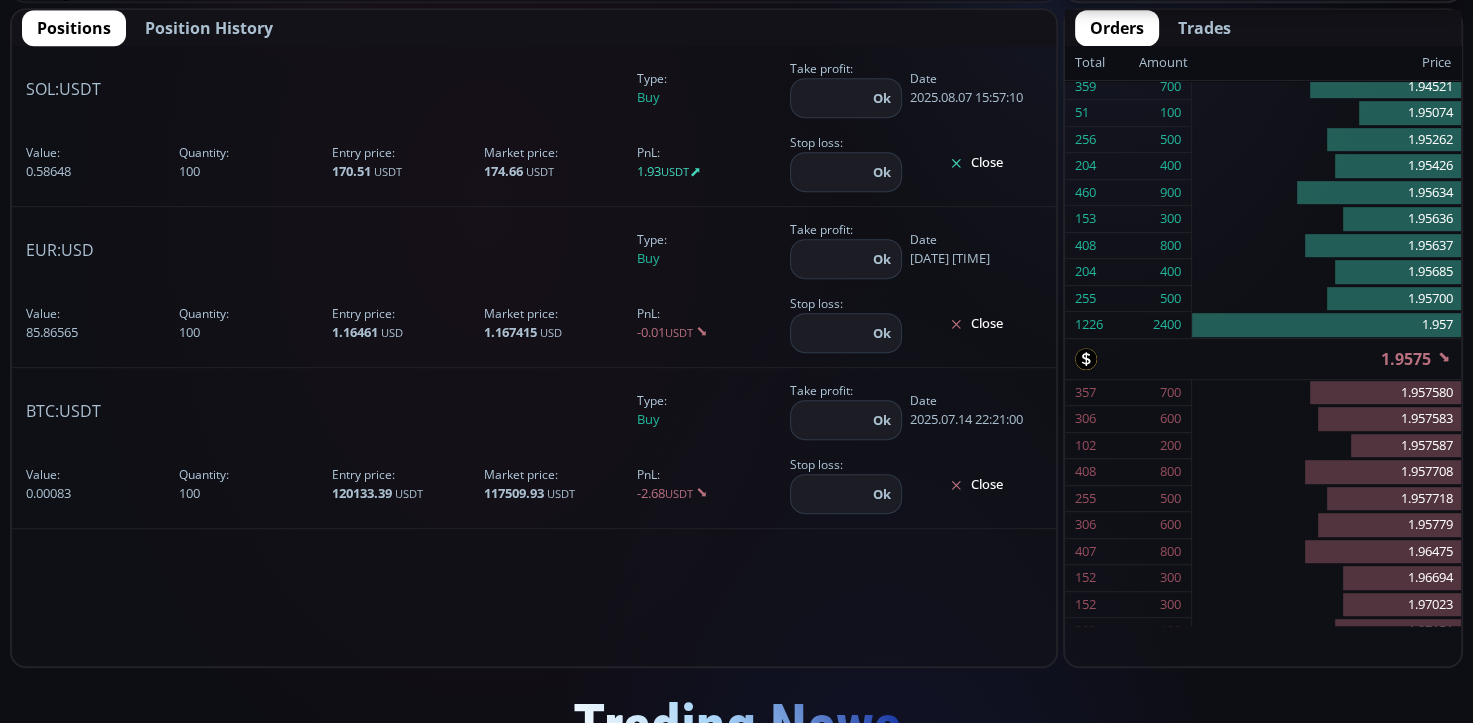 click on "[NUMBER] [NUMBER]" 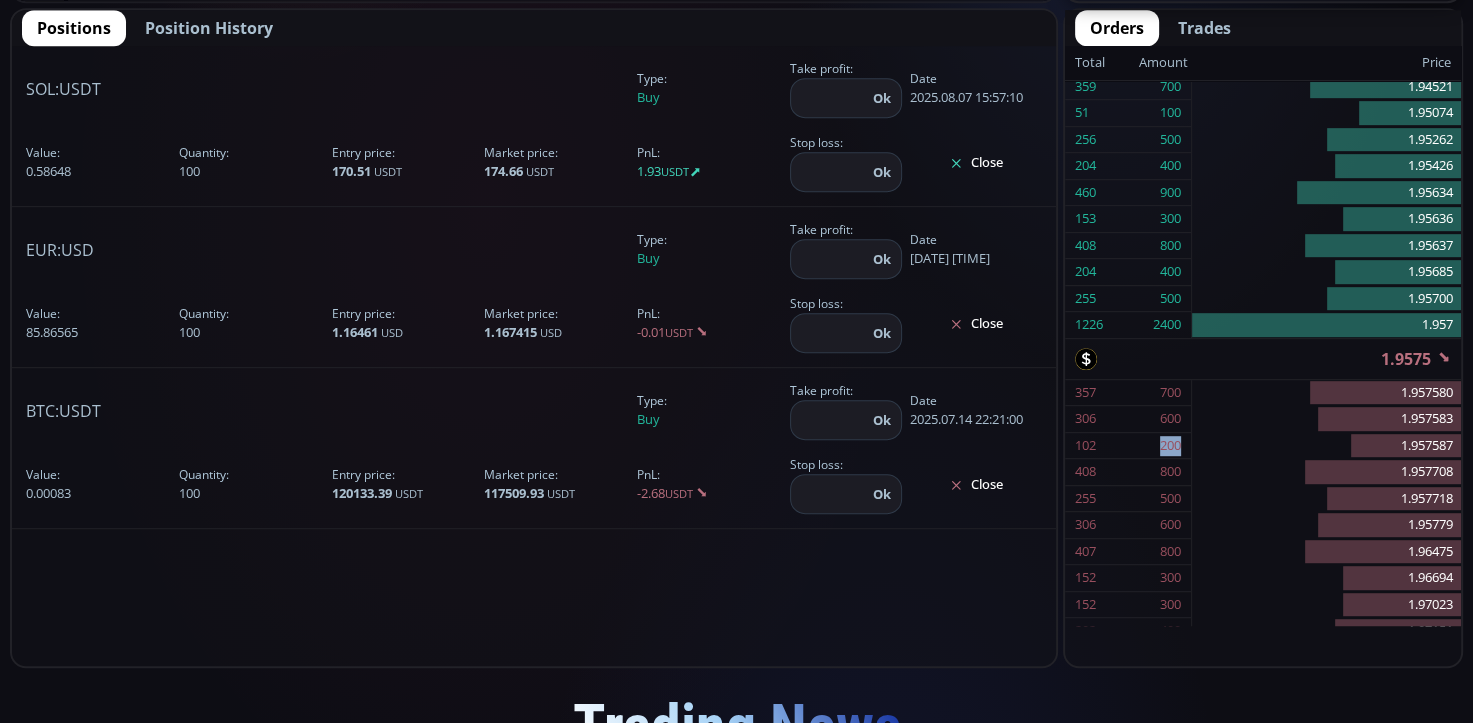 click on "[NUMBER] [NUMBER]" 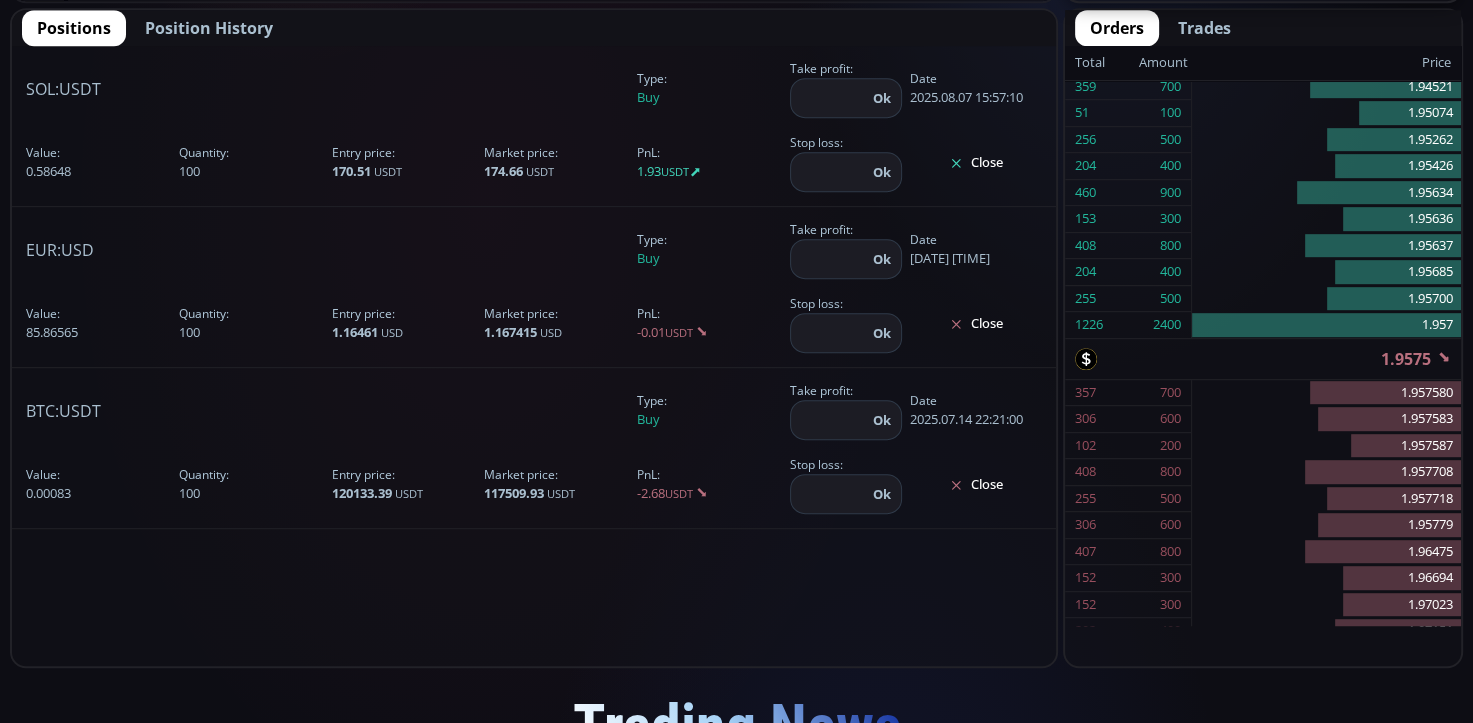 click on "[NUMBER] [NUMBER]" 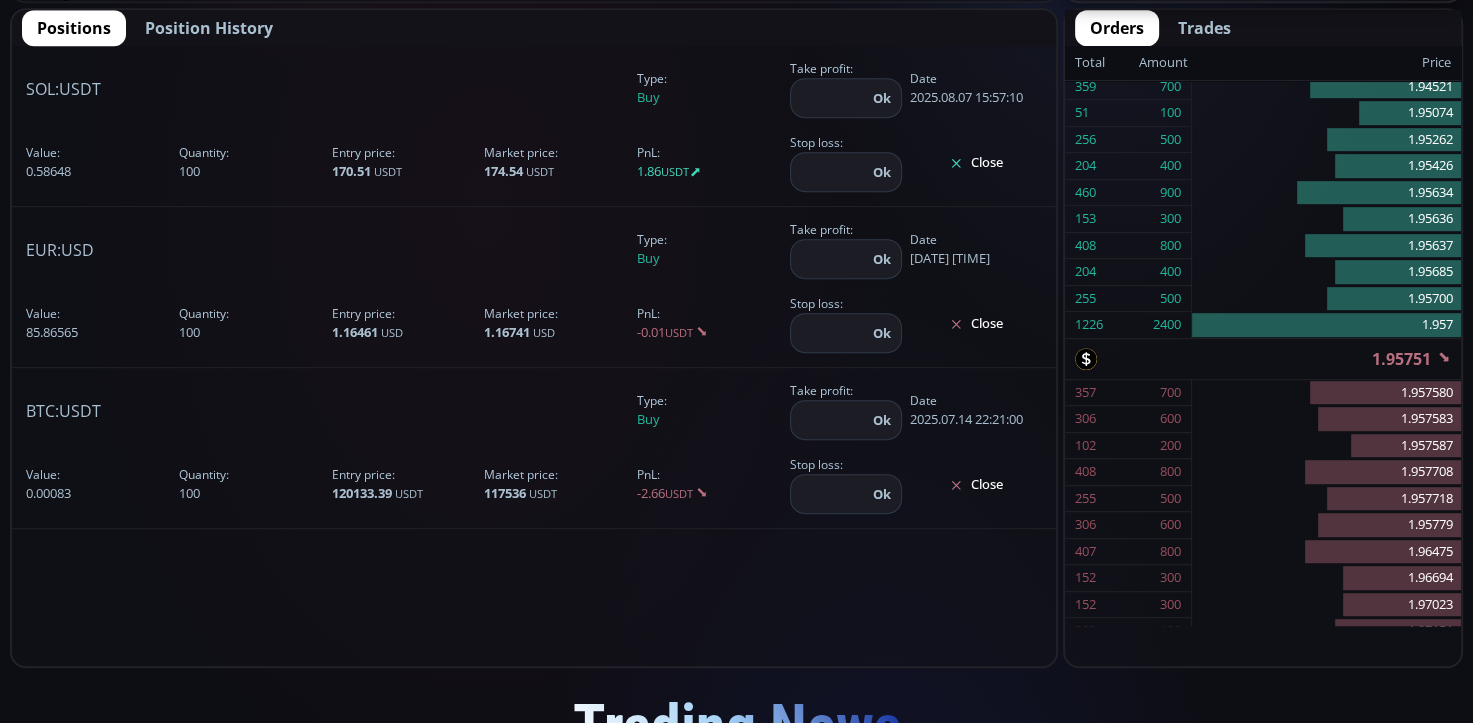 click on "[NUMBER] [NUMBER]" 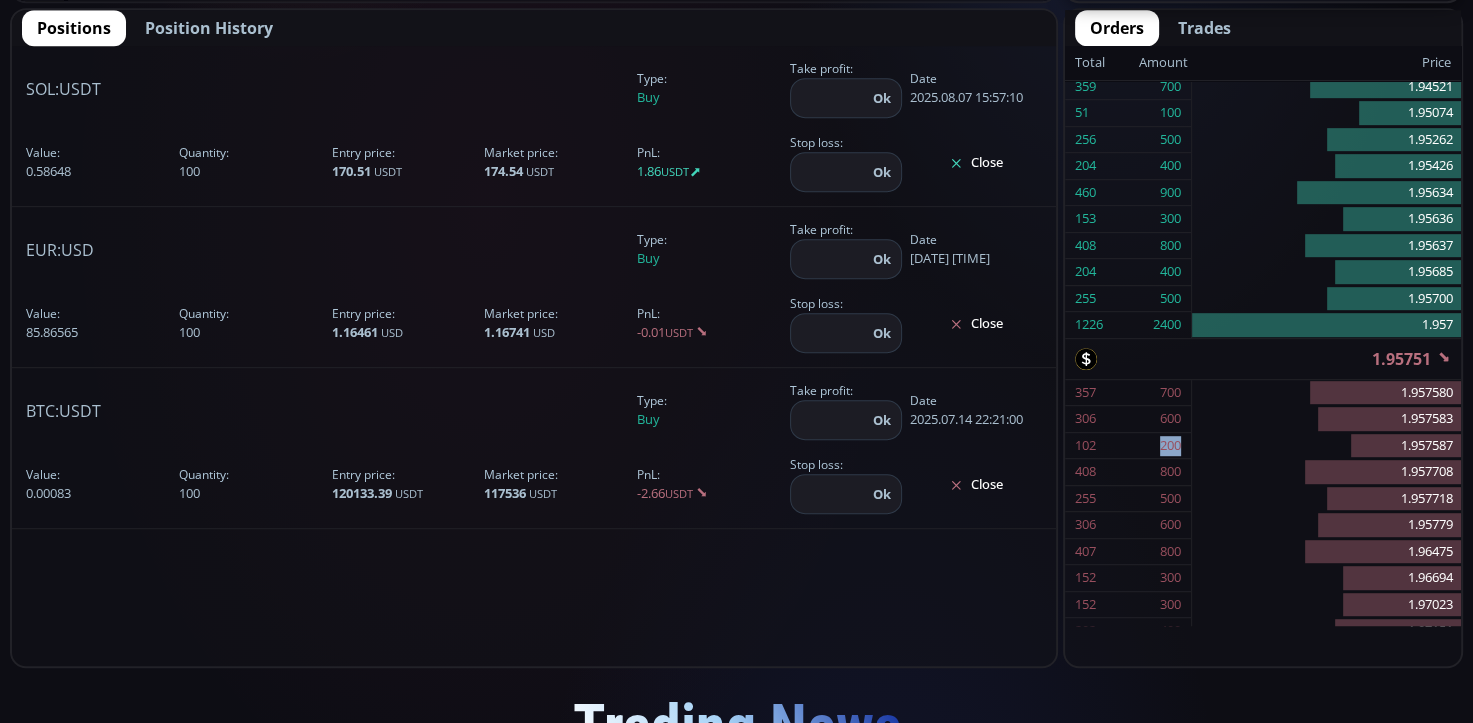 click on "[NUMBER] [NUMBER]" 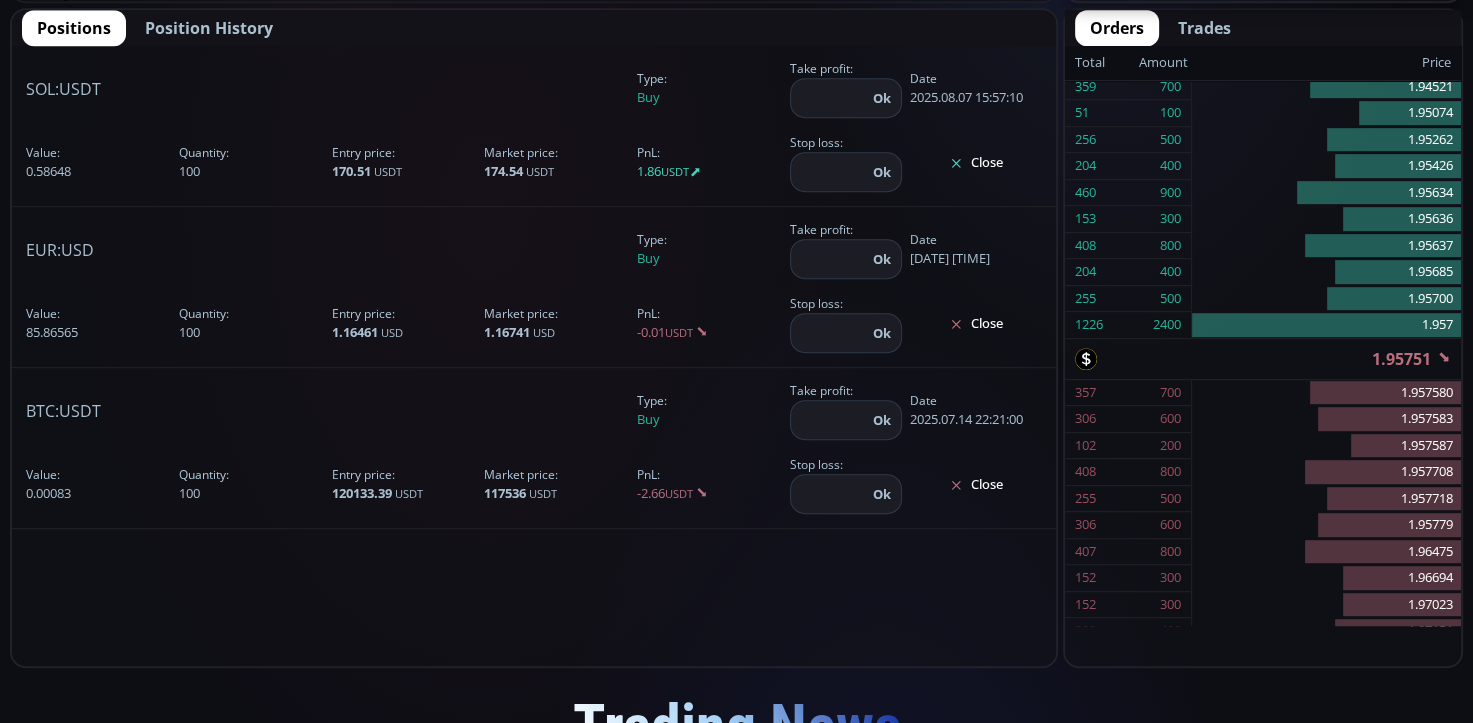 click on "[NUMBER] [NUMBER]" 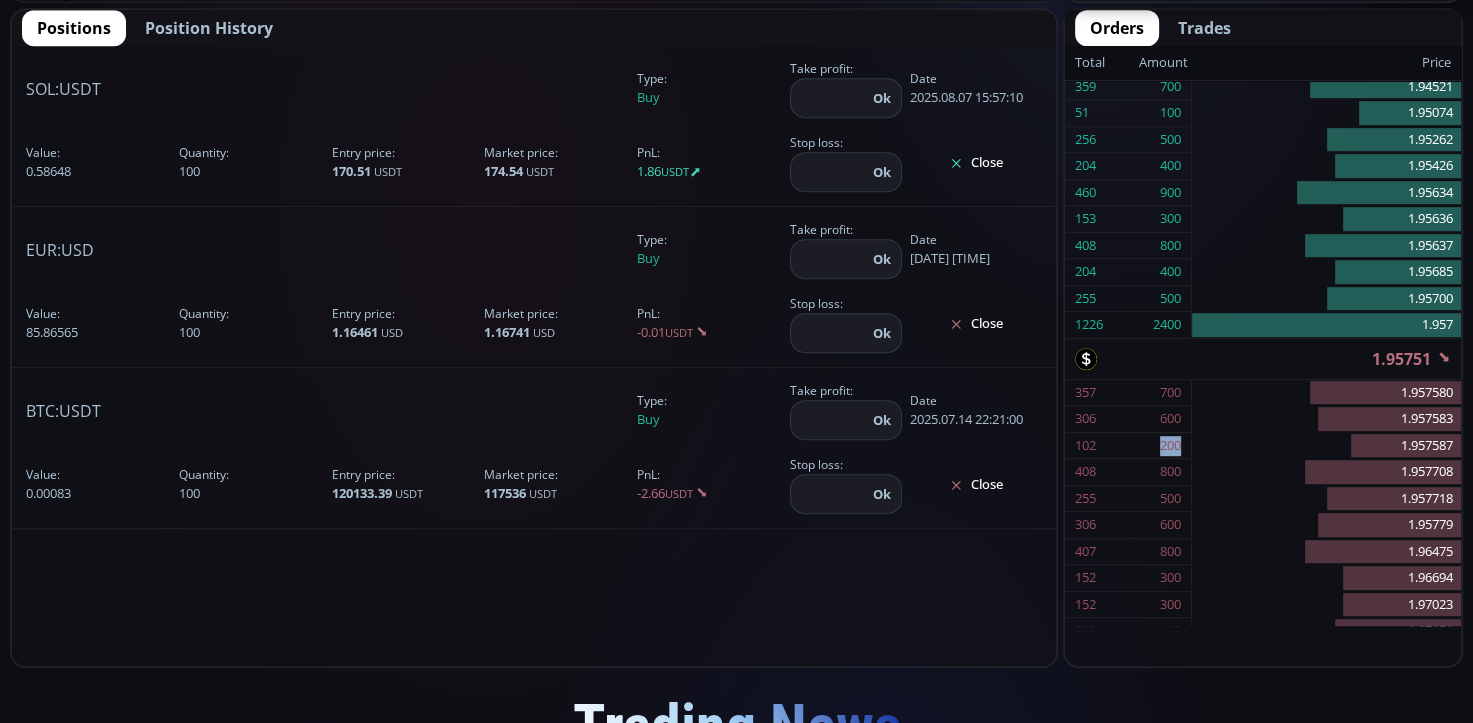 click on "[NUMBER] [NUMBER]" 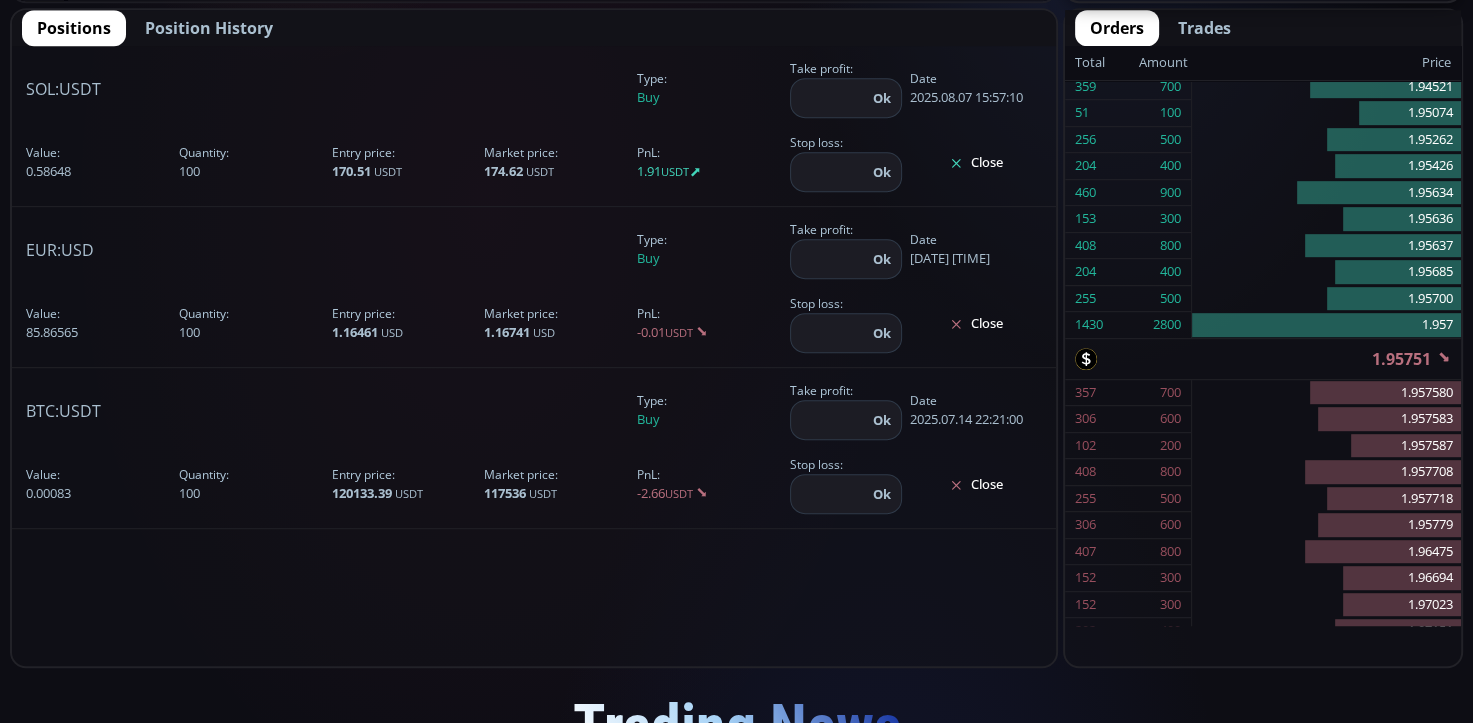 click on "[NUMBER] [NUMBER]" 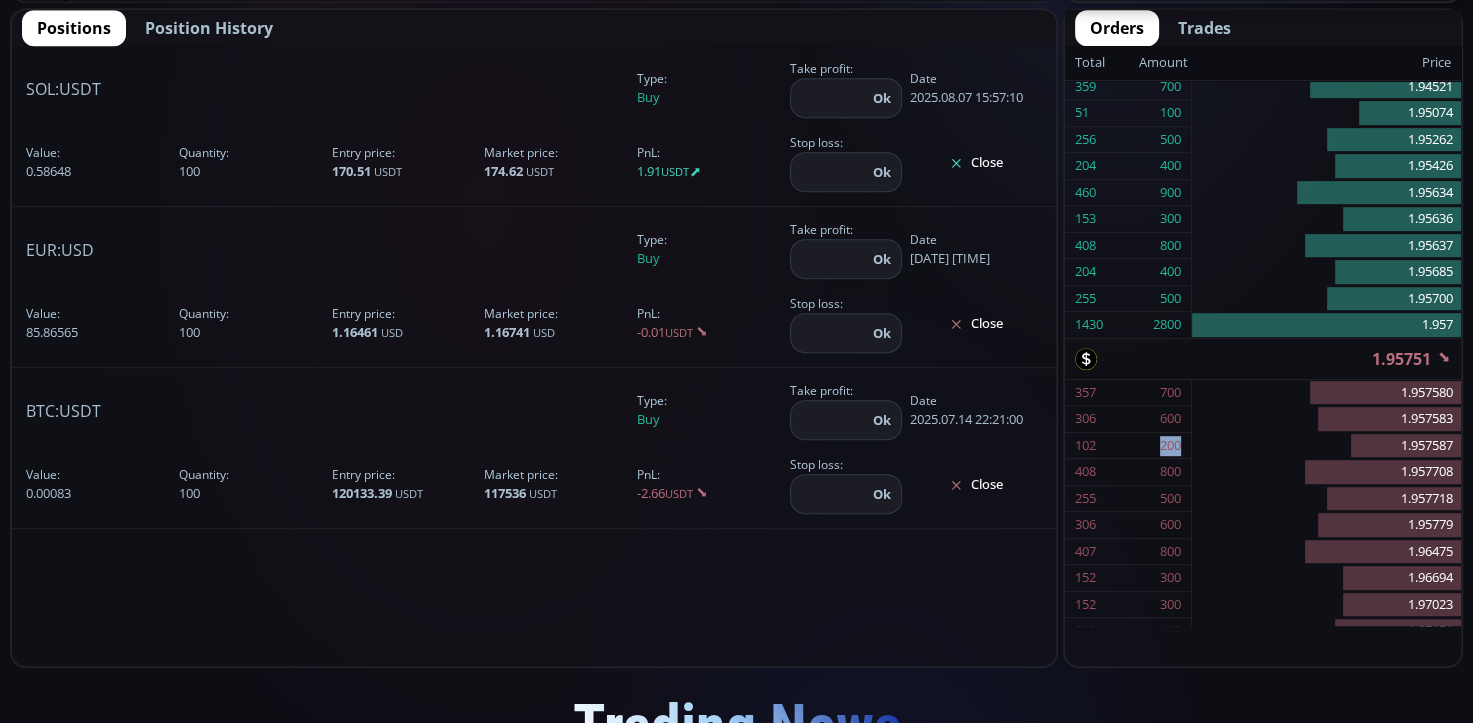 click on "[NUMBER] [NUMBER]" 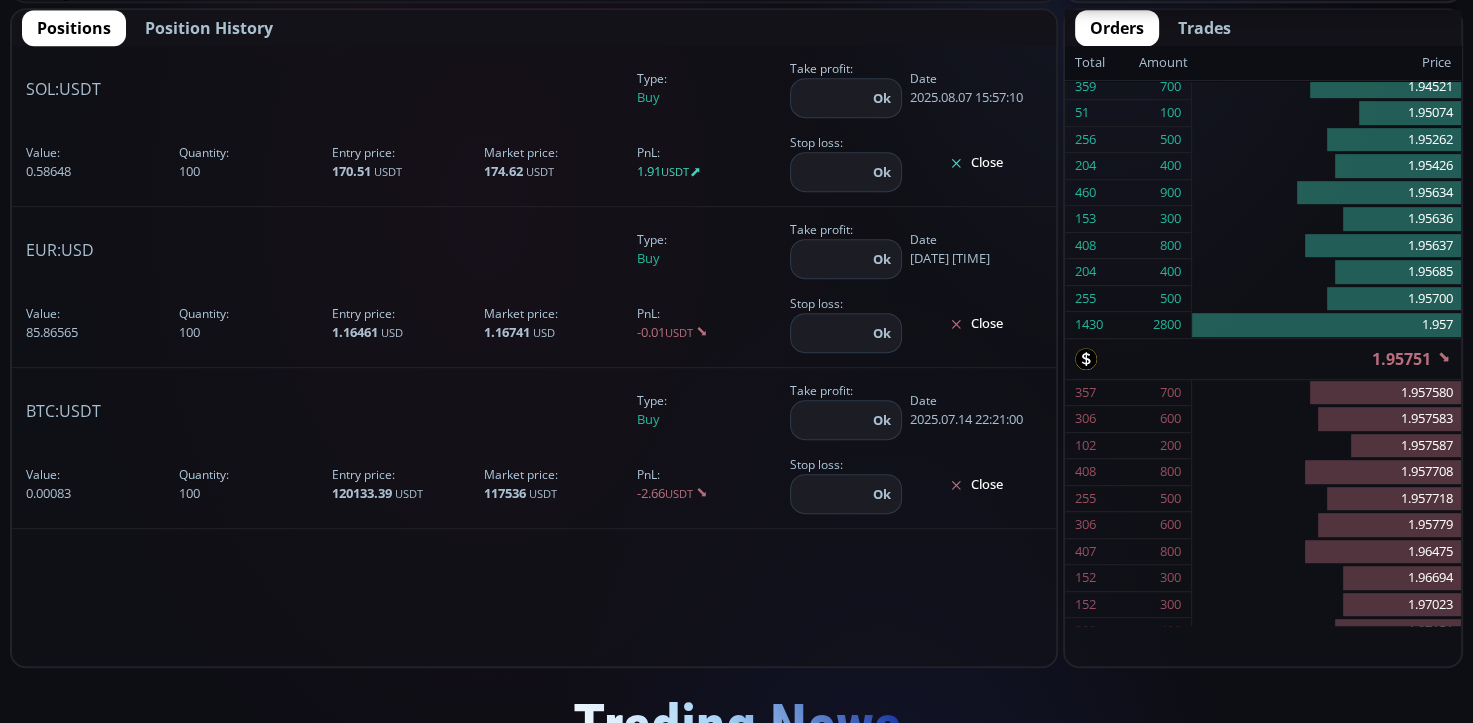 click on "[NUMBER] [NUMBER]" 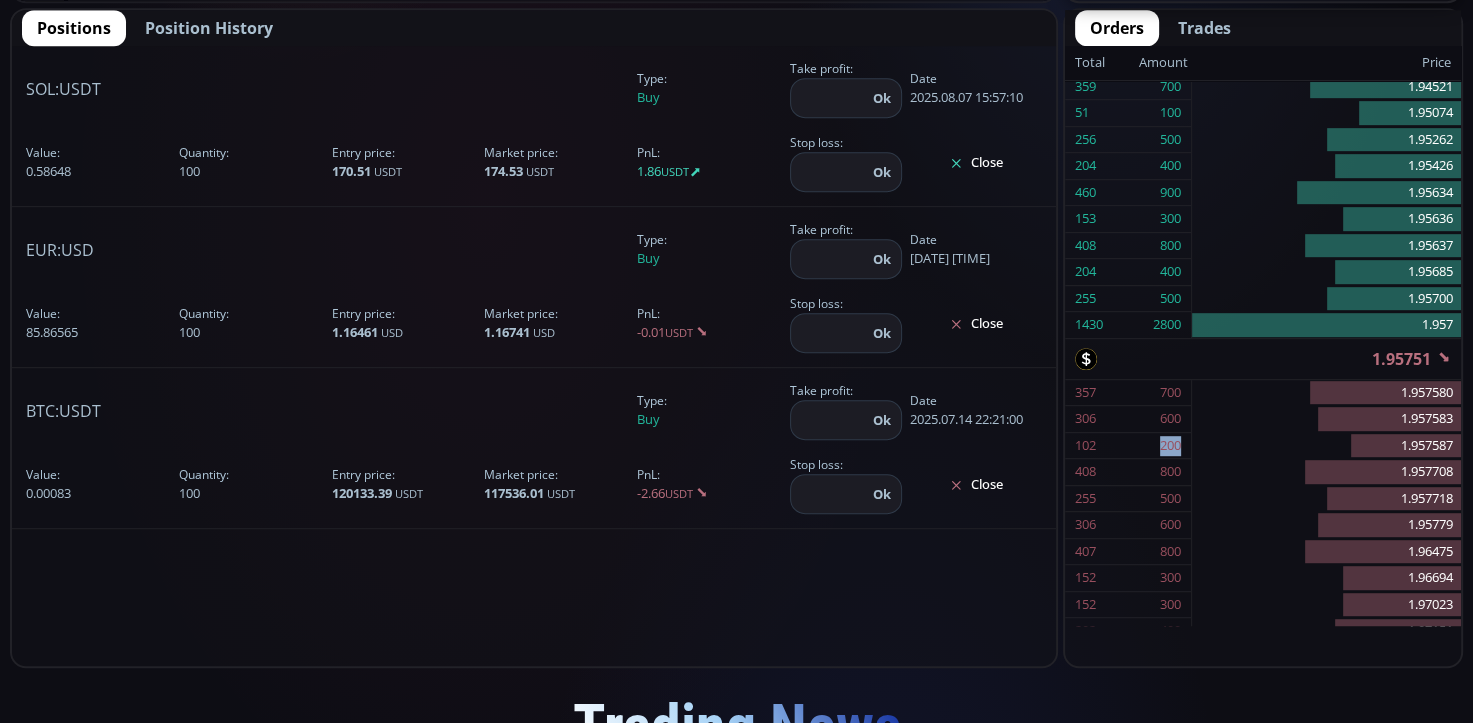 click on "[NUMBER] [NUMBER]" 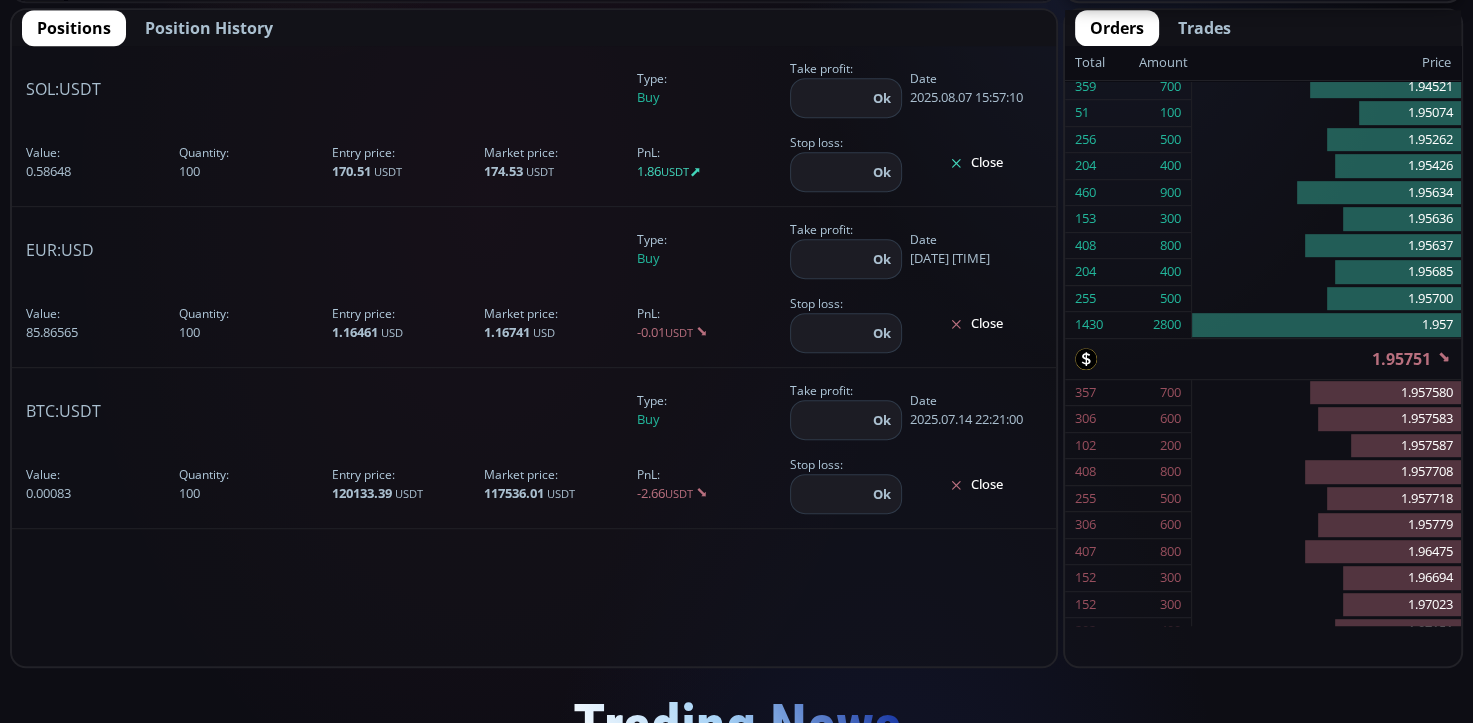 click on "[NUMBER] [NUMBER]" 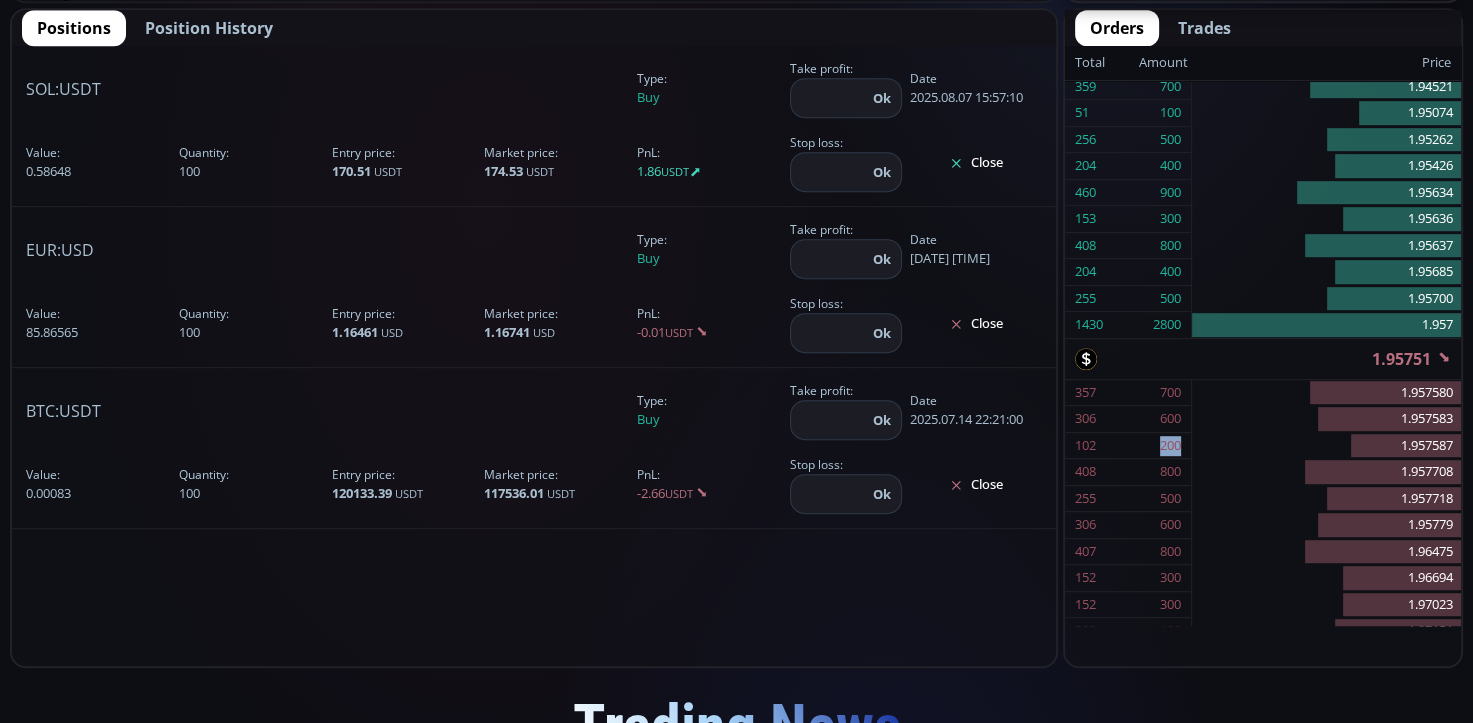 click on "[NUMBER] [NUMBER]" 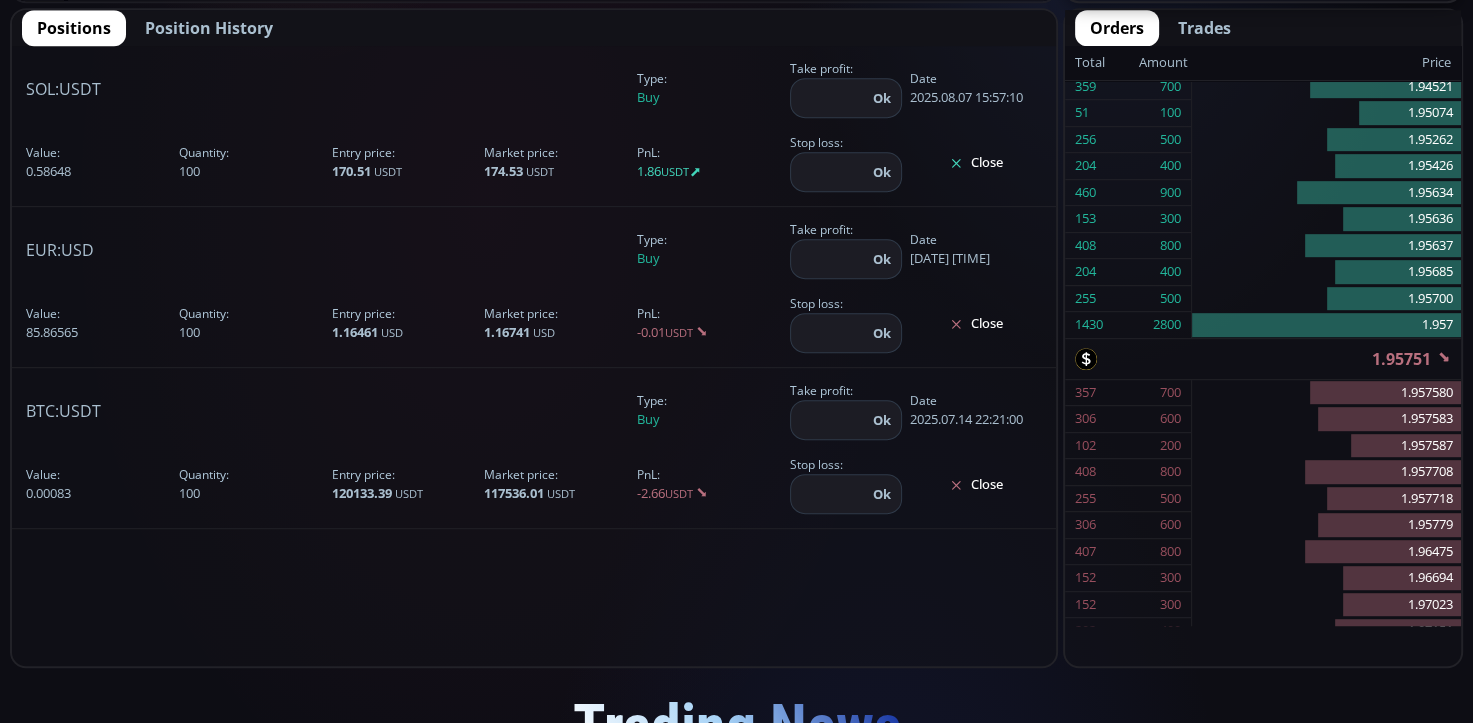 click on "[NUMBER] [NUMBER]" 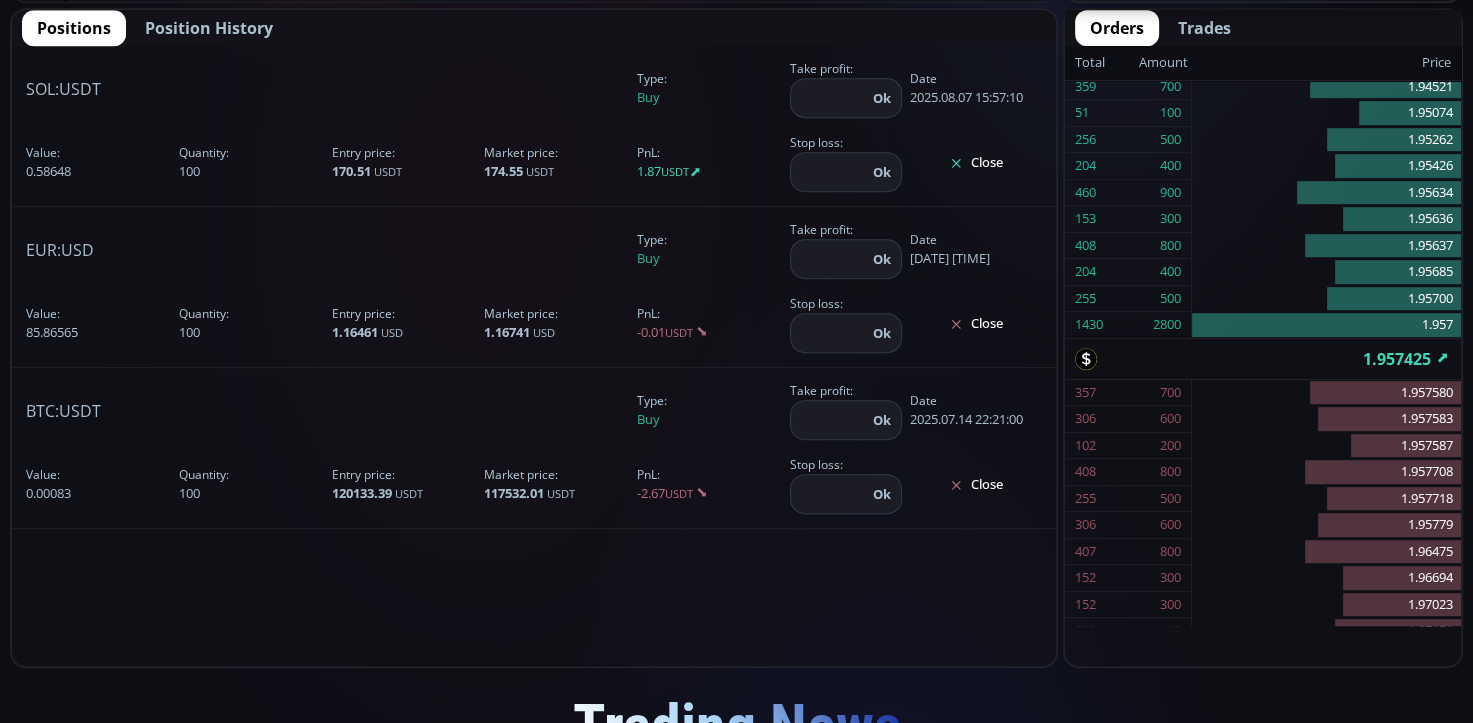 click on "[NUMBER] [NUMBER]" 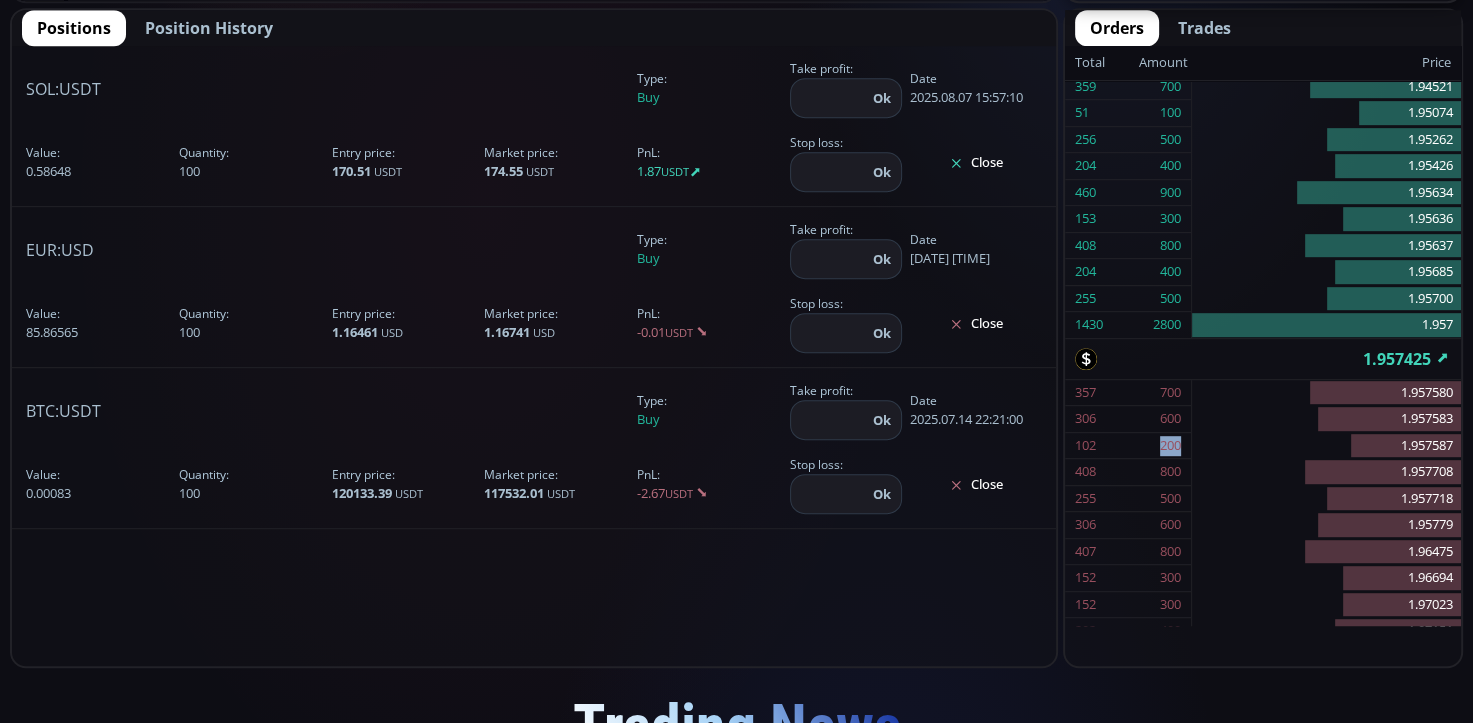 click on "[NUMBER] [NUMBER]" 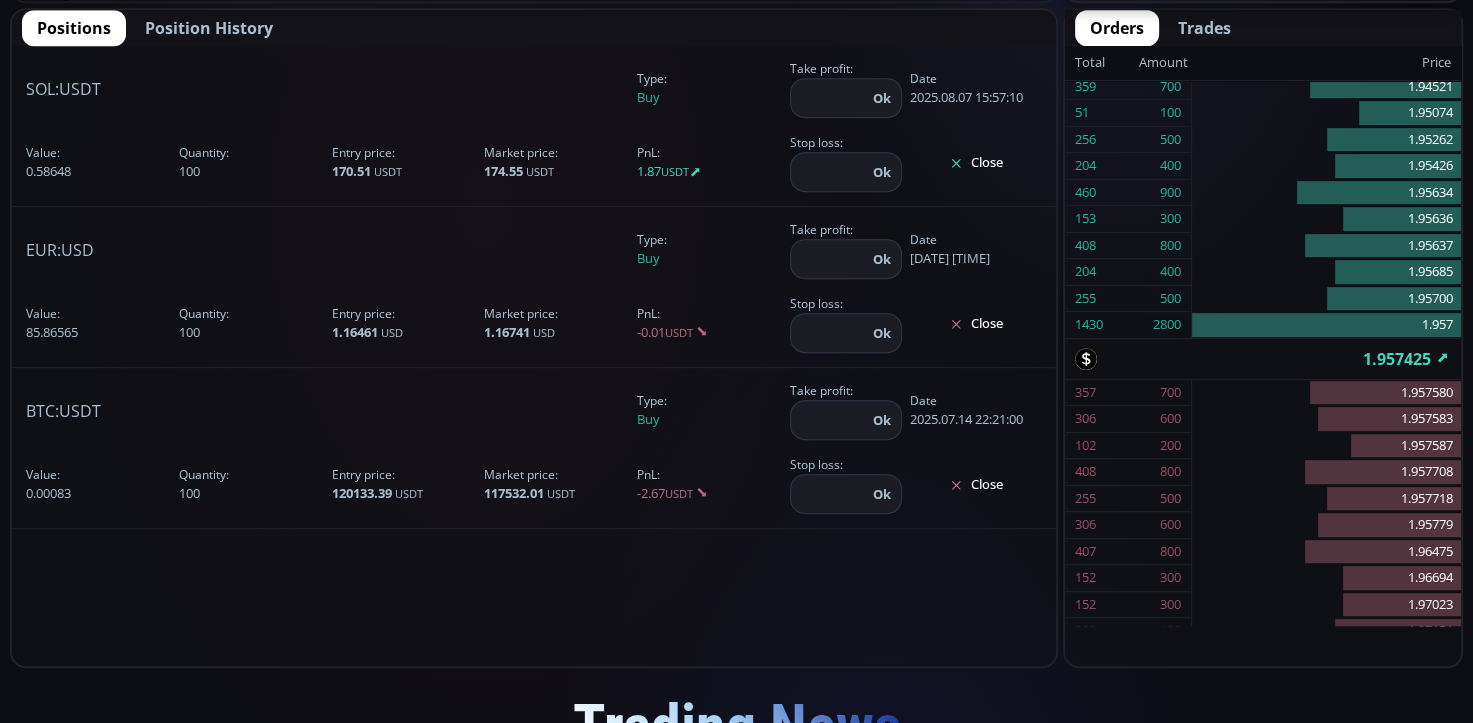 click on "[NUMBER] [NUMBER]" 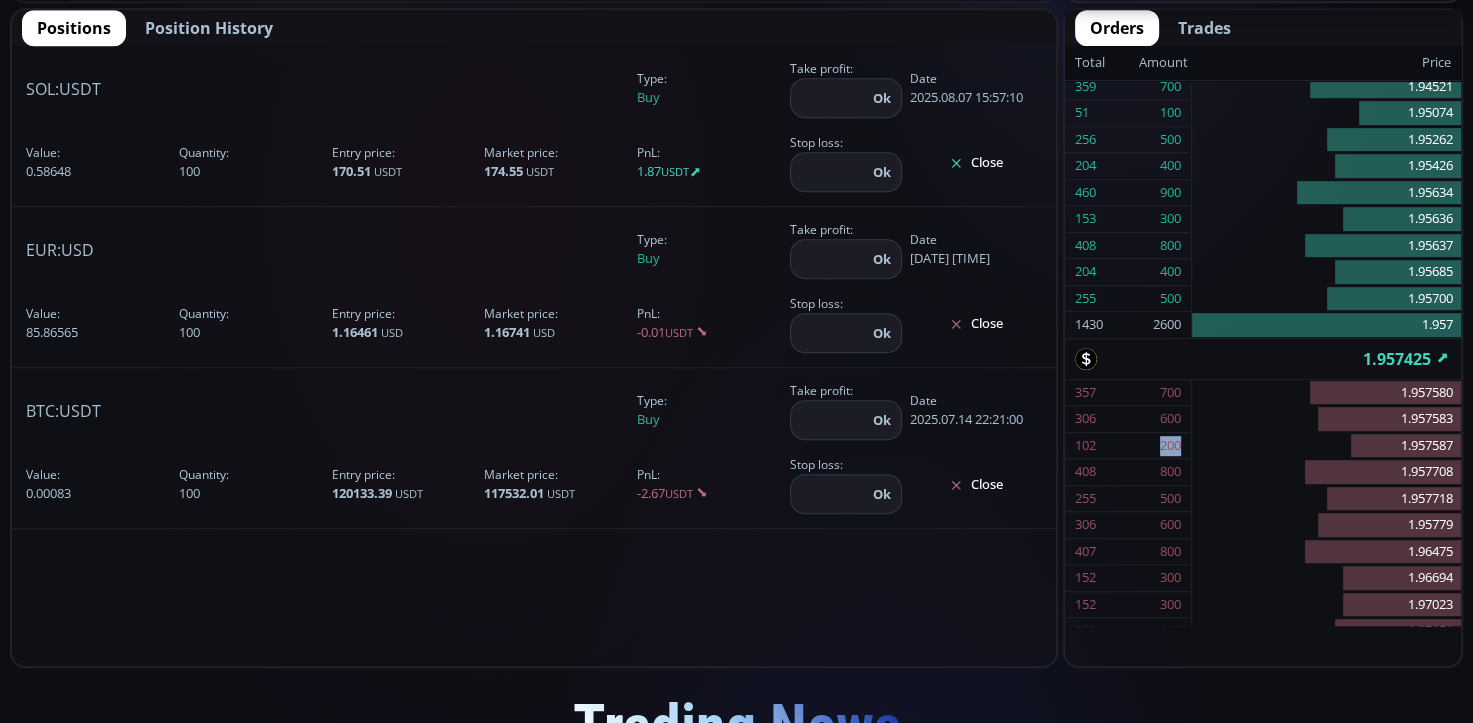 click on "[NUMBER] [NUMBER]" 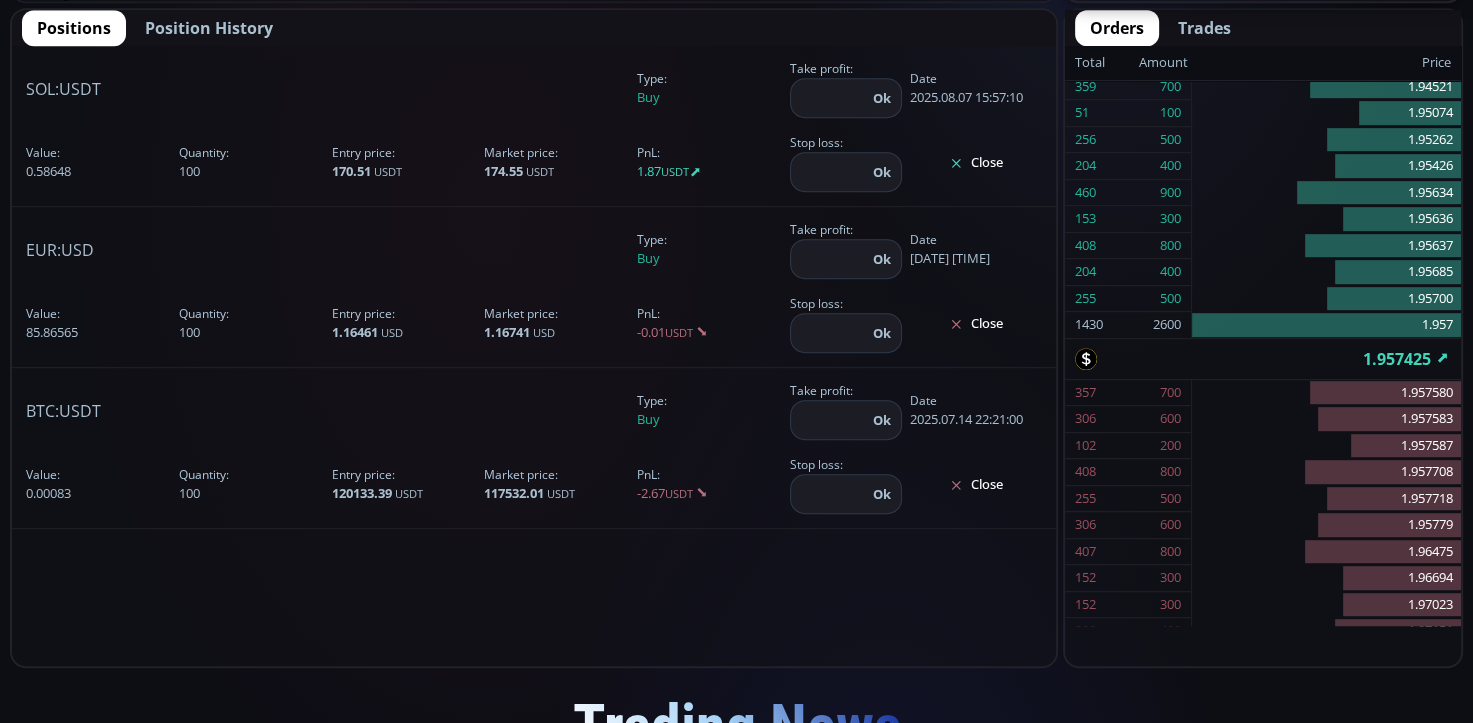 click on "[NUMBER] [NUMBER]" 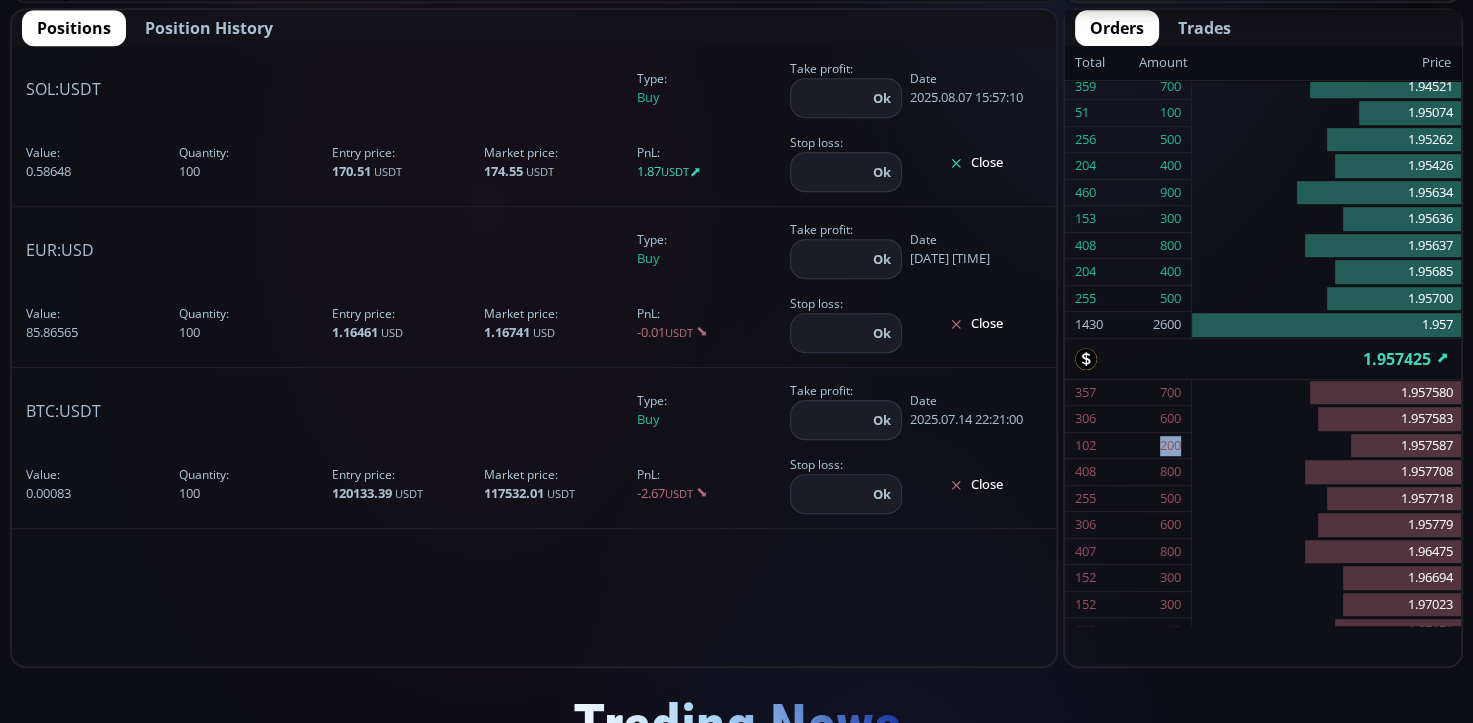 click on "[NUMBER] [NUMBER]" 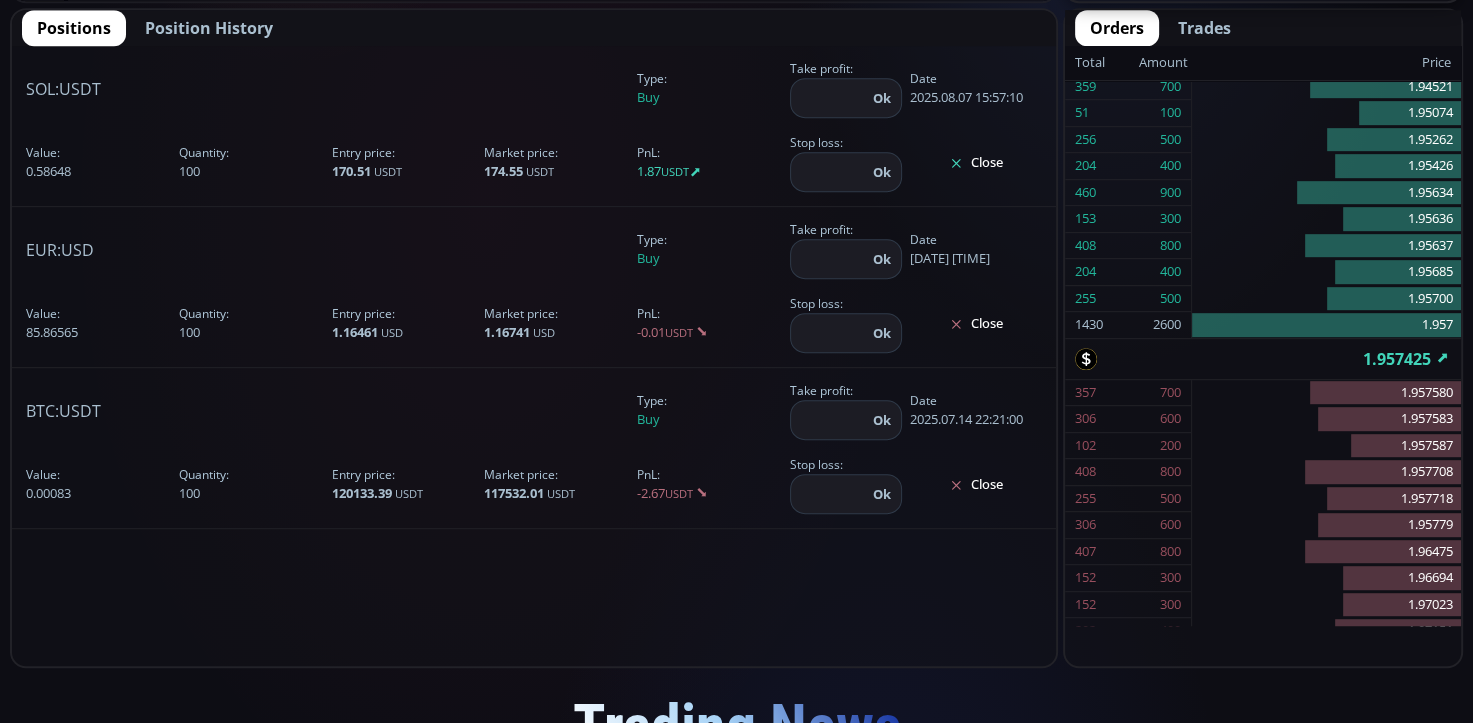 click on "[NUMBER] [NUMBER]" 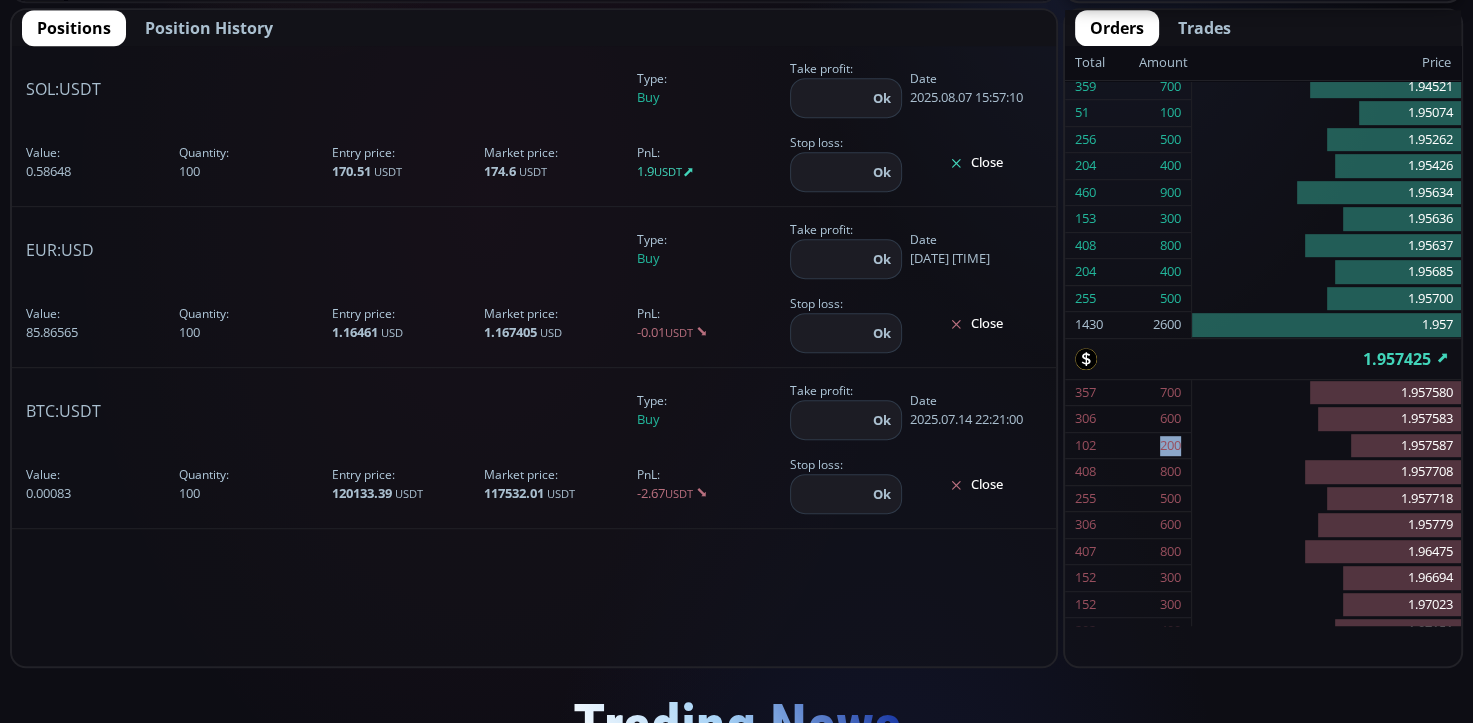 click on "[NUMBER] [NUMBER]" 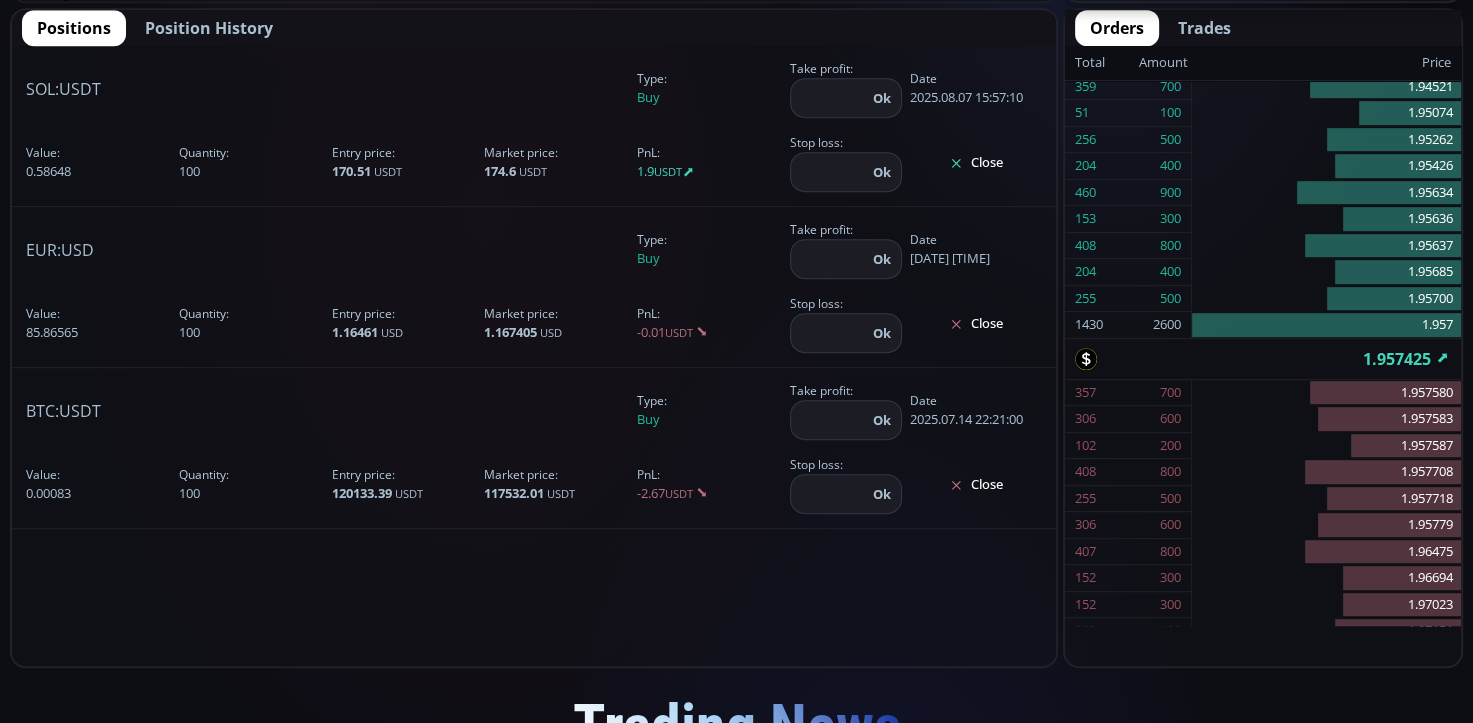 click on "[NUMBER] [NUMBER]" 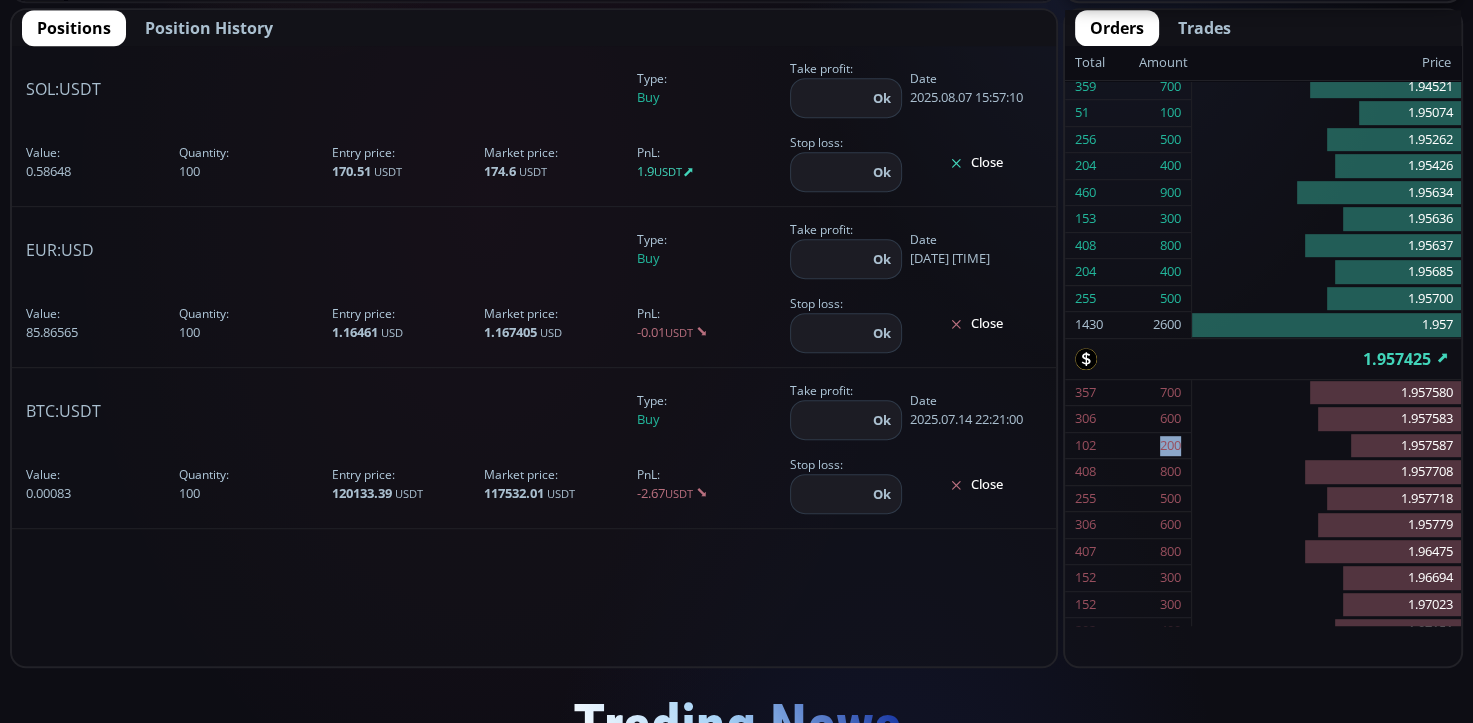 click on "[NUMBER] [NUMBER]" 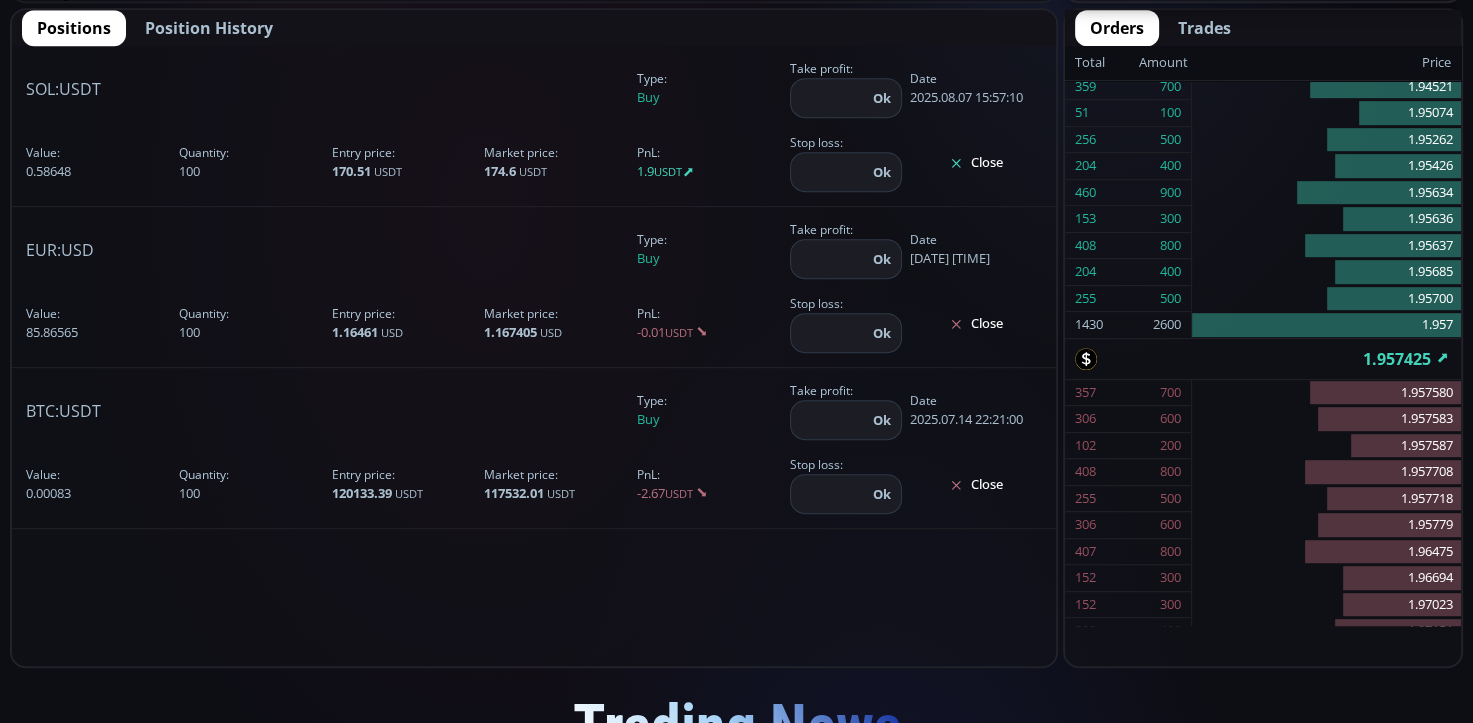 click on "[NUMBER] [NUMBER]" 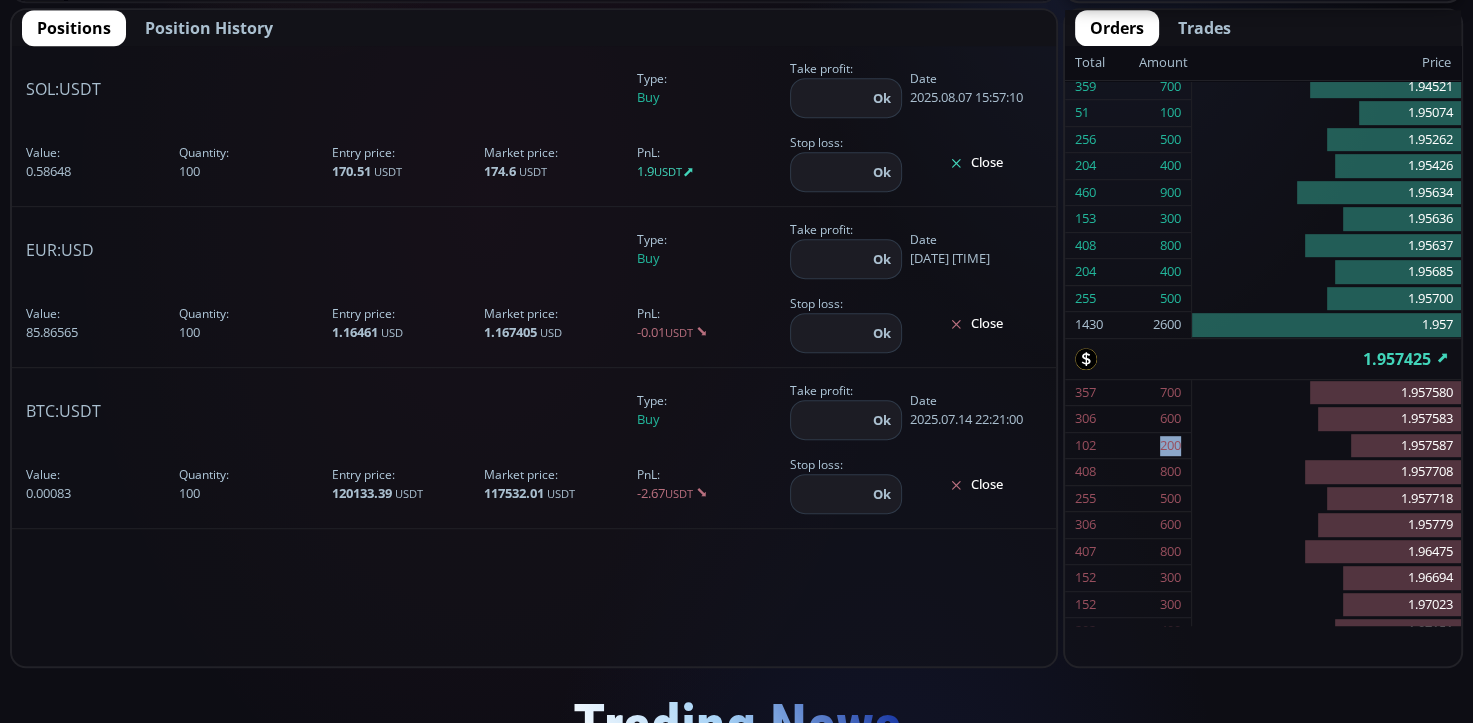 click on "[NUMBER] [NUMBER]" 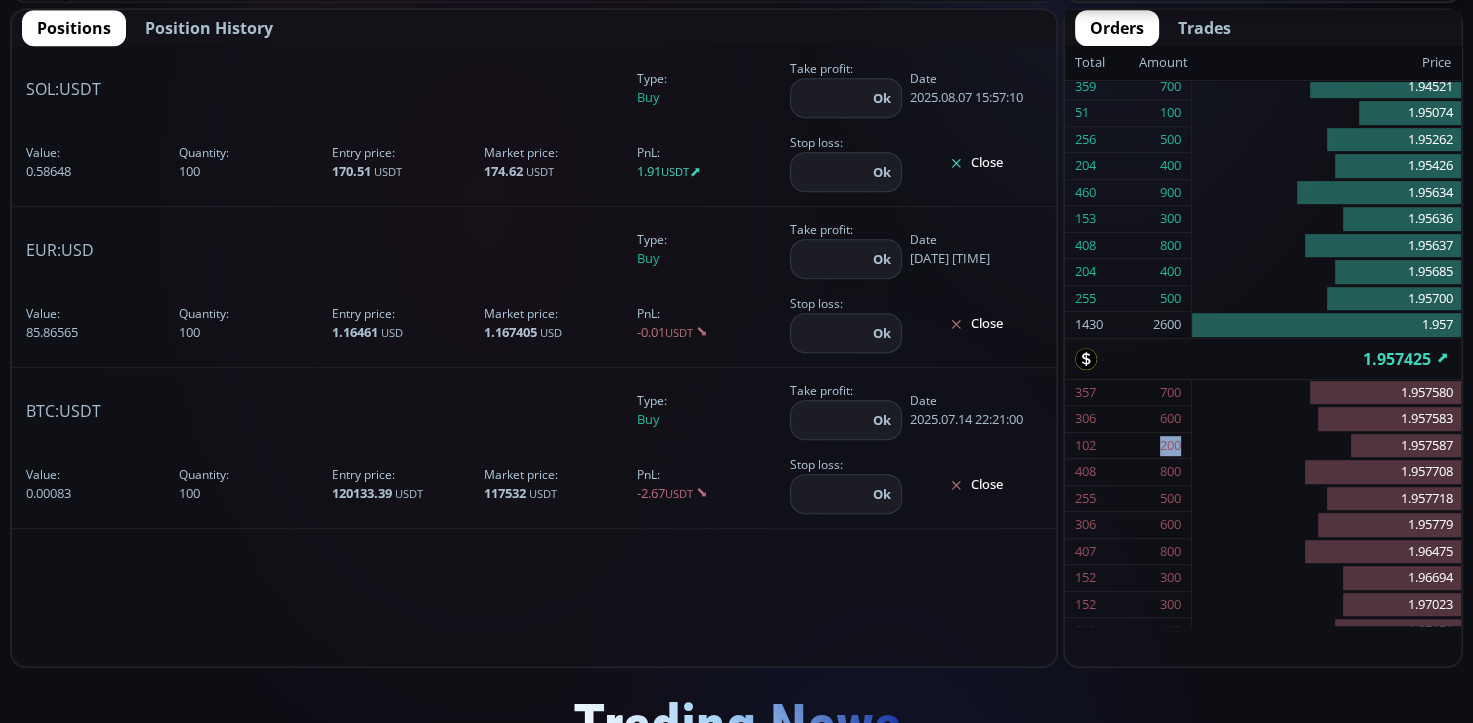 click on "[NUMBER] [NUMBER]" 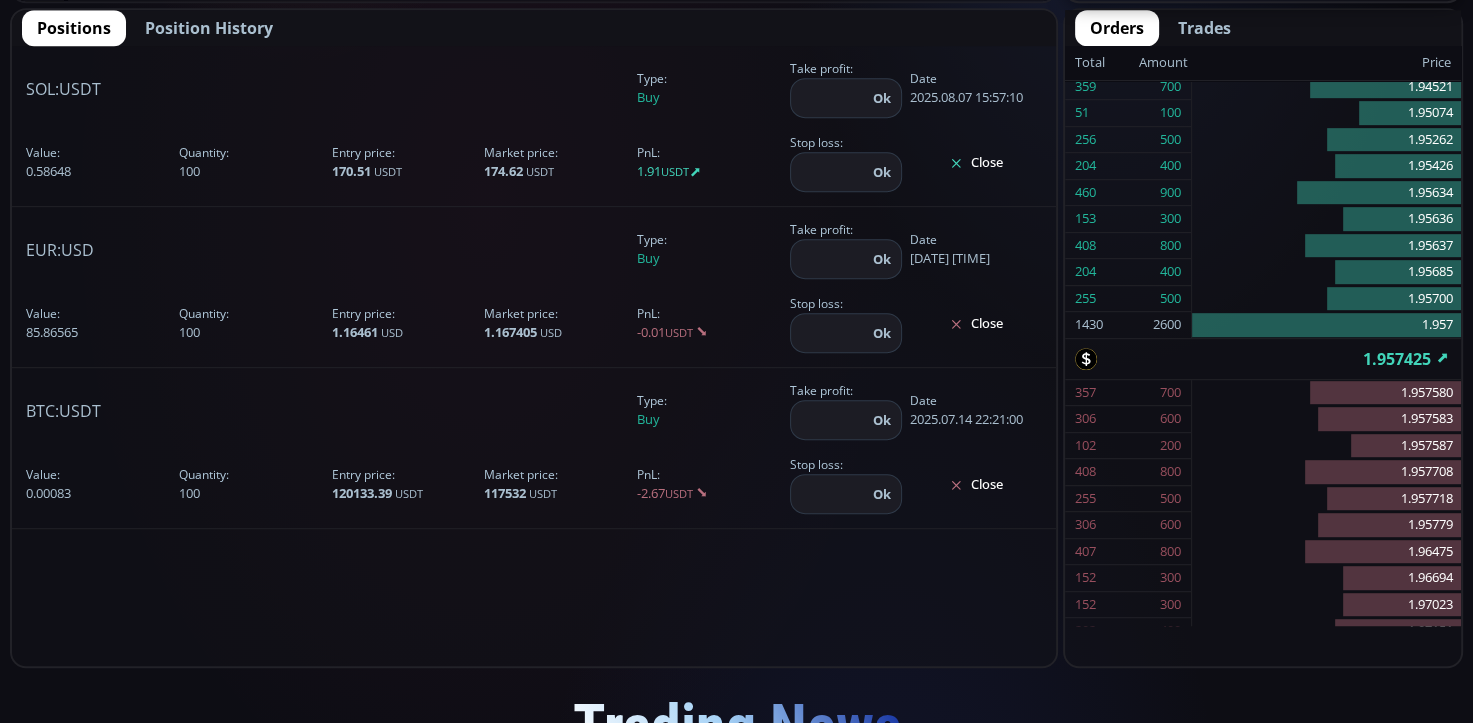 click on "[NUMBER] [NUMBER]" 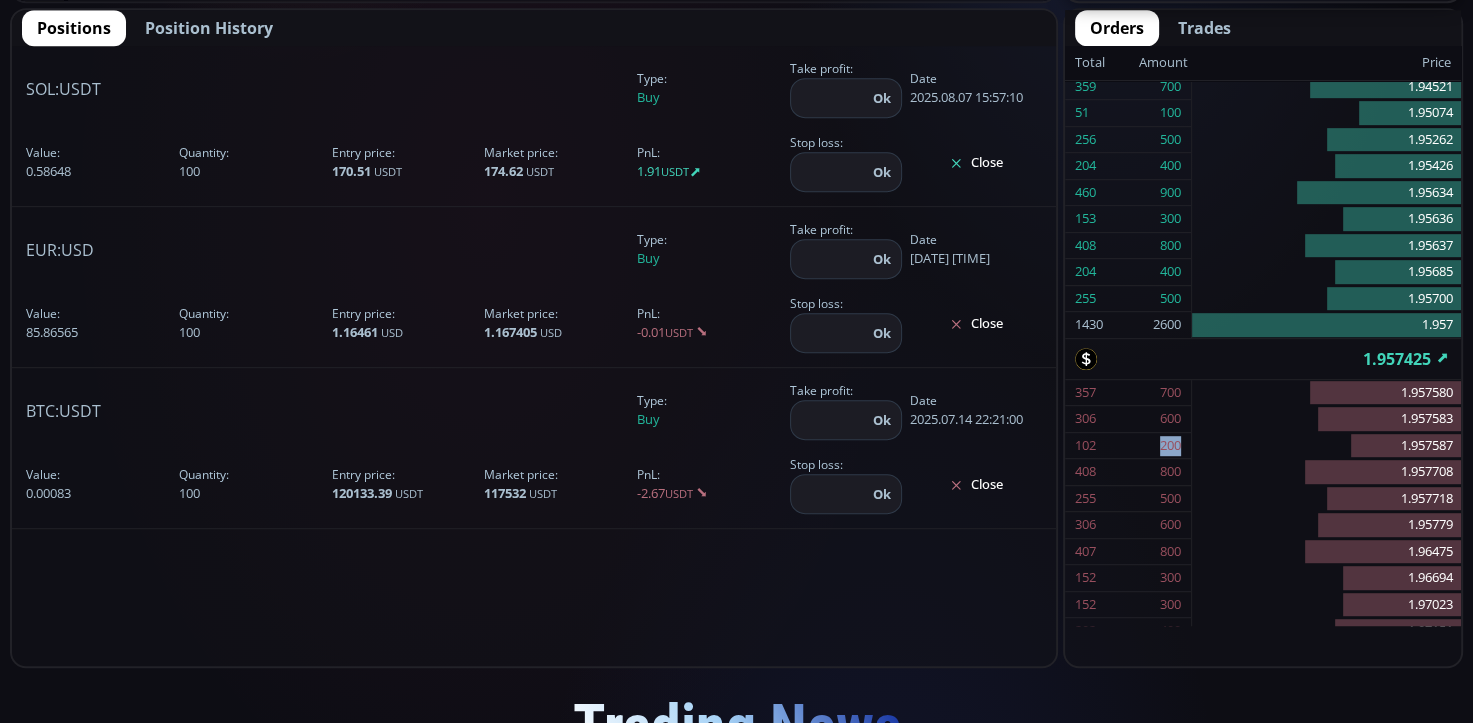click on "[NUMBER] [NUMBER]" 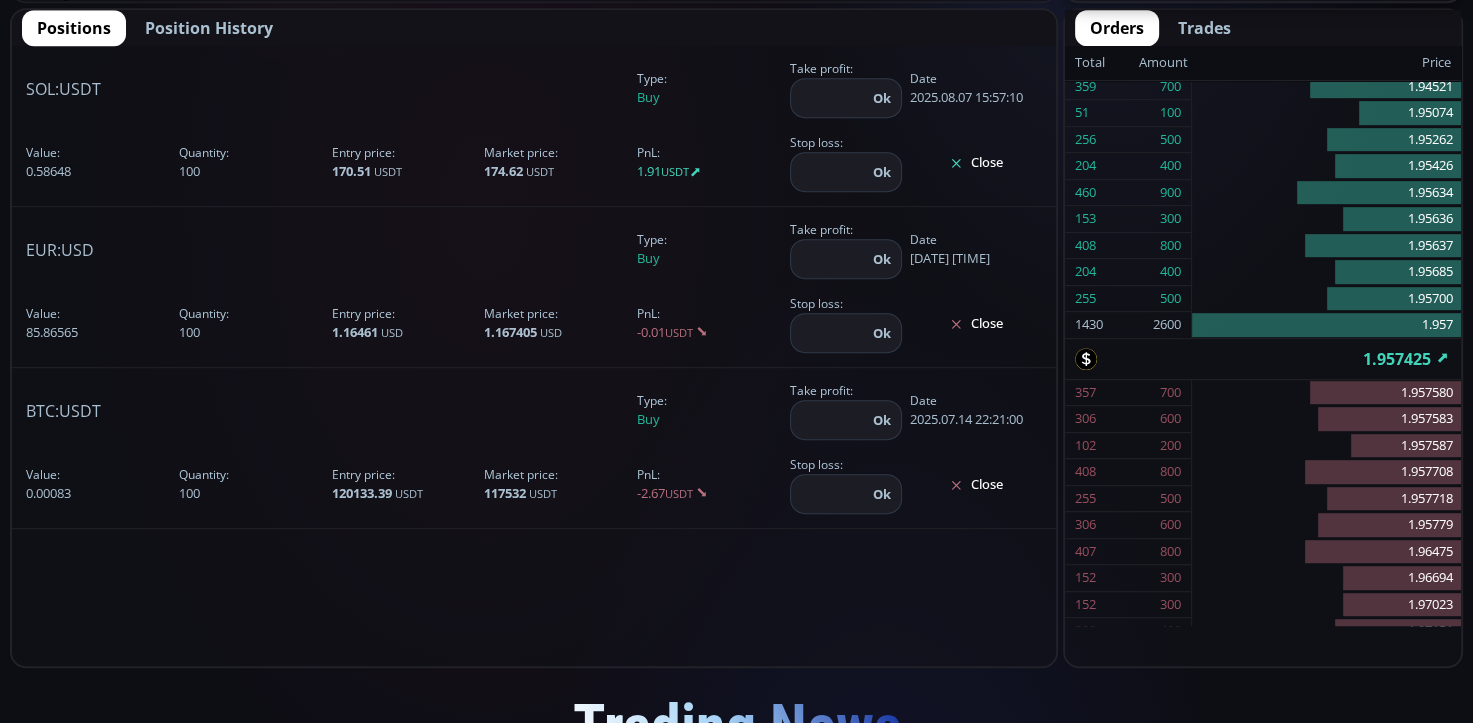 click on "[NUMBER] [NUMBER]" 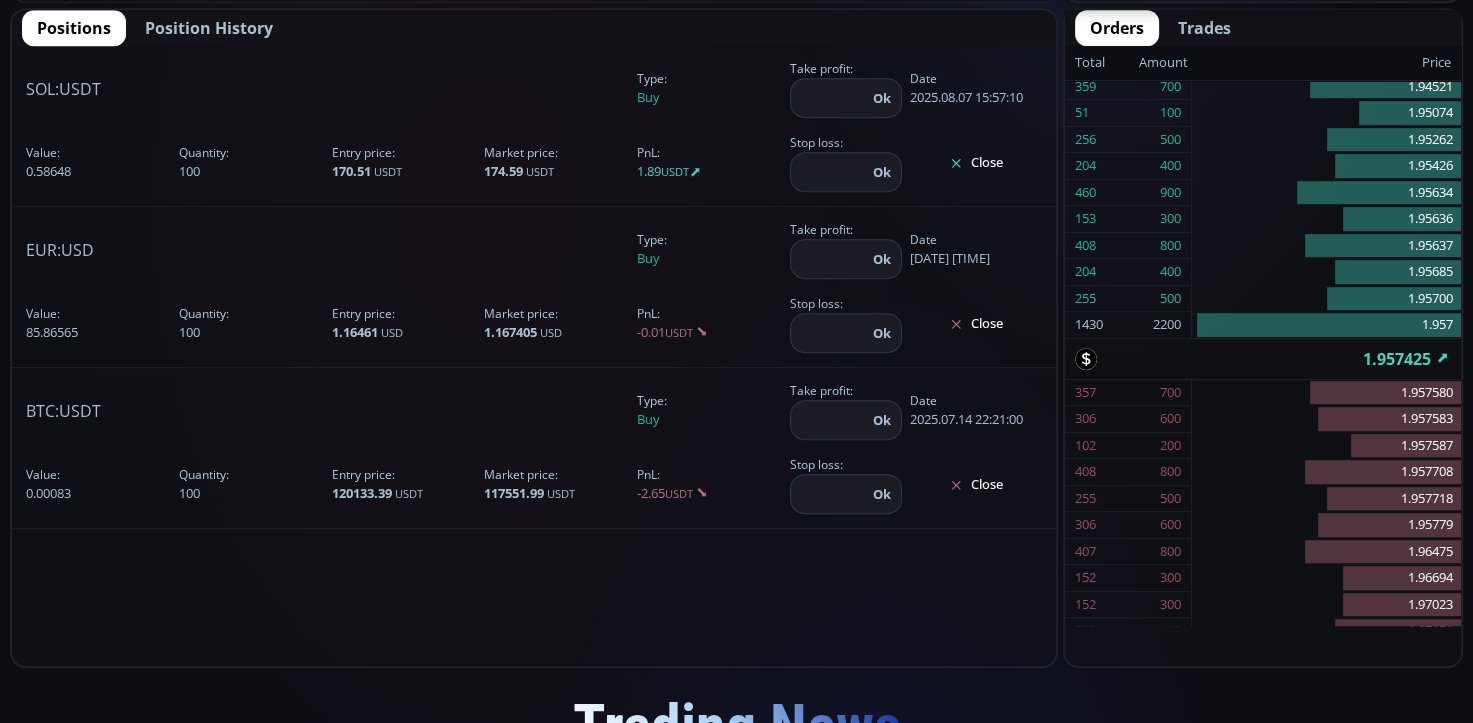 click on "[NUMBER] [NUMBER]" 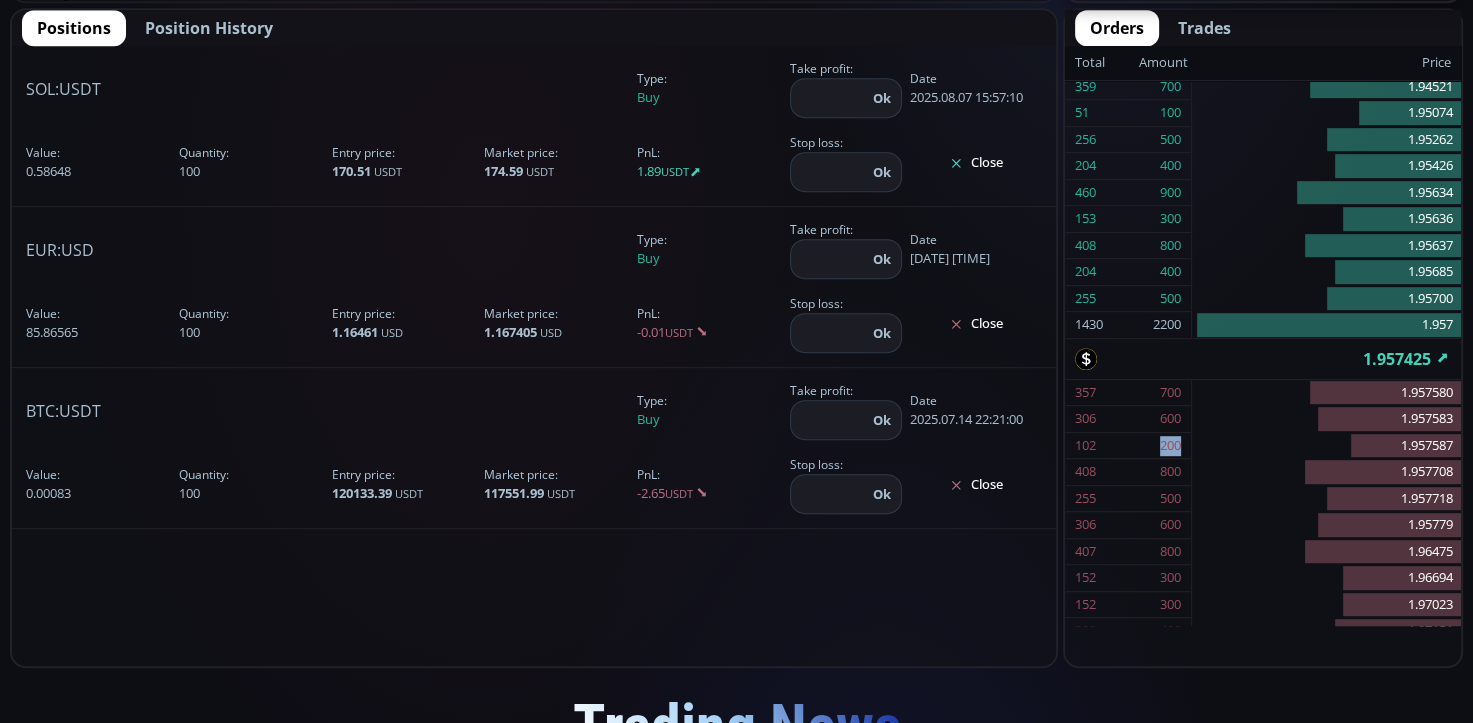 click on "[NUMBER] [NUMBER]" 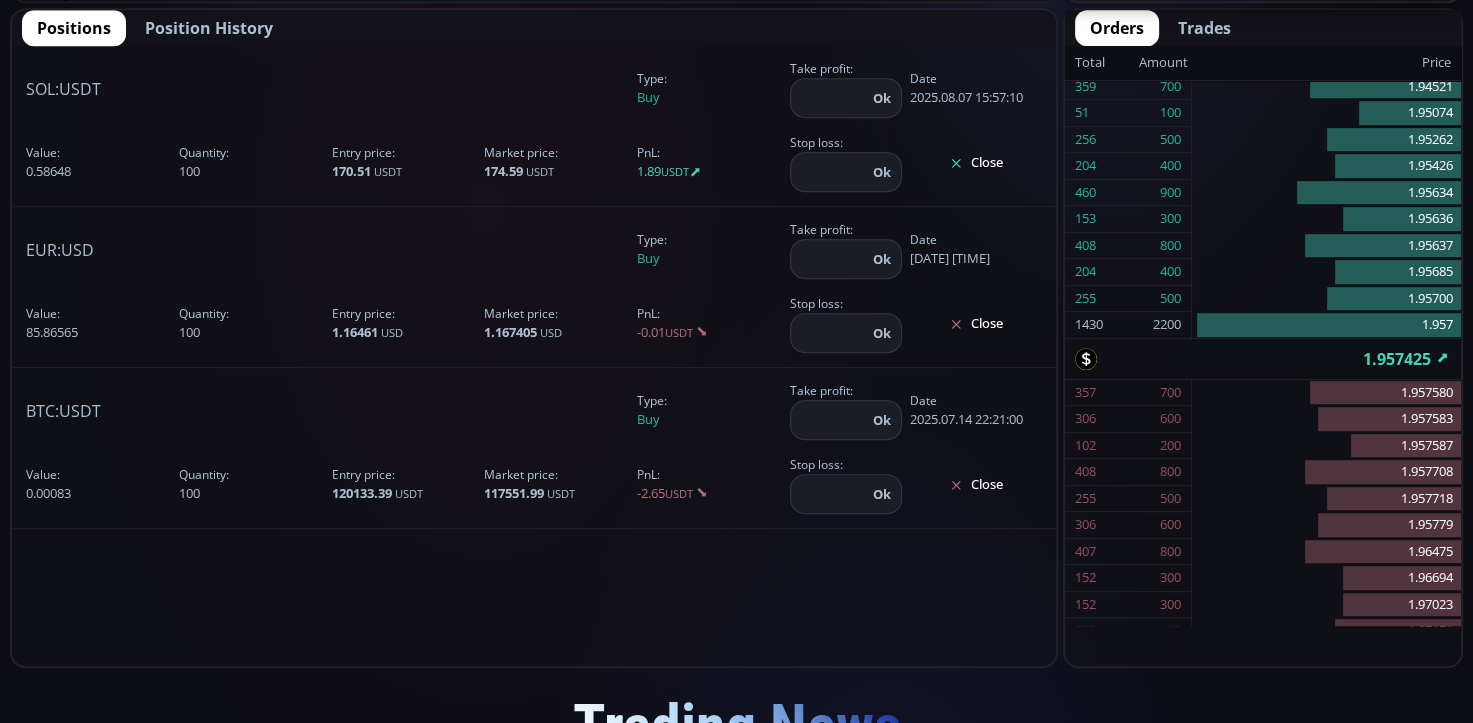 click on "[NUMBER] [NUMBER]" 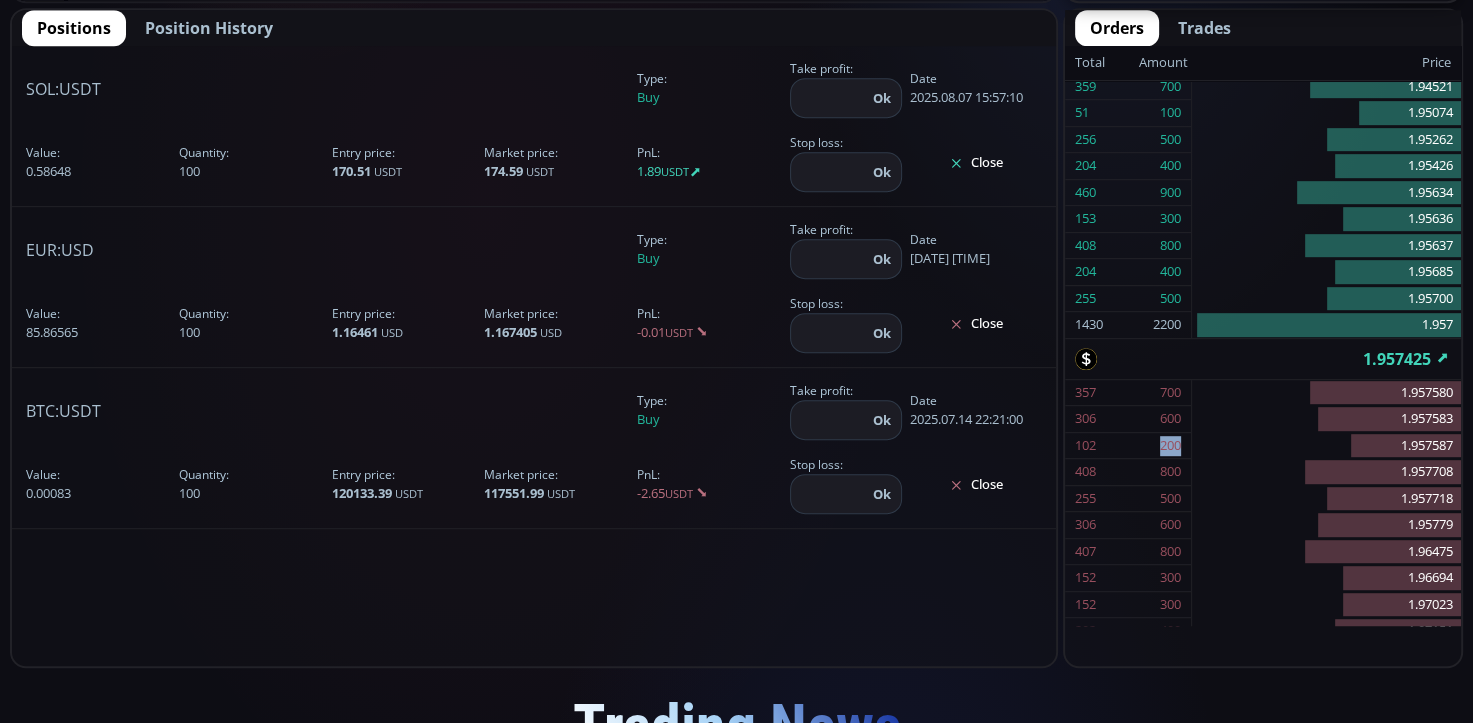 click on "[NUMBER] [NUMBER]" 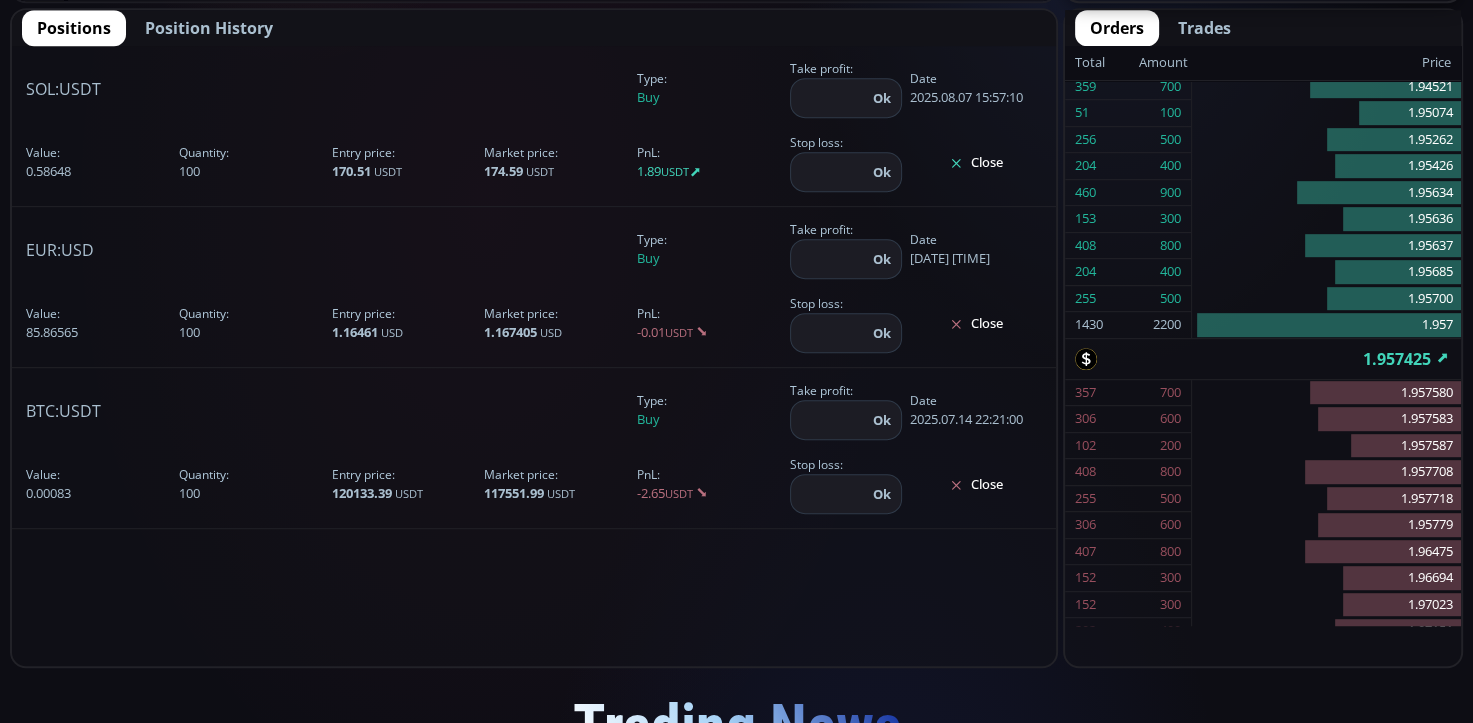 click on "[NUMBER] [NUMBER]" 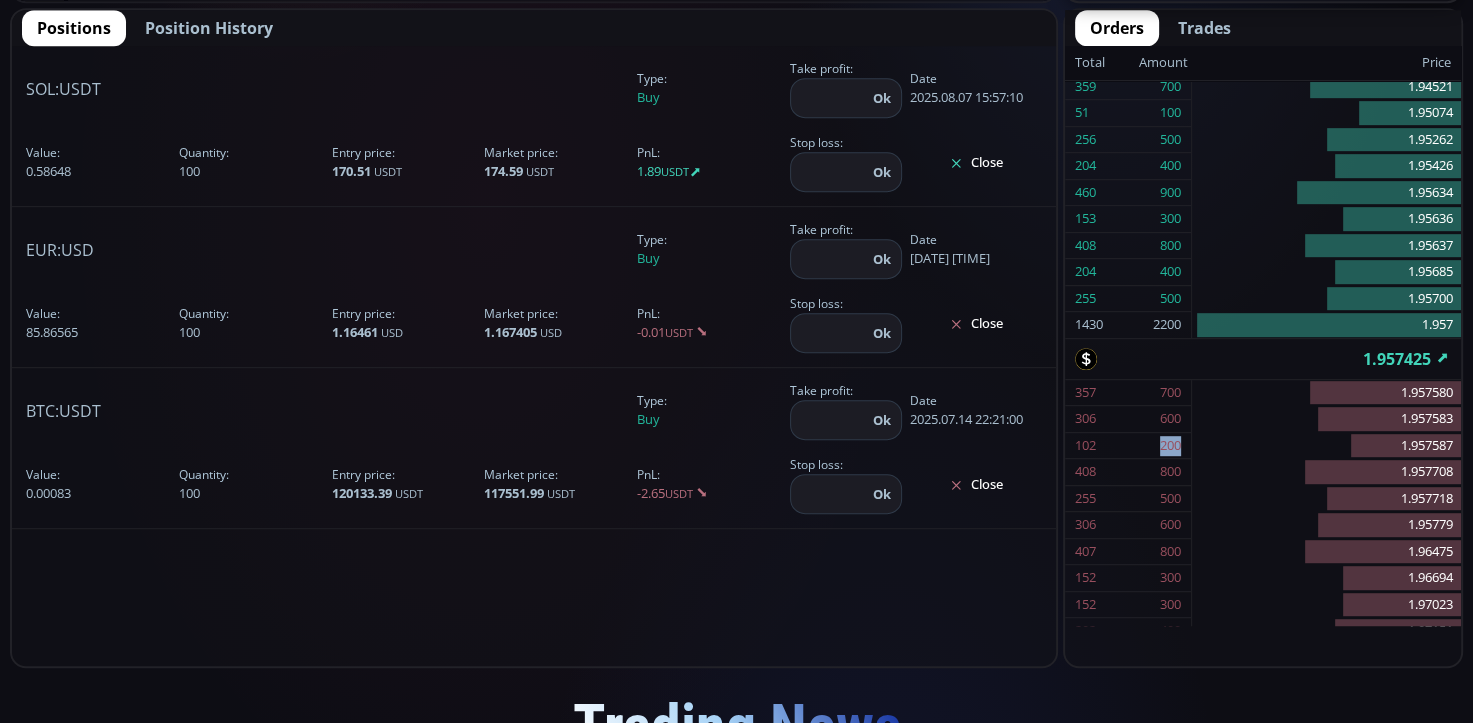 click on "[NUMBER] [NUMBER]" 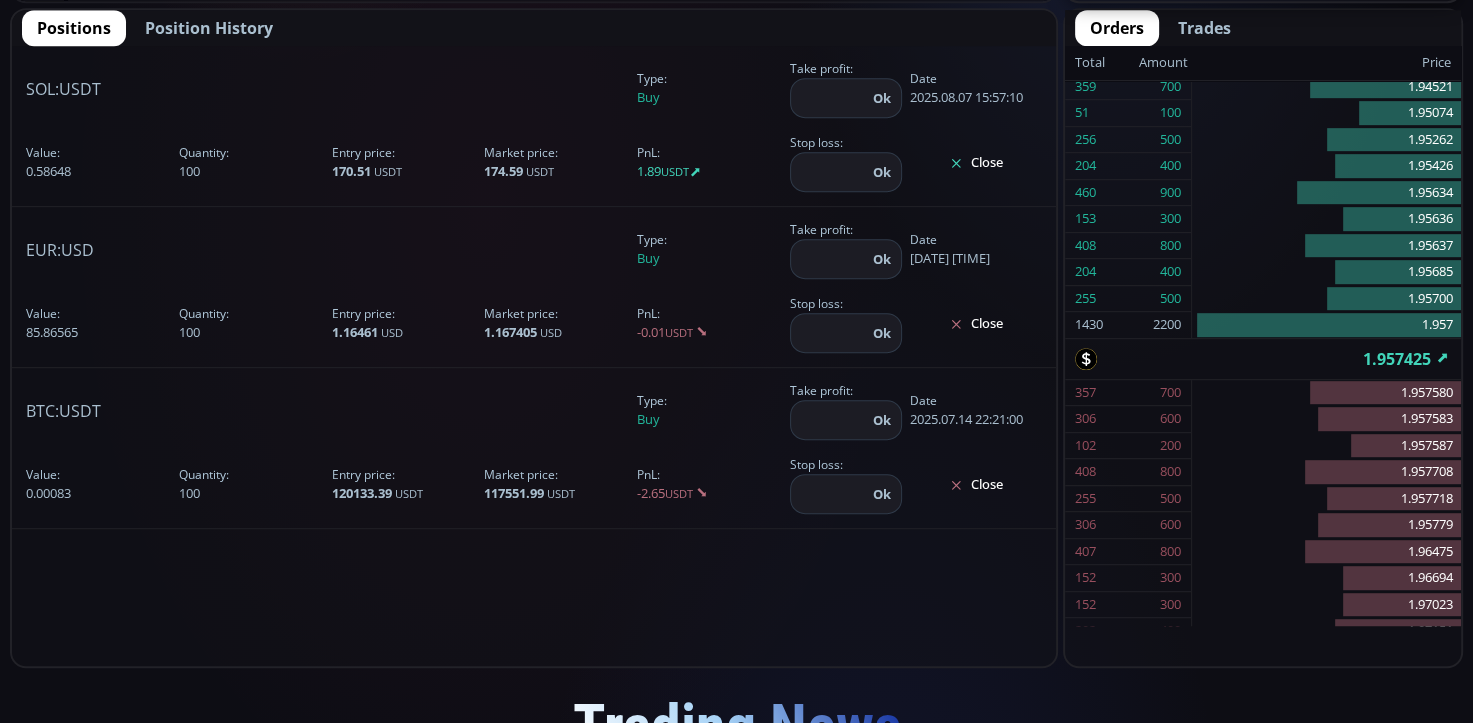click on "[NUMBER] [NUMBER]" 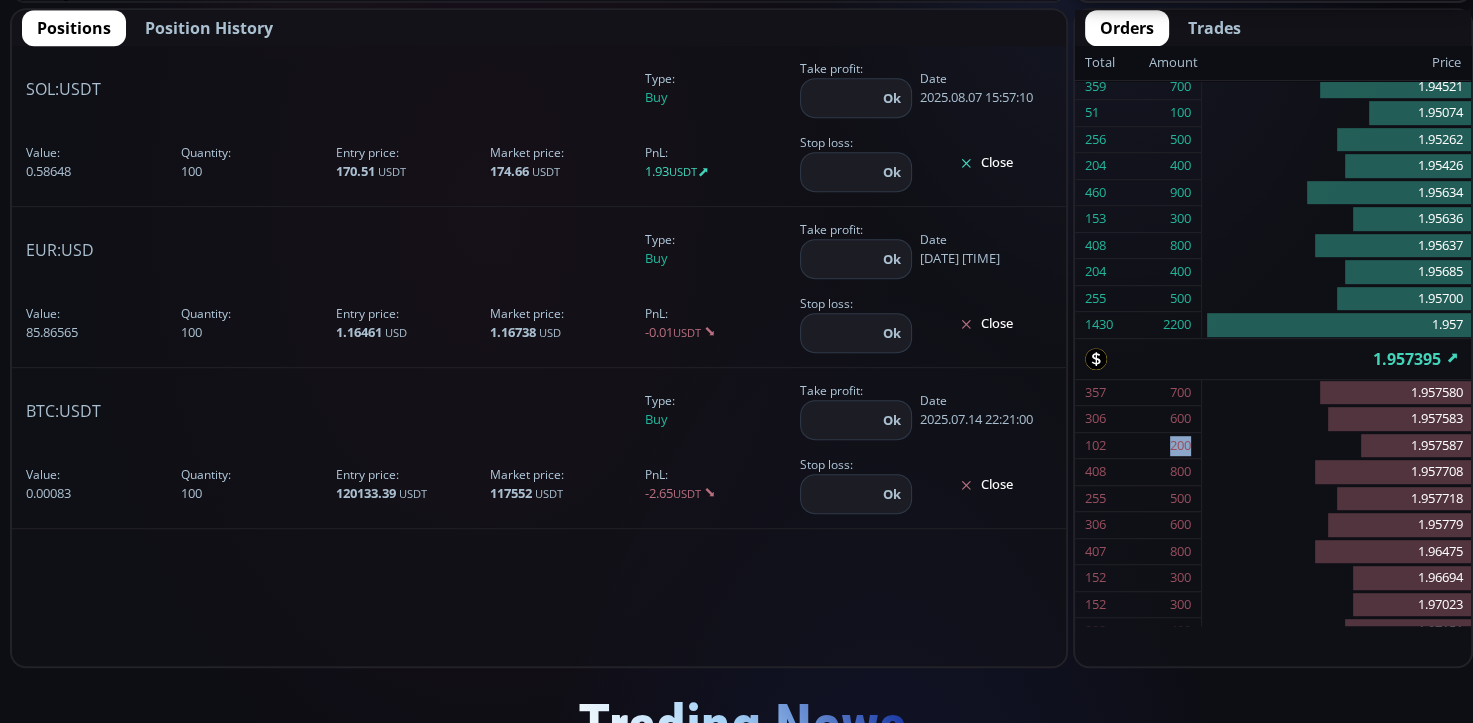 click on "[NUMBER] [NUMBER]" 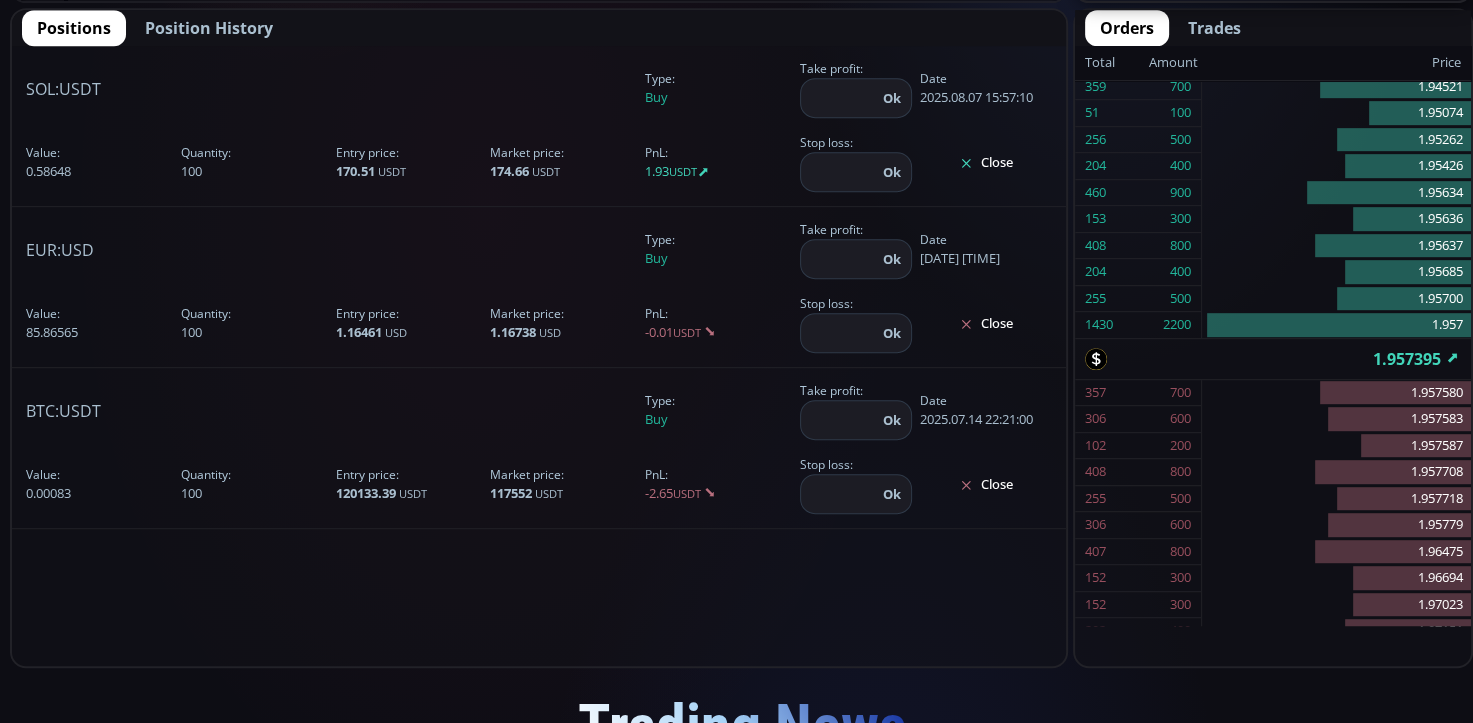 click on "[NUMBER] [NUMBER]" 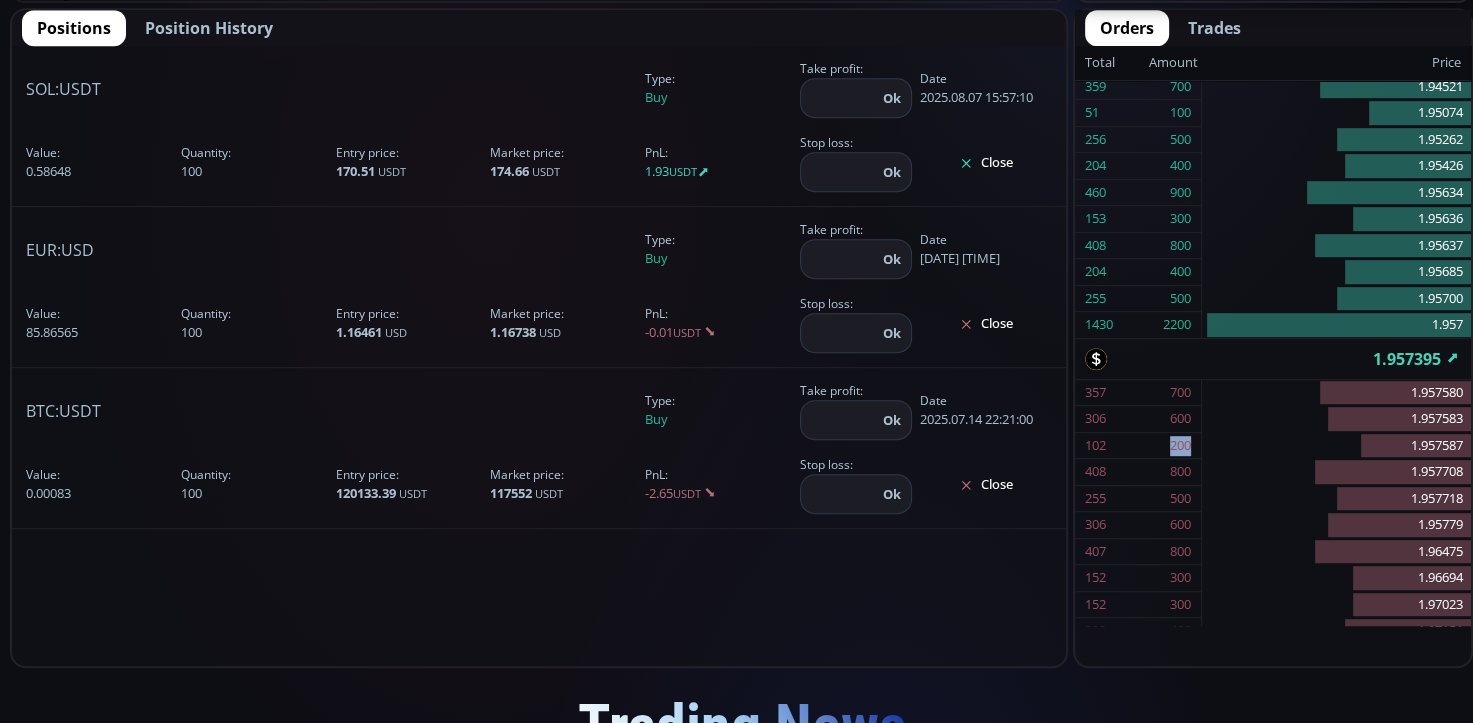 click on "[NUMBER] [NUMBER]" 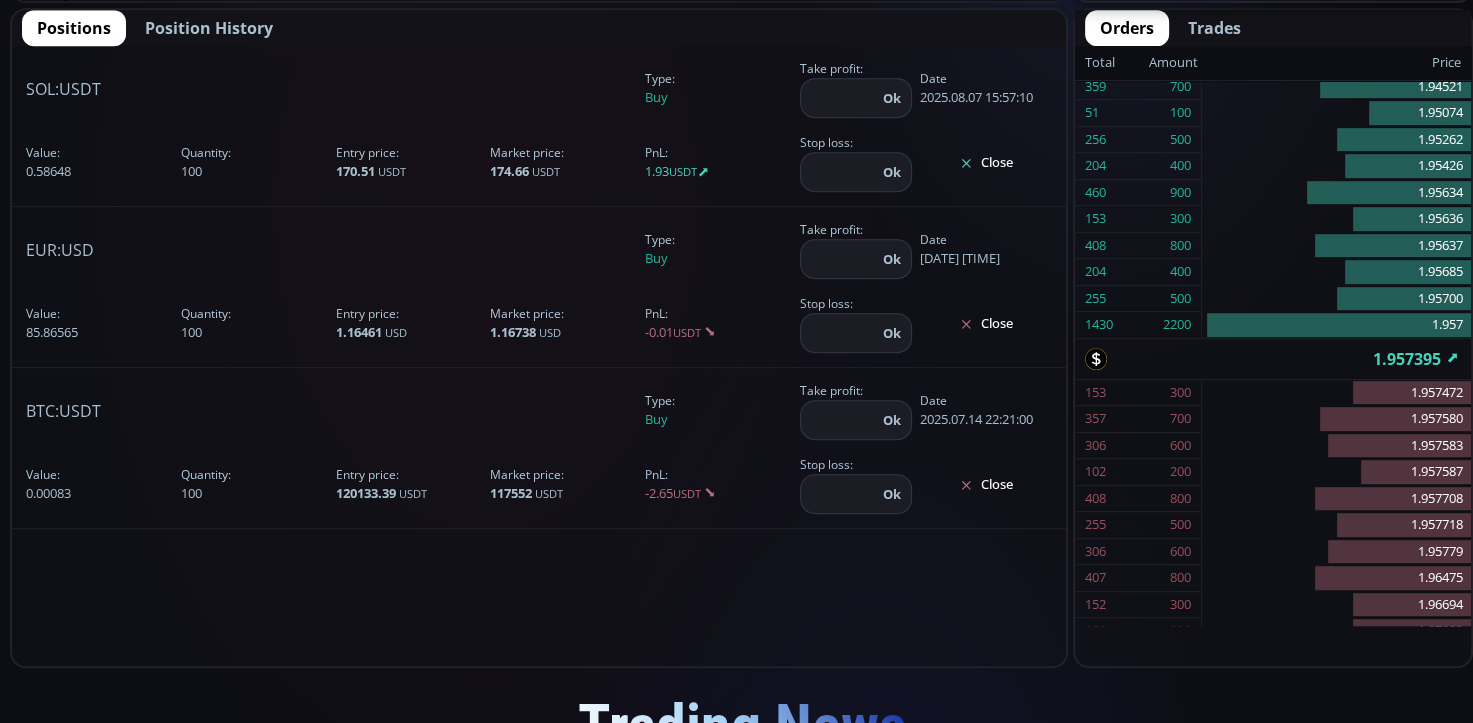 click on "306 600" 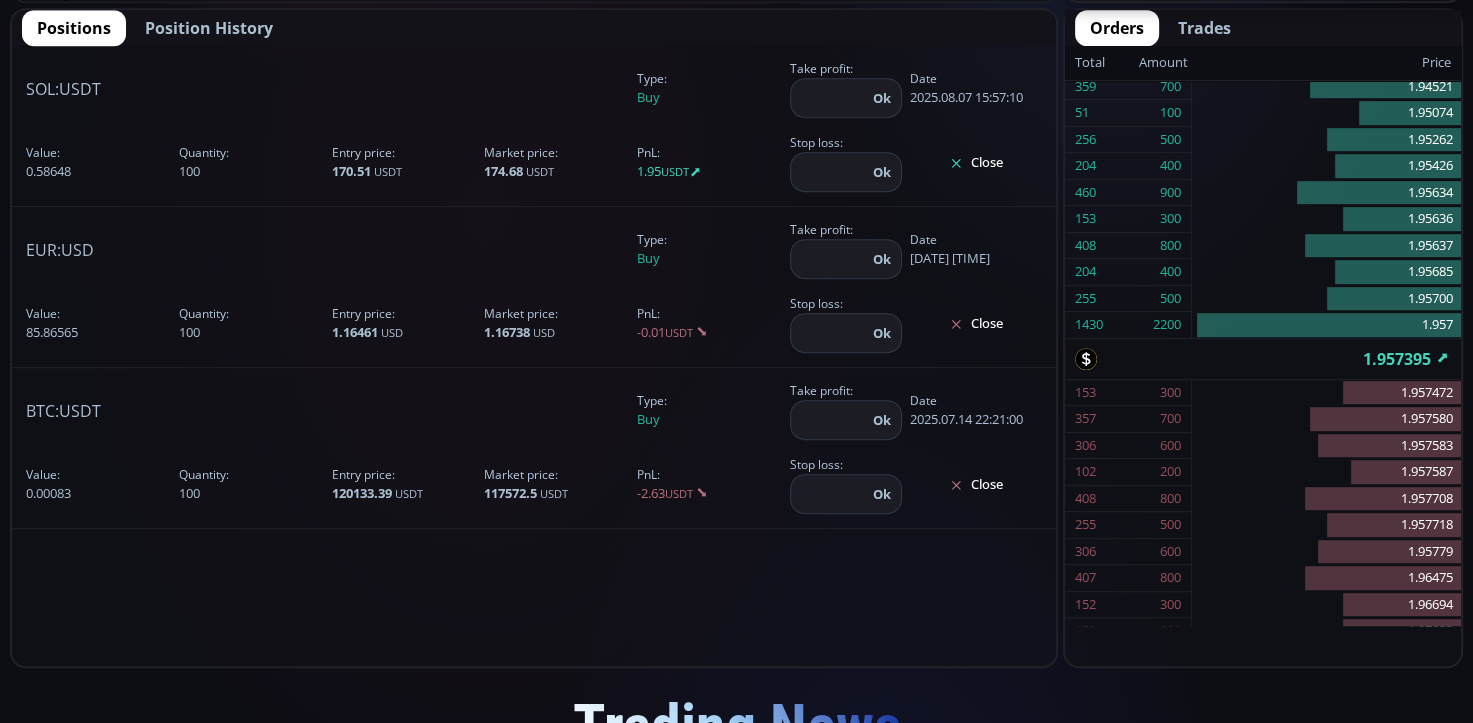 click on "306 600" 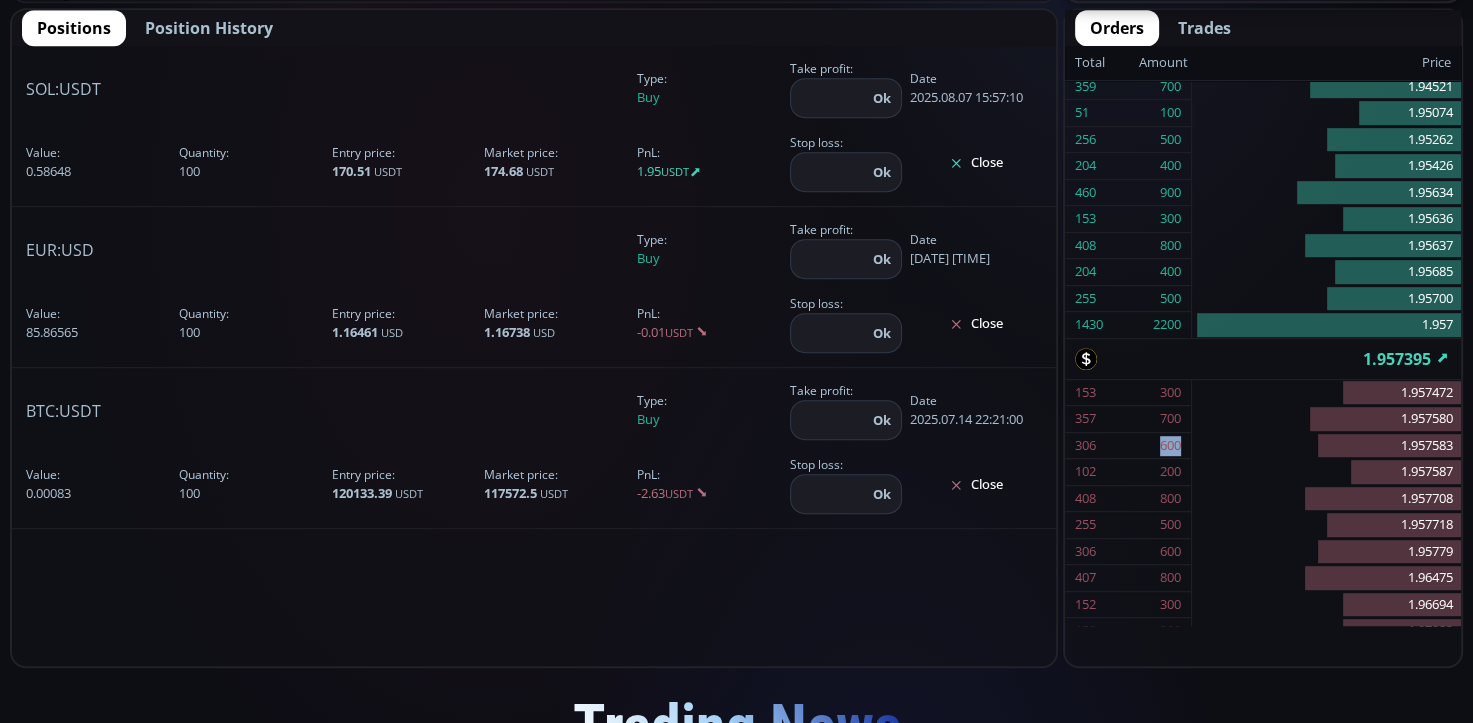 click on "306 600" 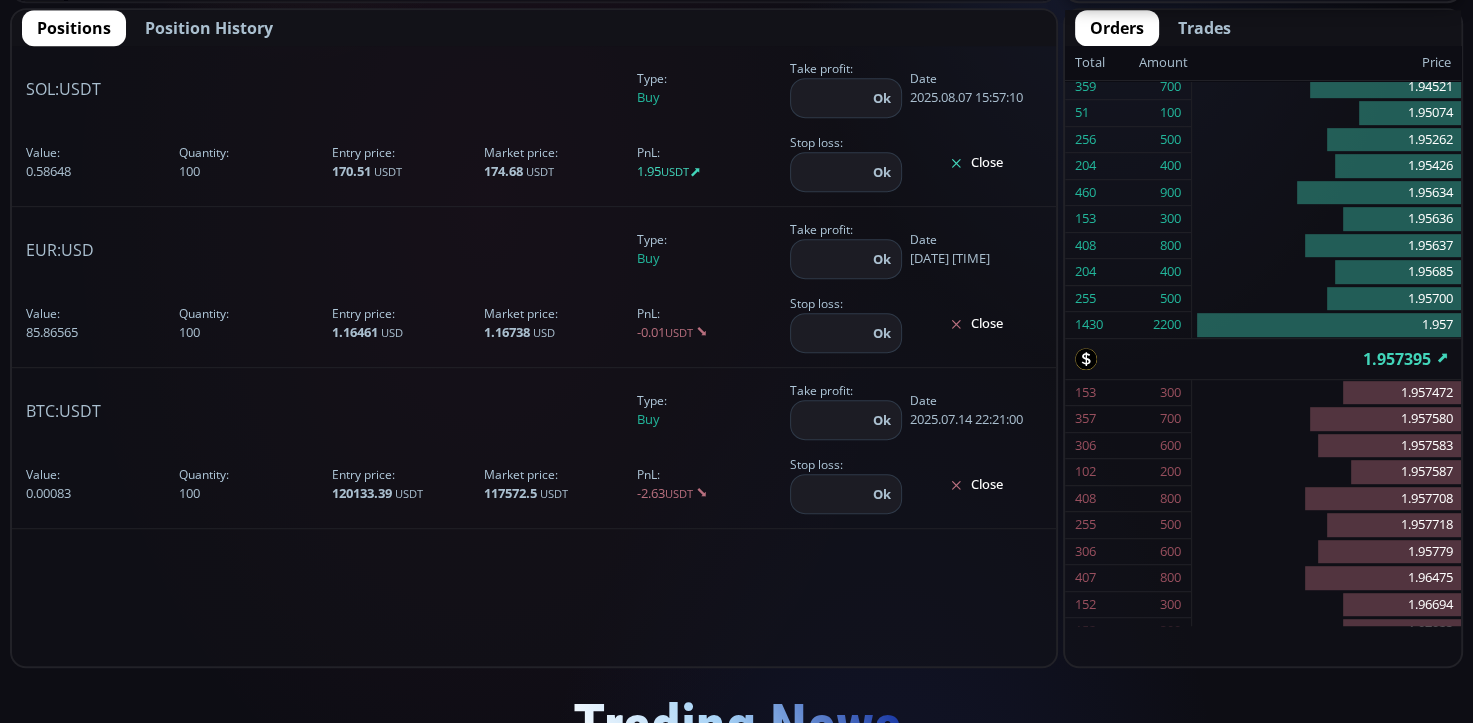 click on "306 600" 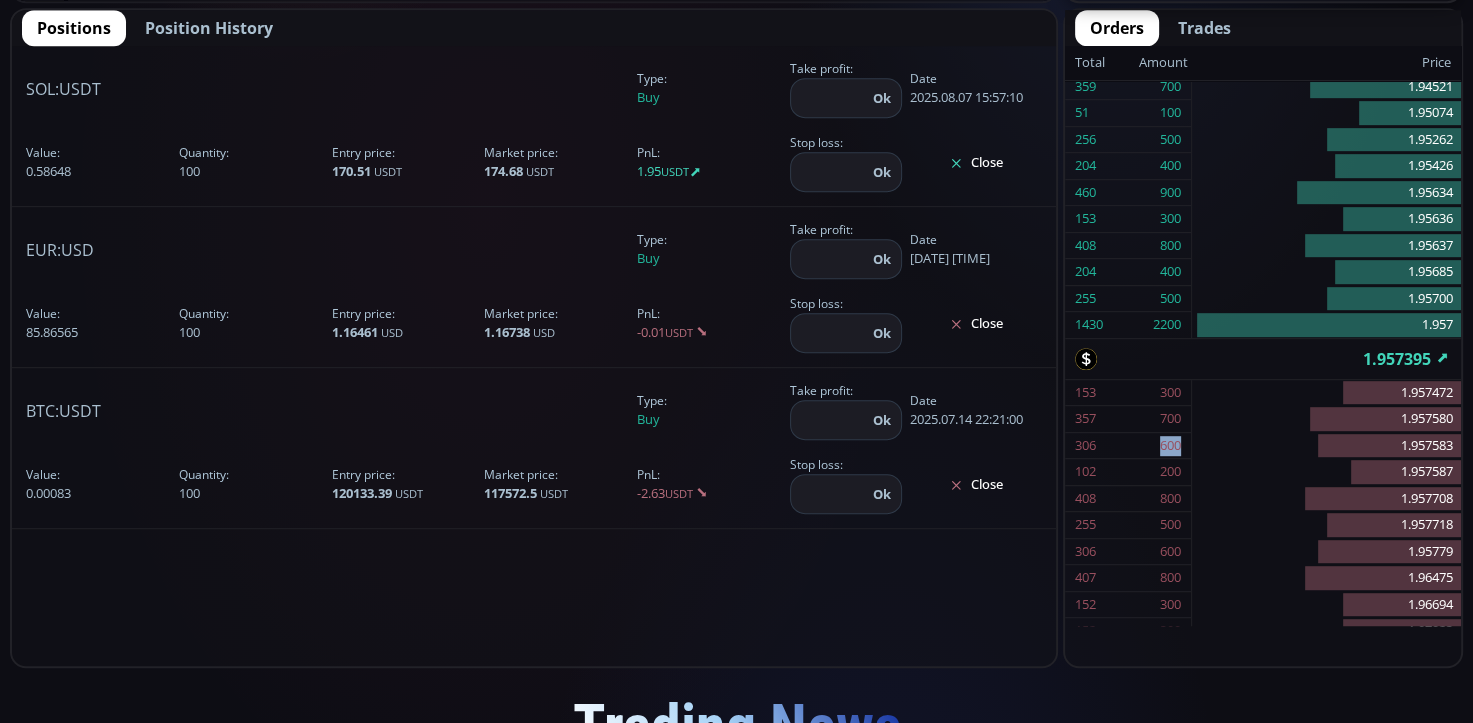 click on "306 600" 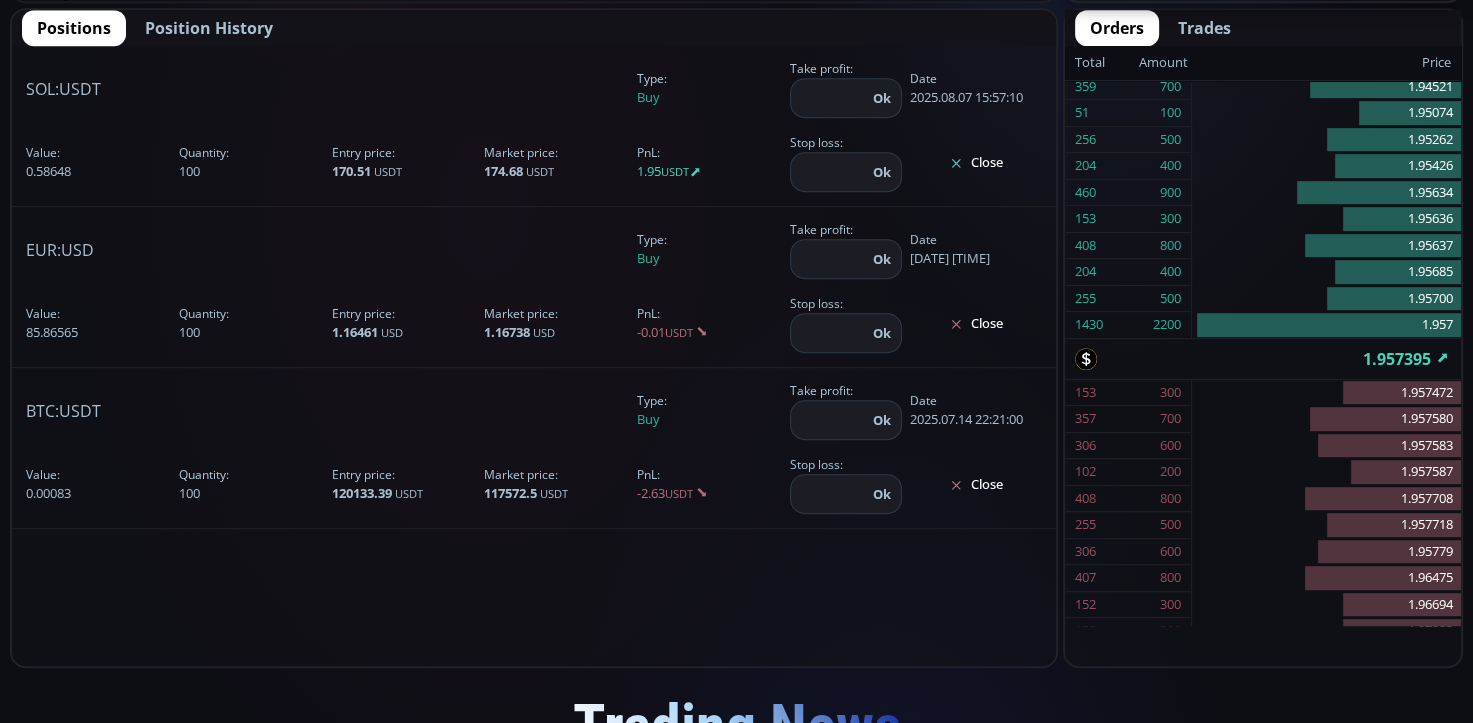 click on "306 600" 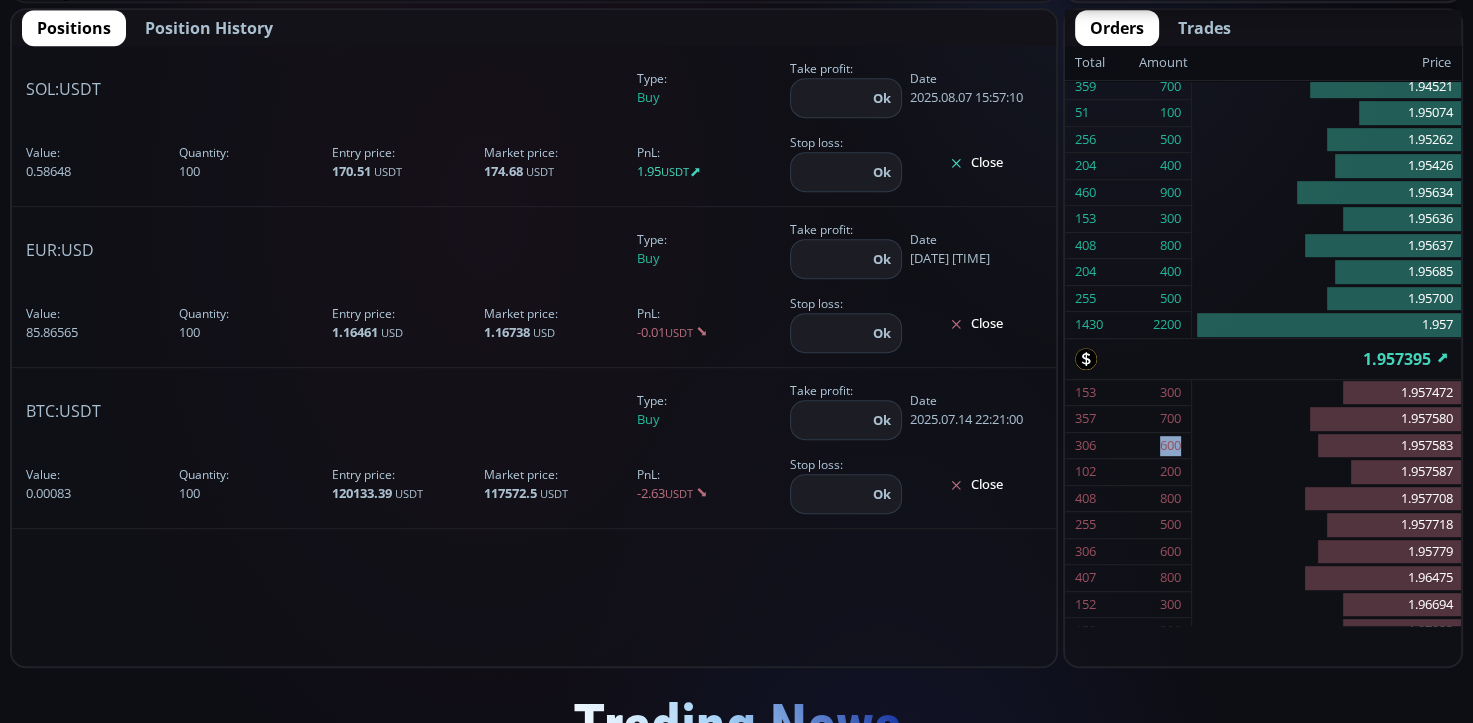 click on "306 600" 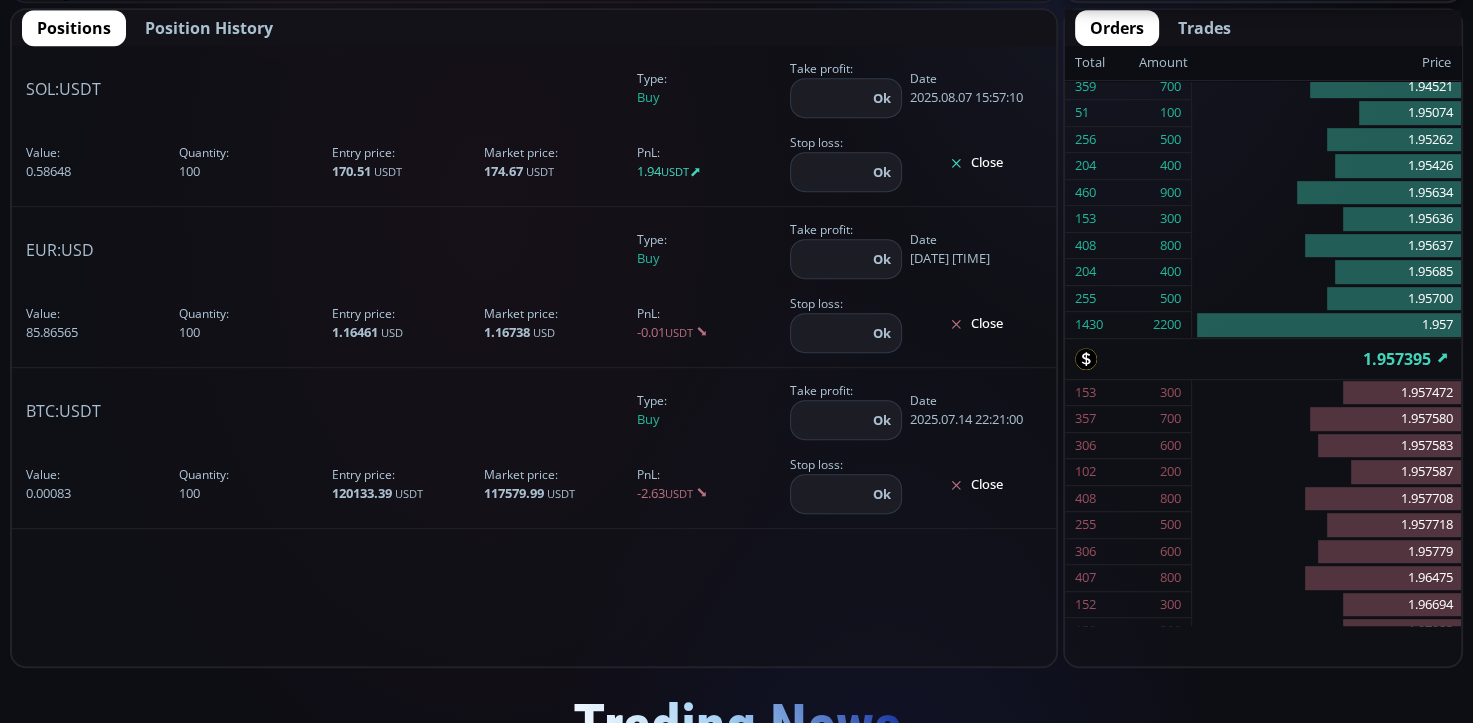 click on "306 600" 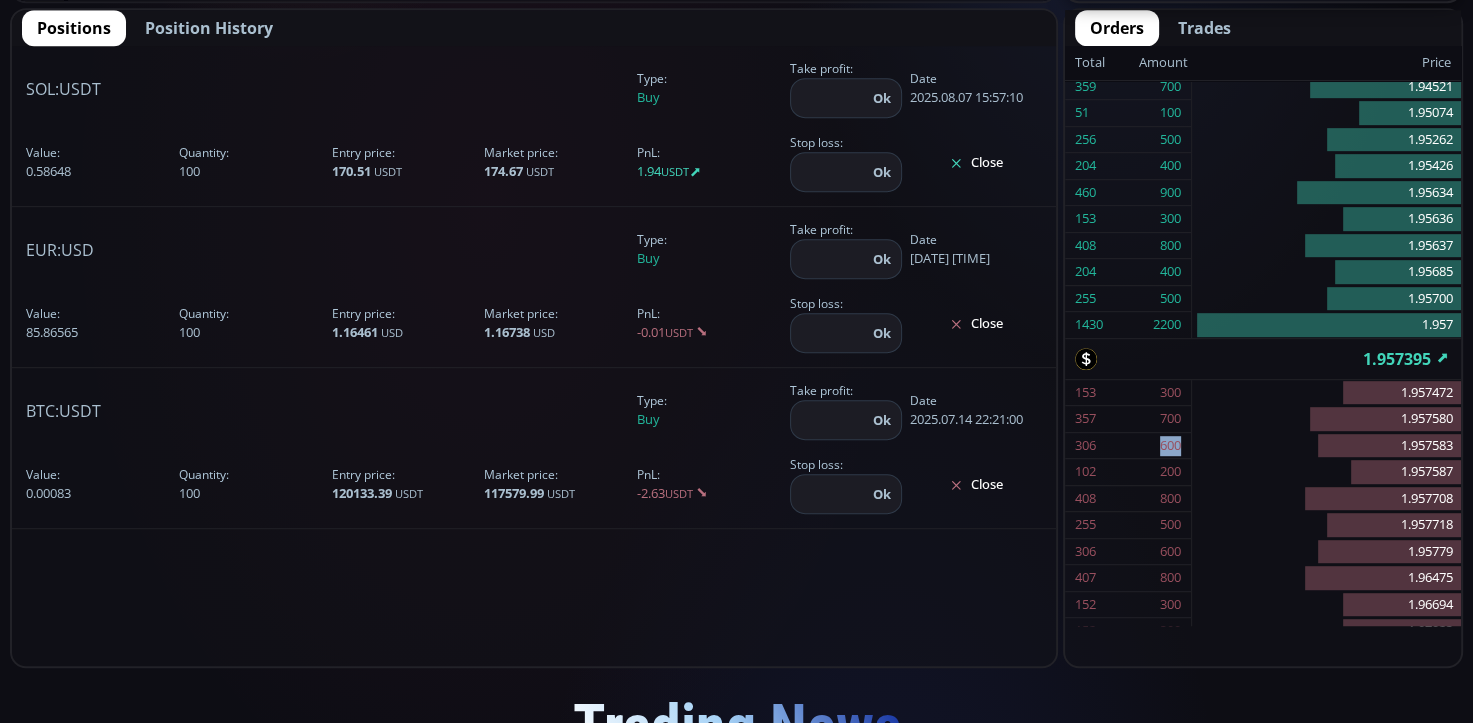 click on "306 600" 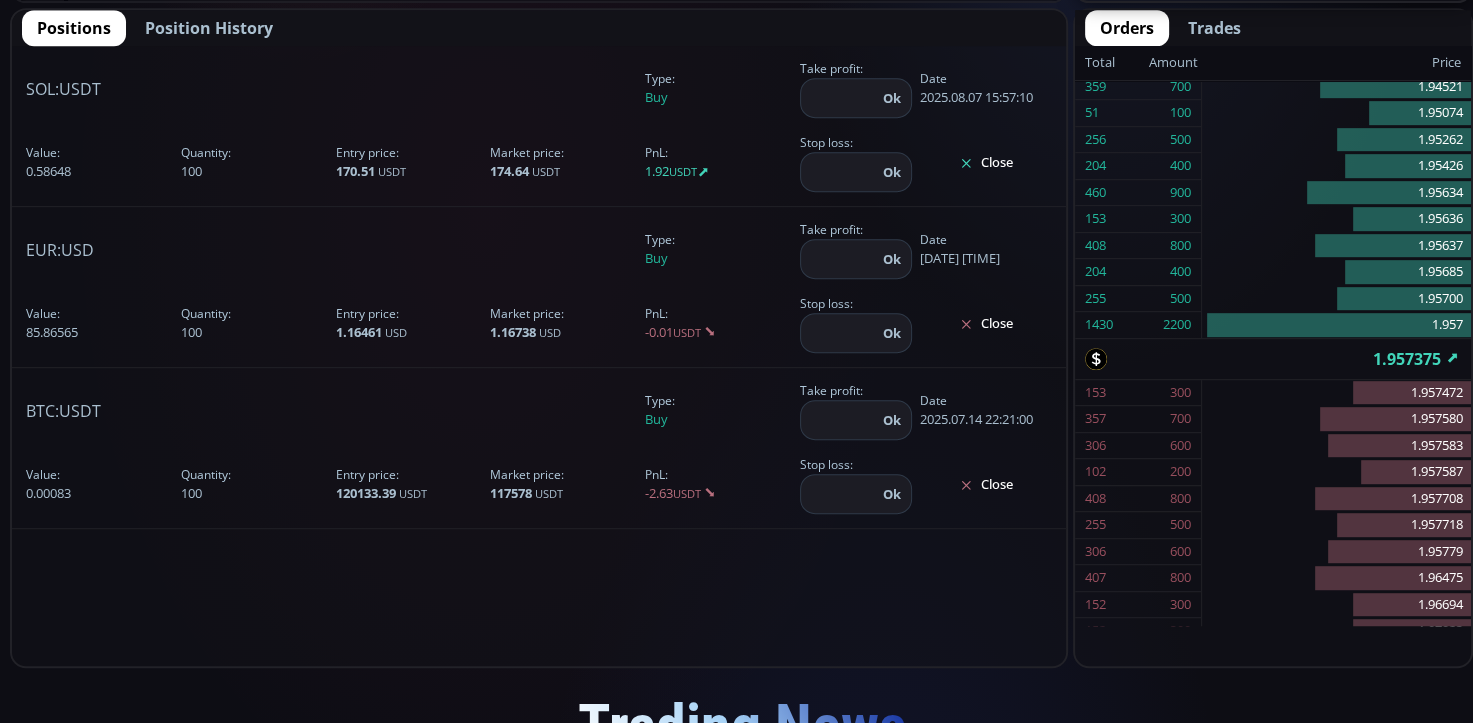 click on "306 600" 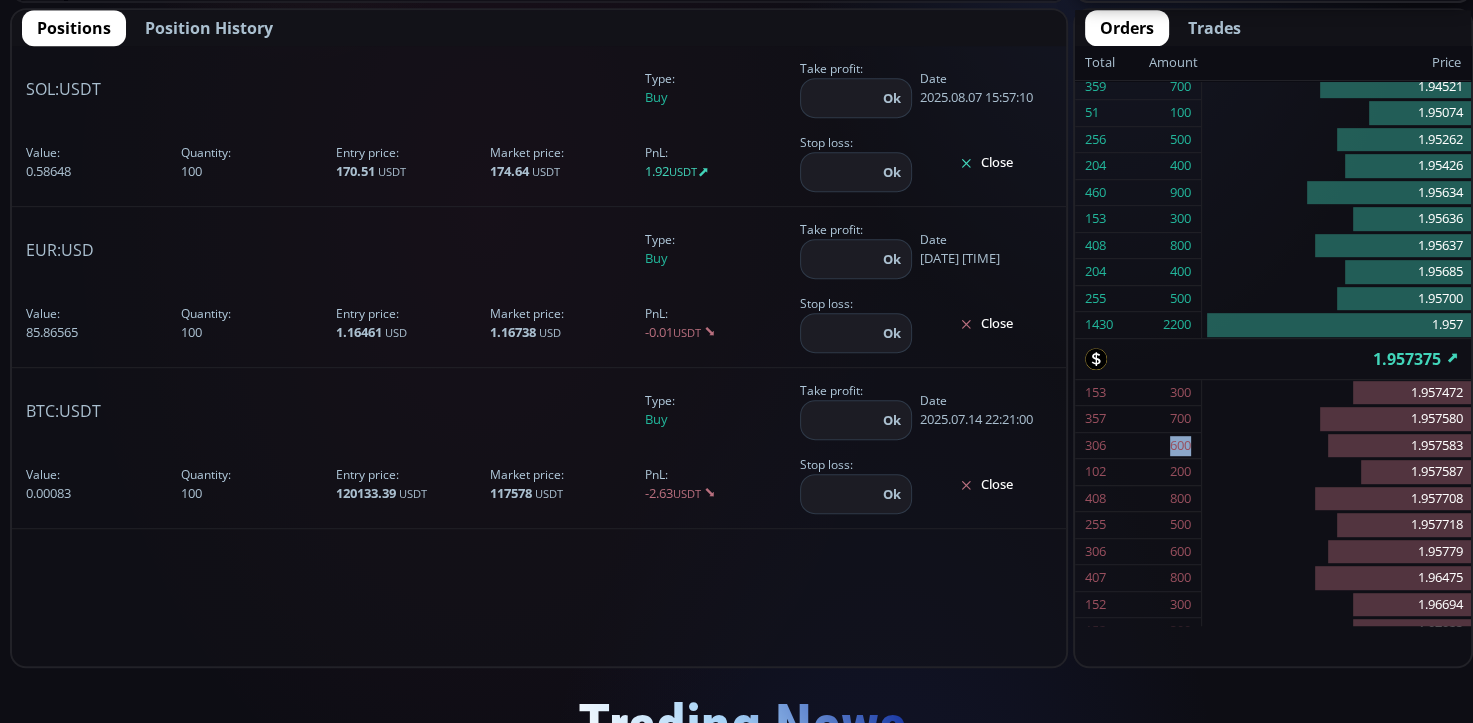 click on "306 600" 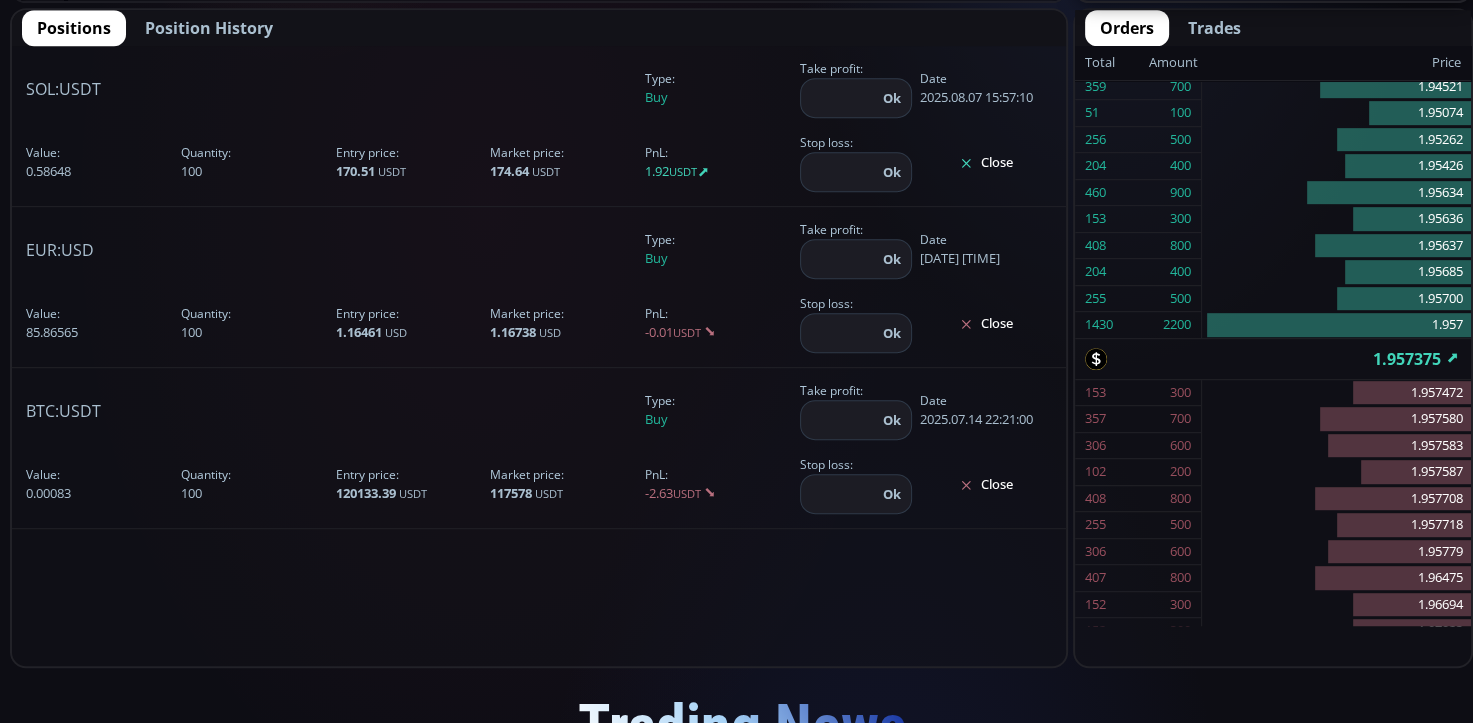 click on "306 600" 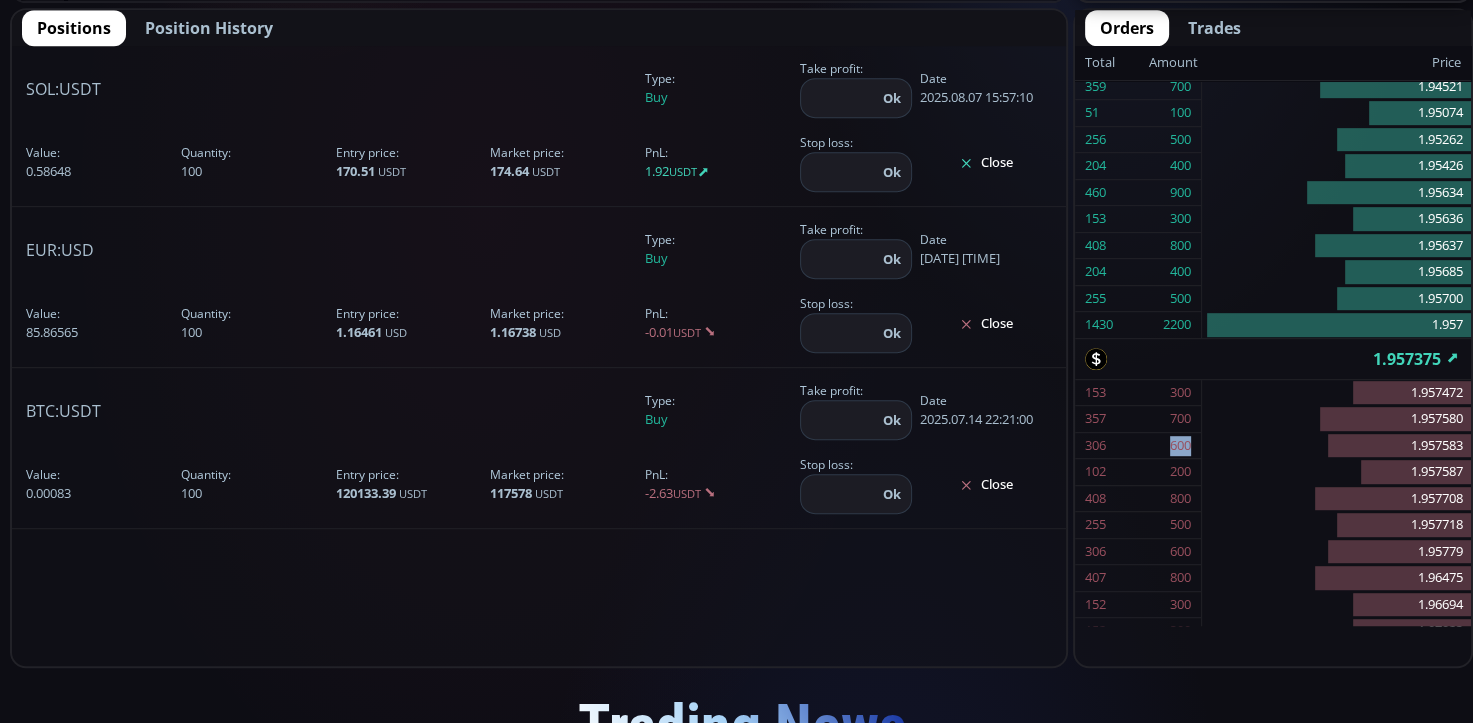click on "306 600" 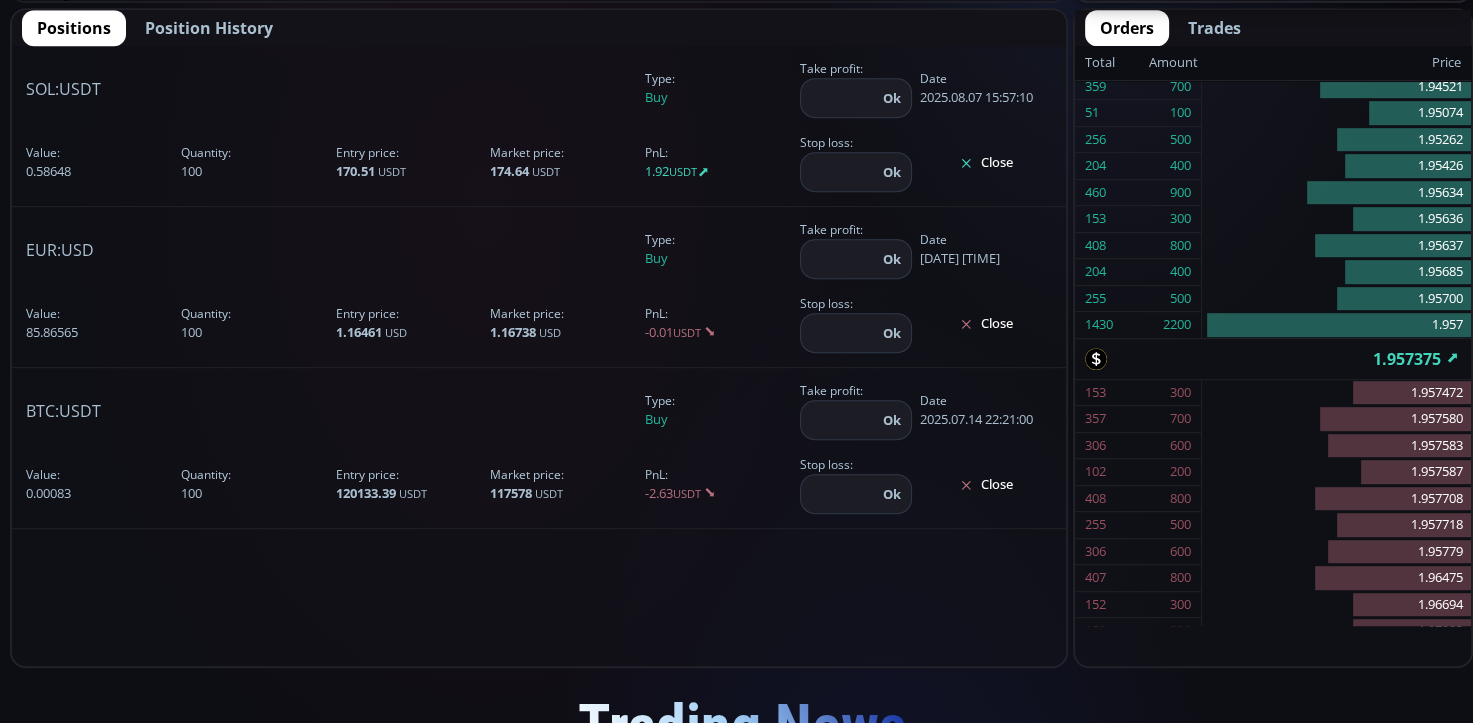click on "306 600" 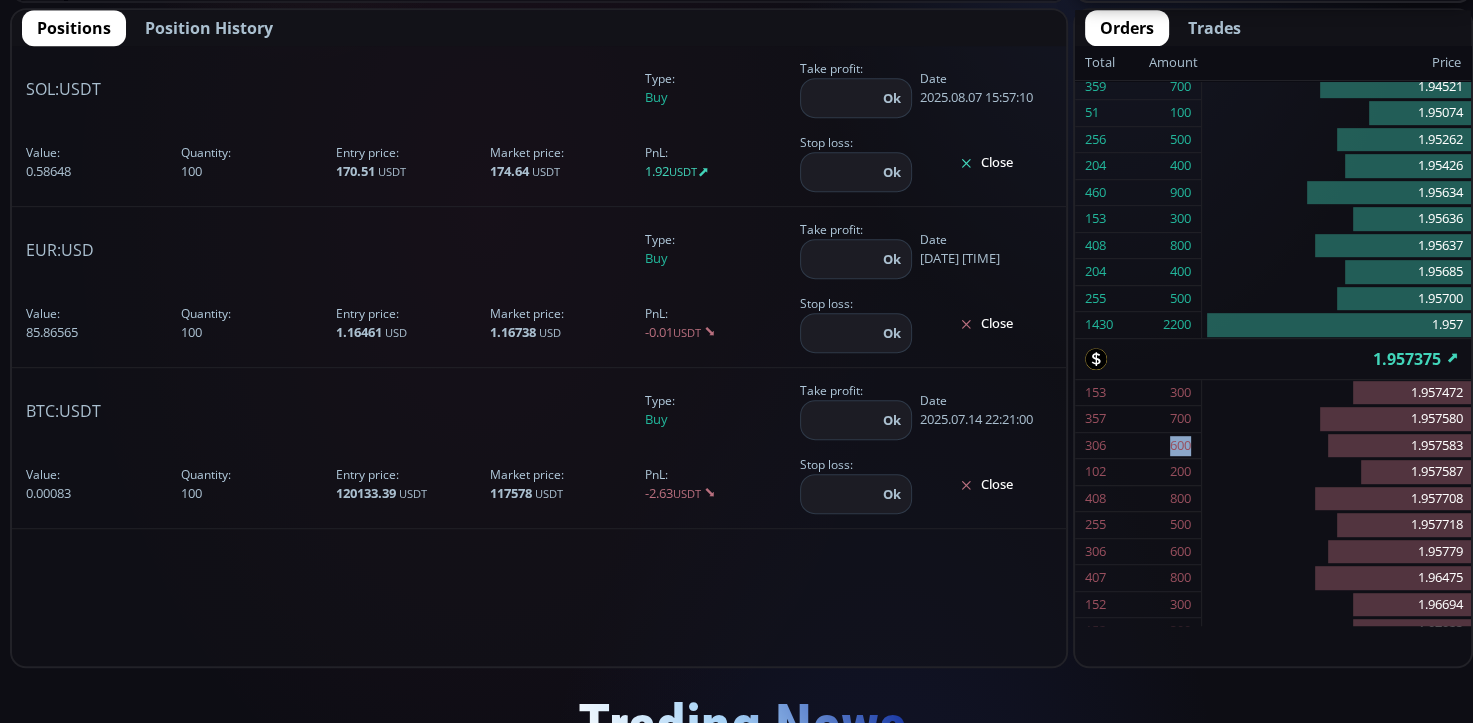 click on "306 600" 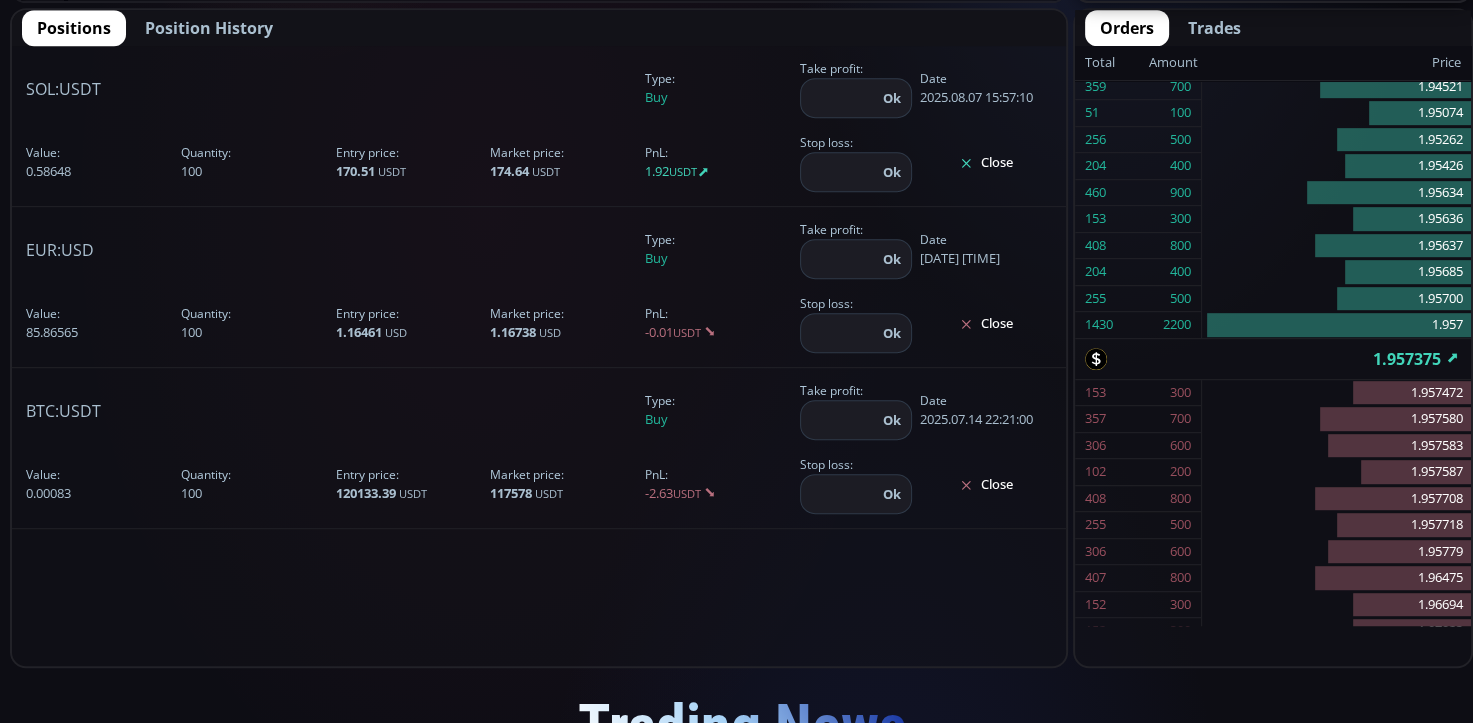 click on "306 600" 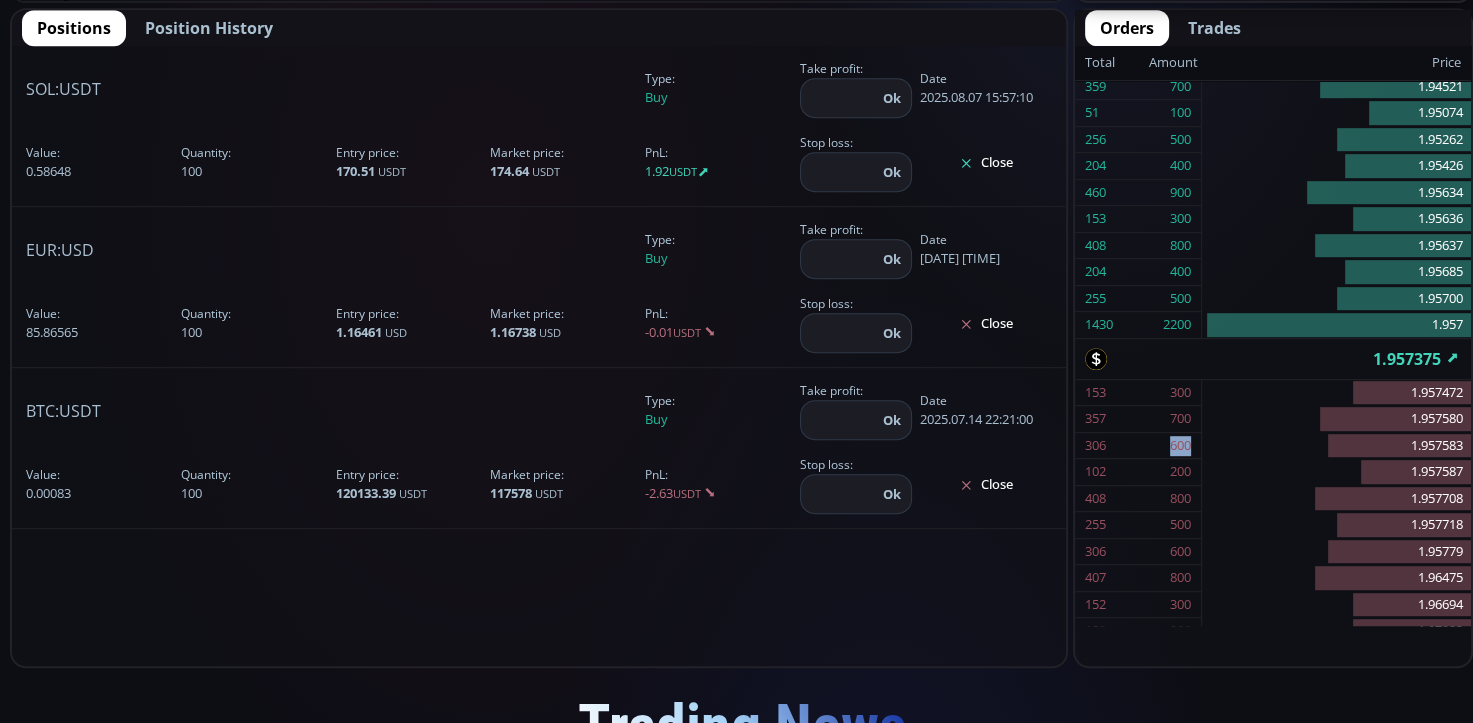 click on "306 600" 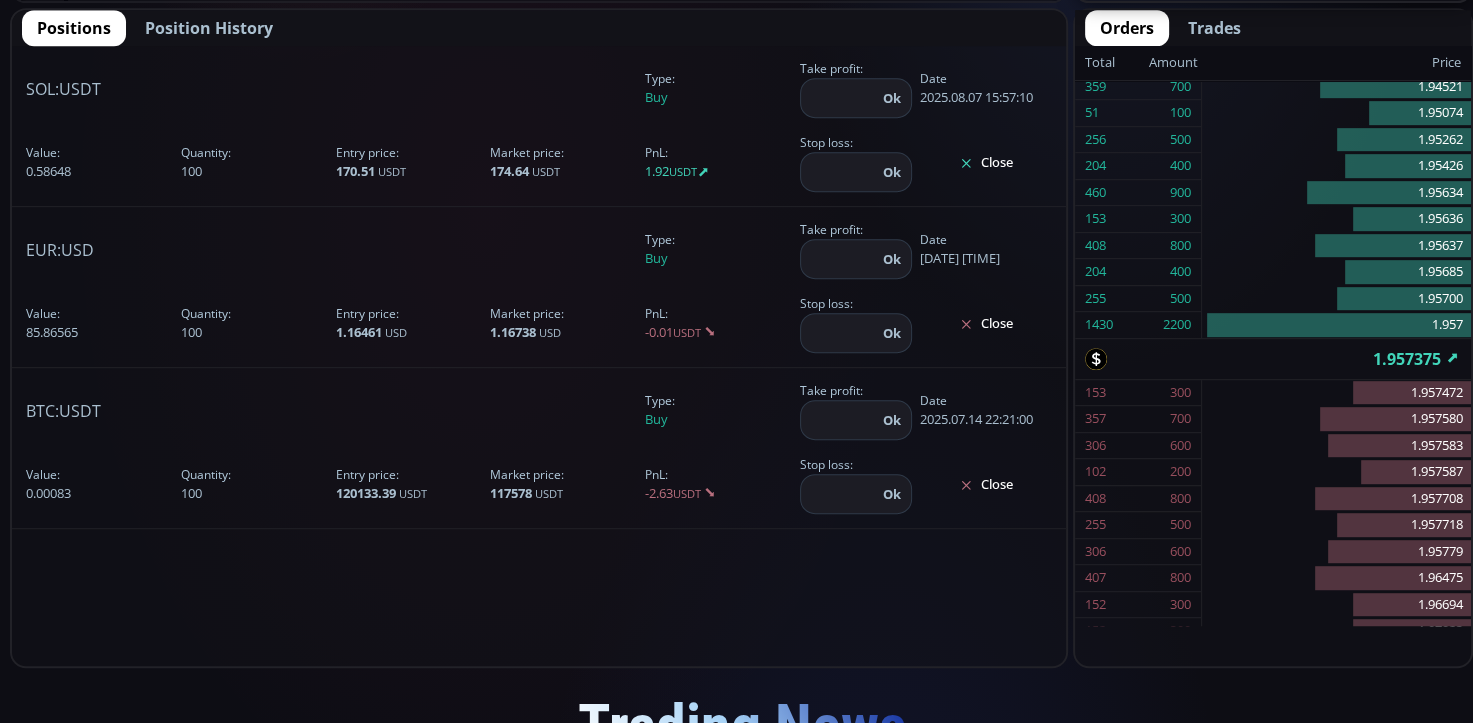 click on "306 600" 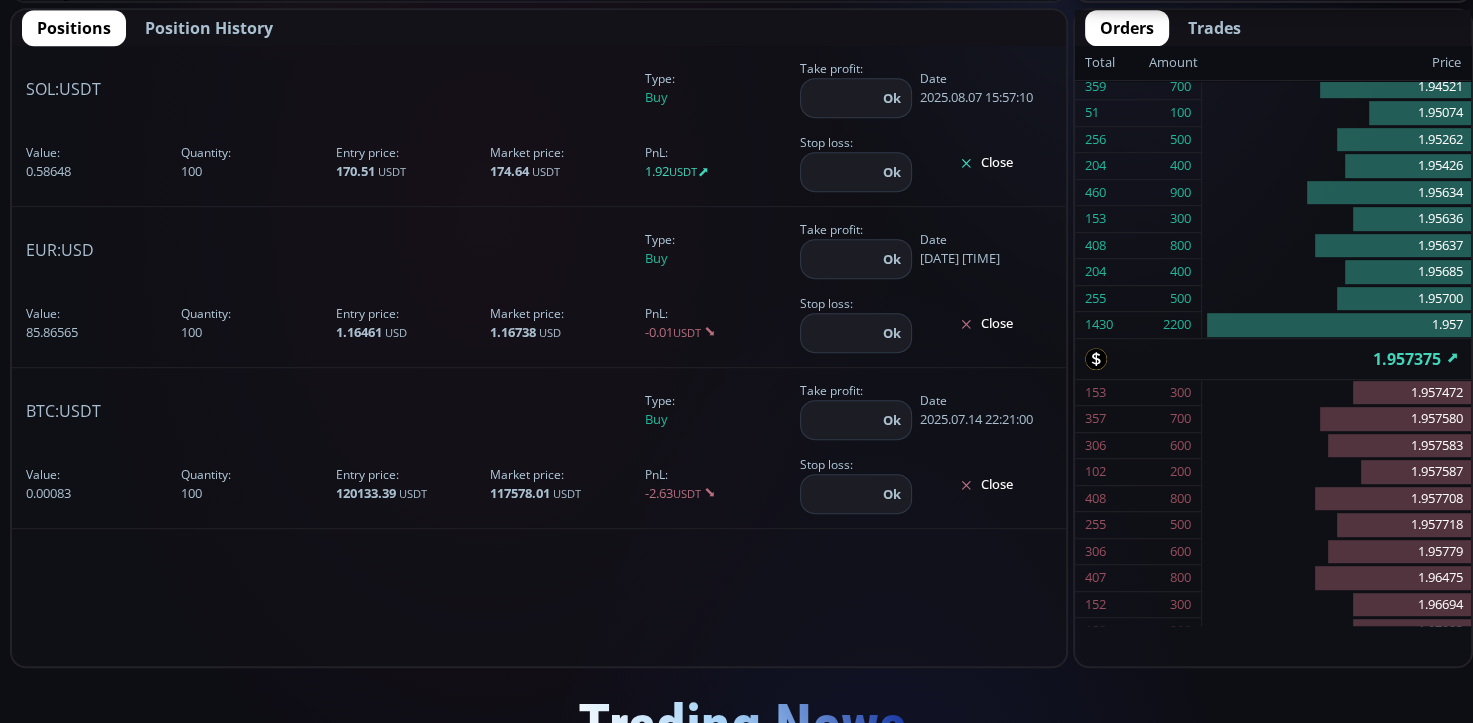 click on "306 600" 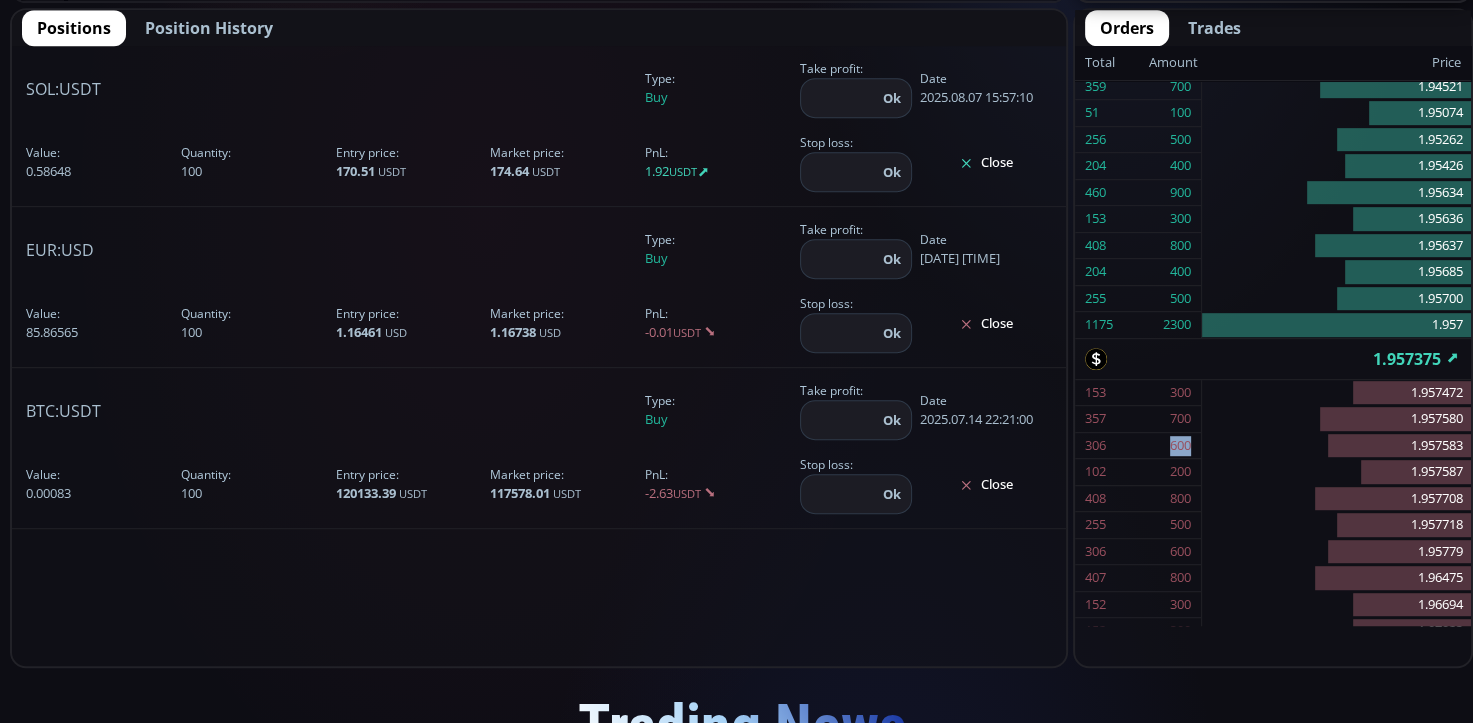 click on "306 600" 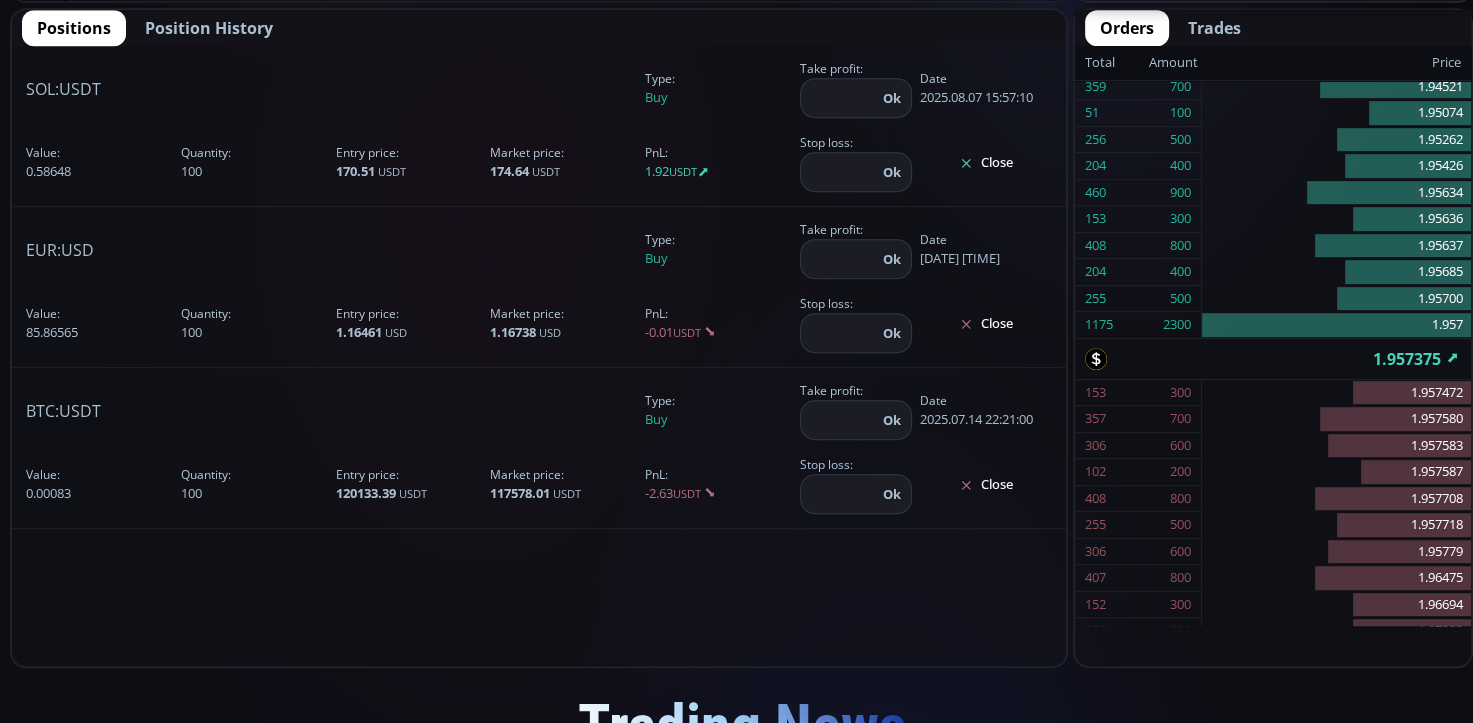 click on "306 600" 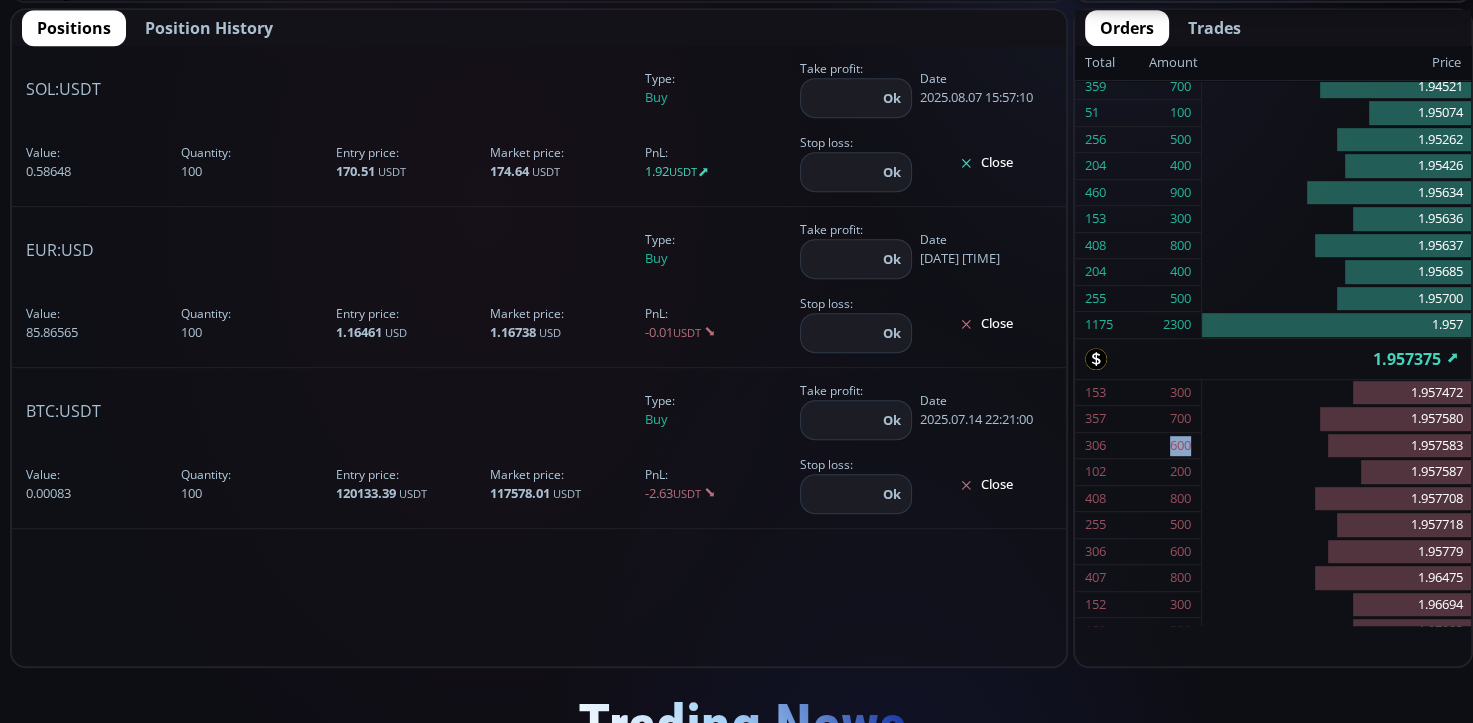 click on "306 600" 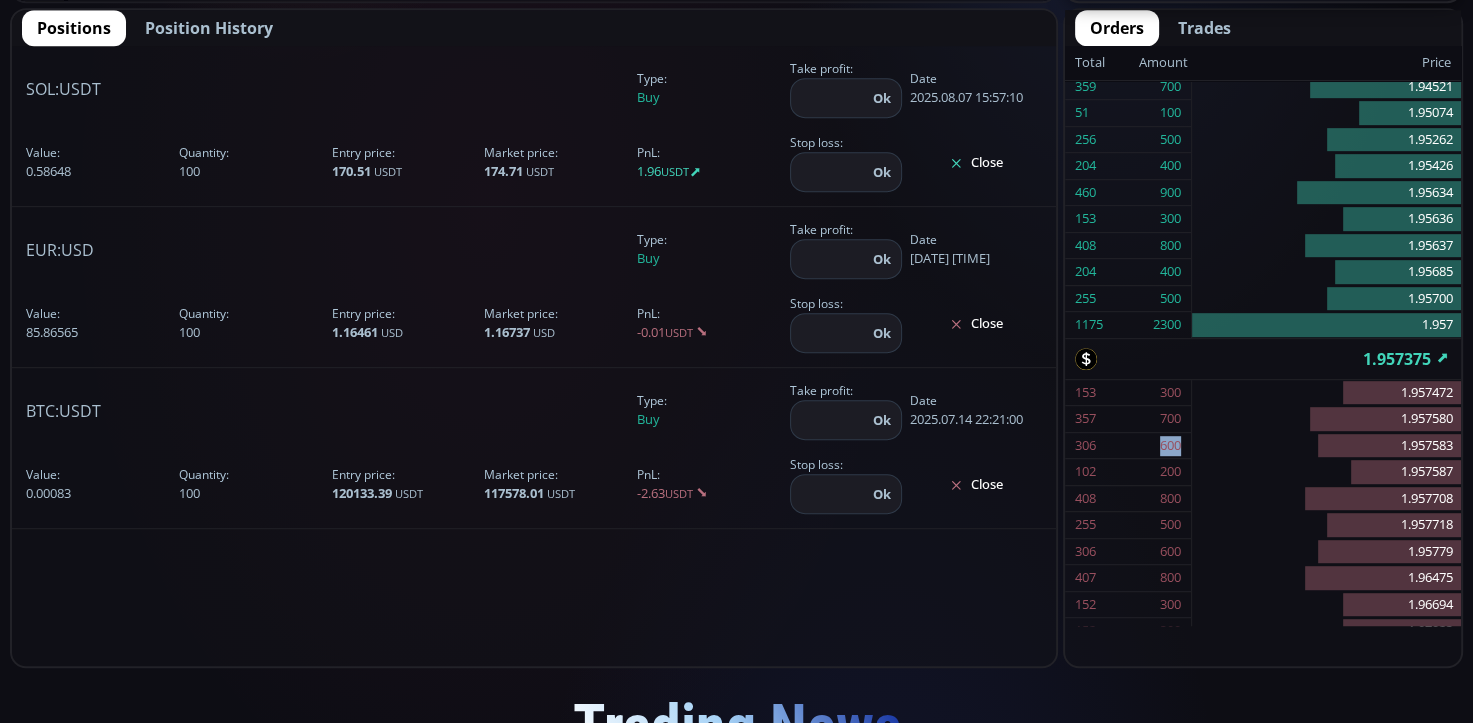click on "306 600" 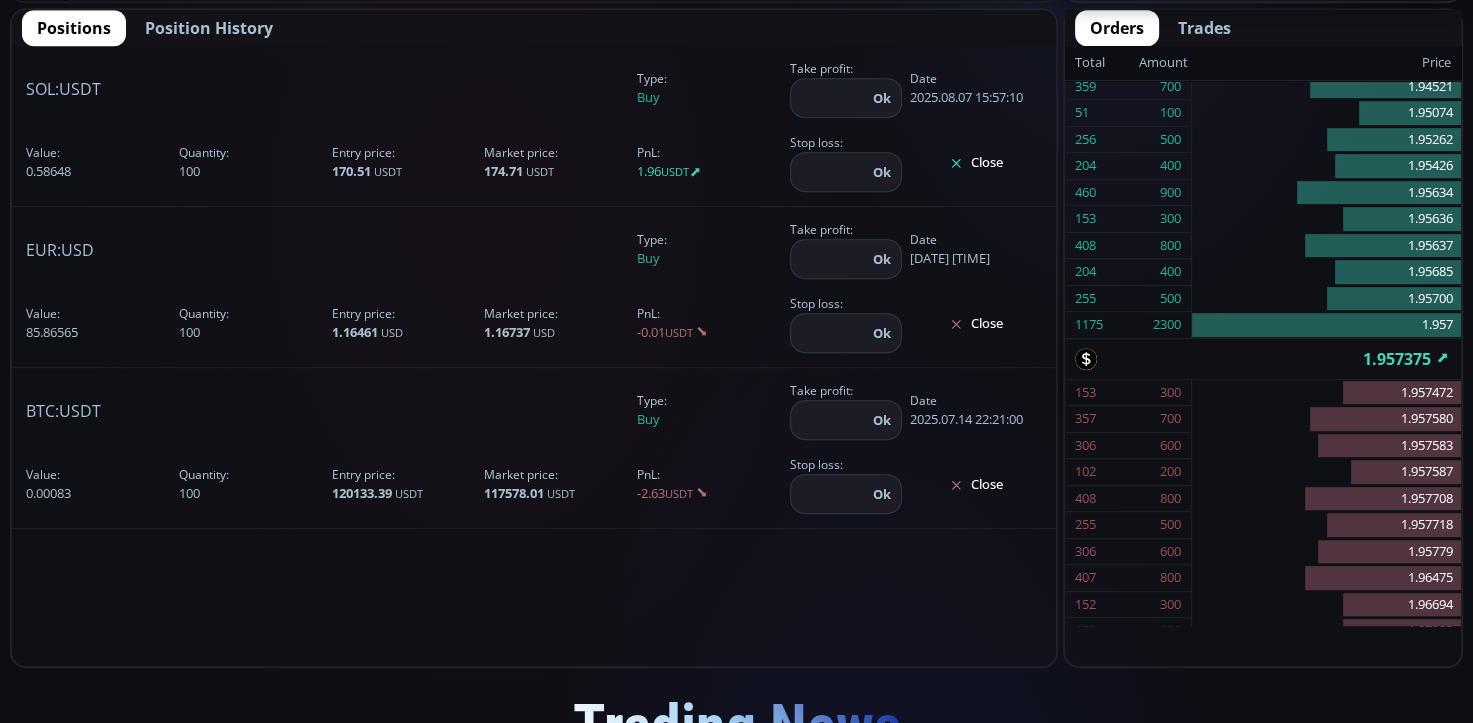 click on "306 600" 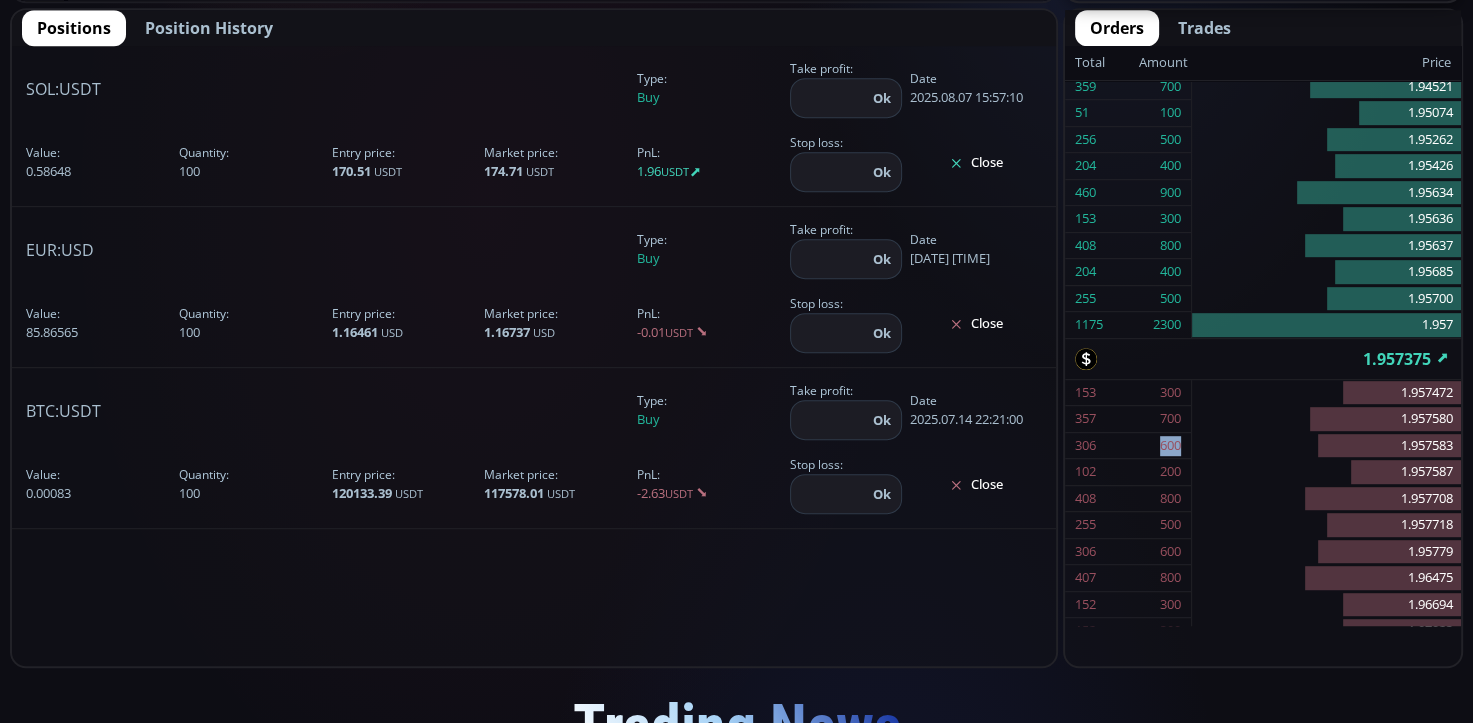 click on "306 600" 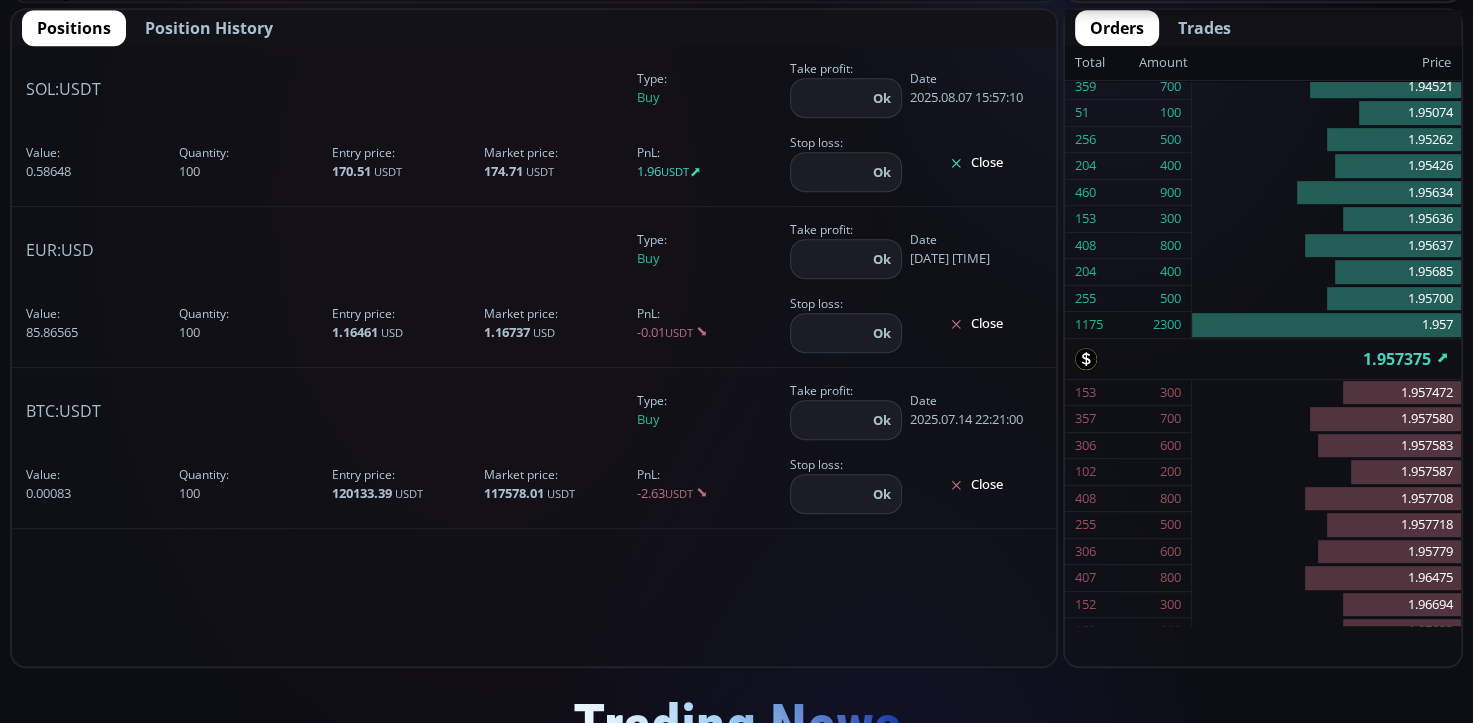 click on "306 600" 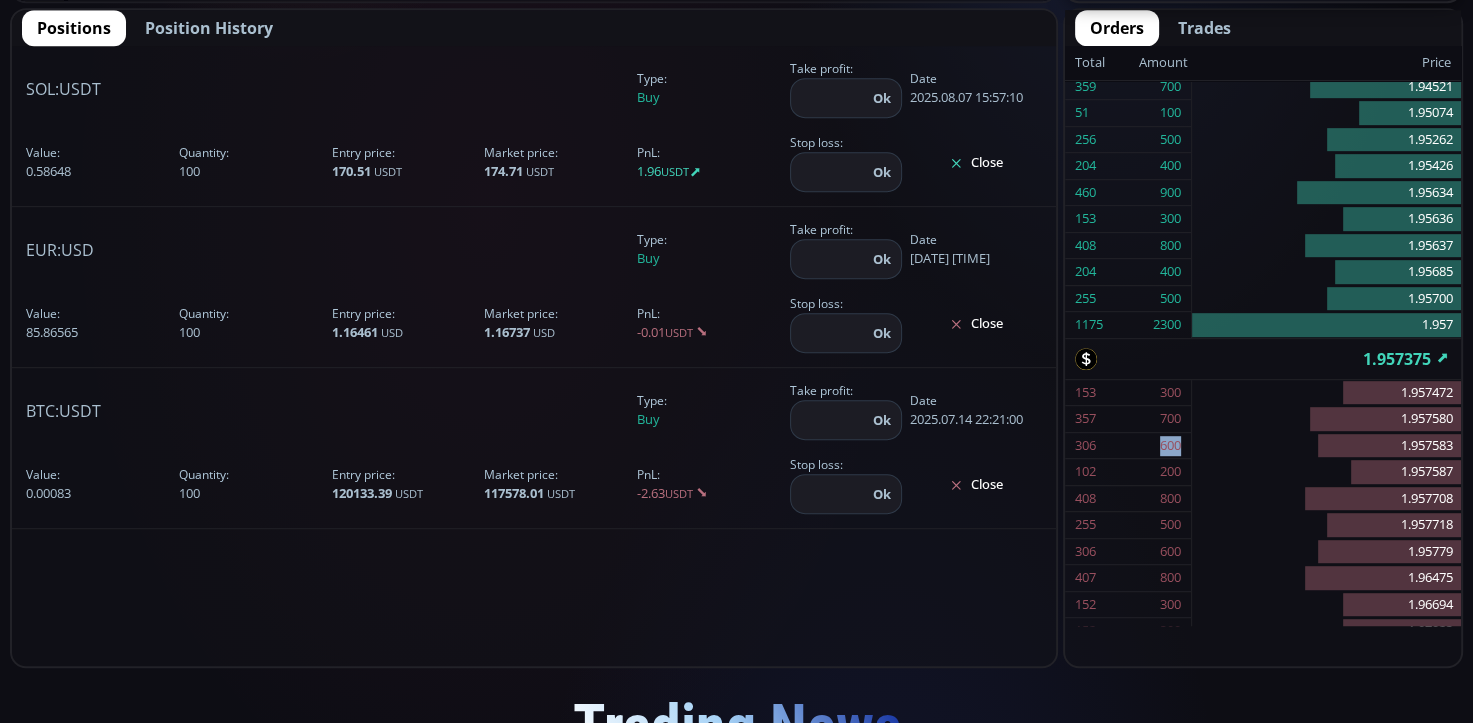 click on "306 600" 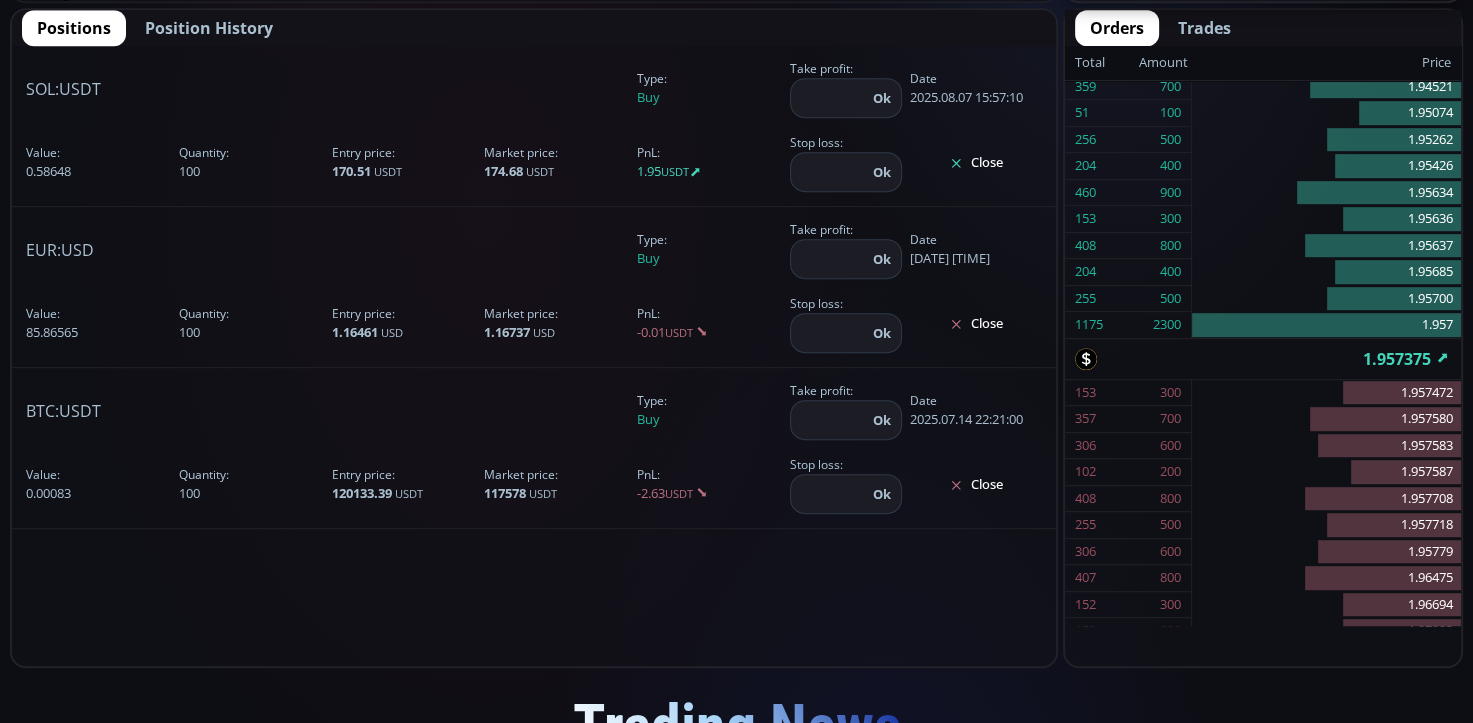 click on "306 600" 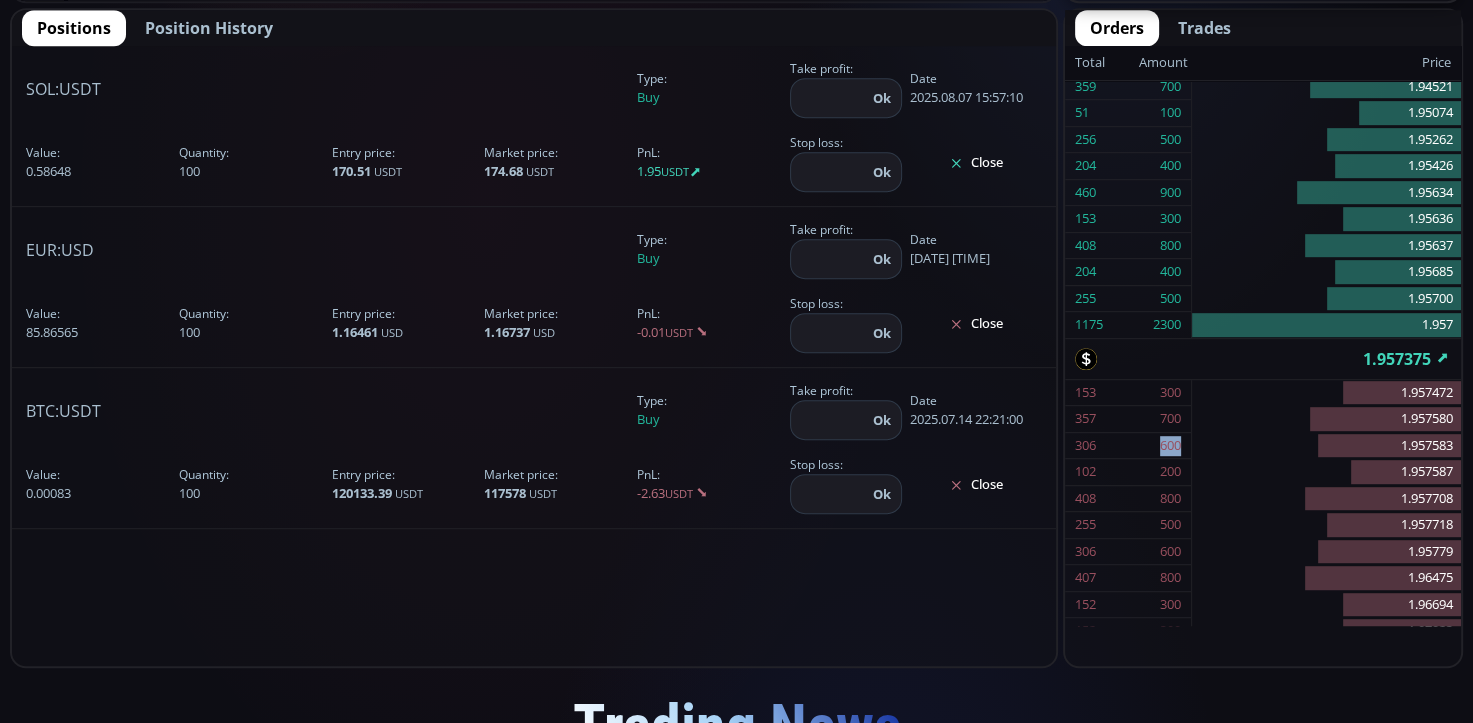 click on "306 600" 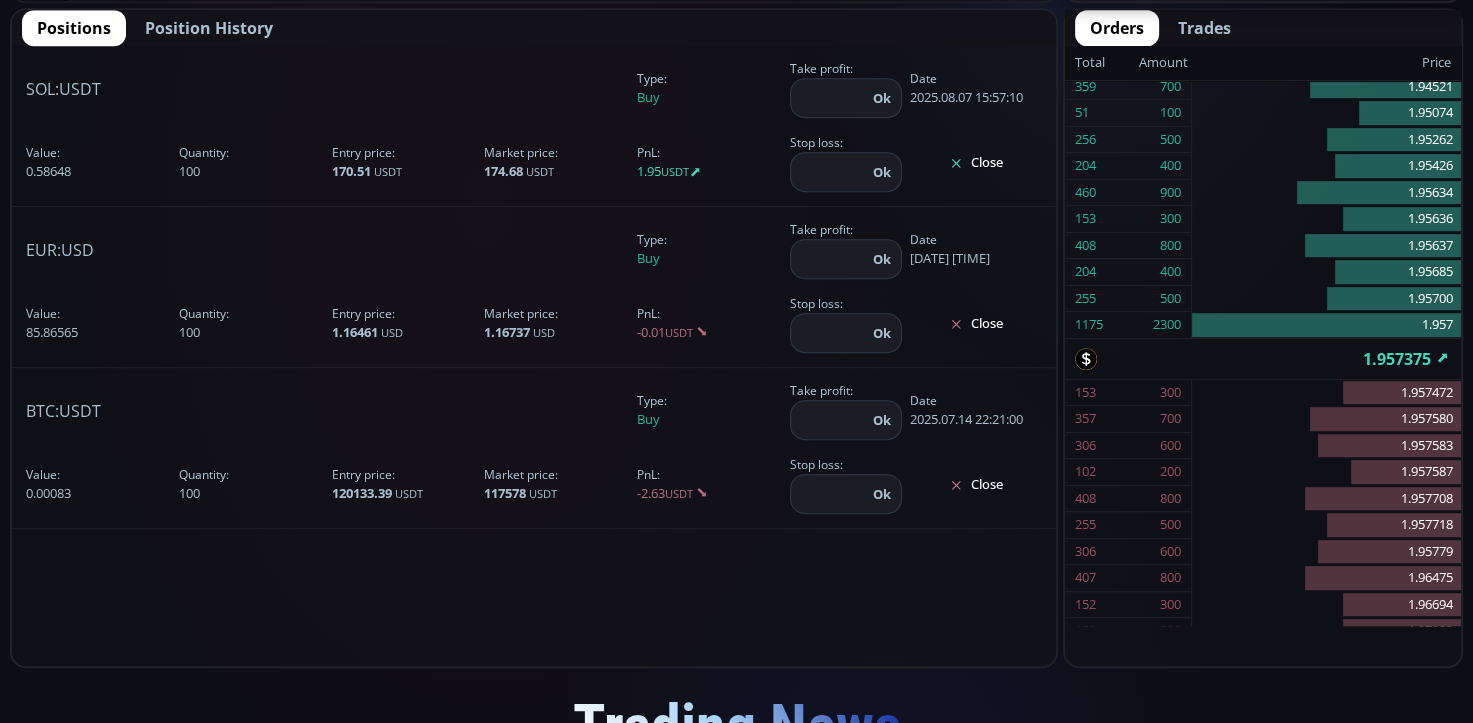 click on "306 600" 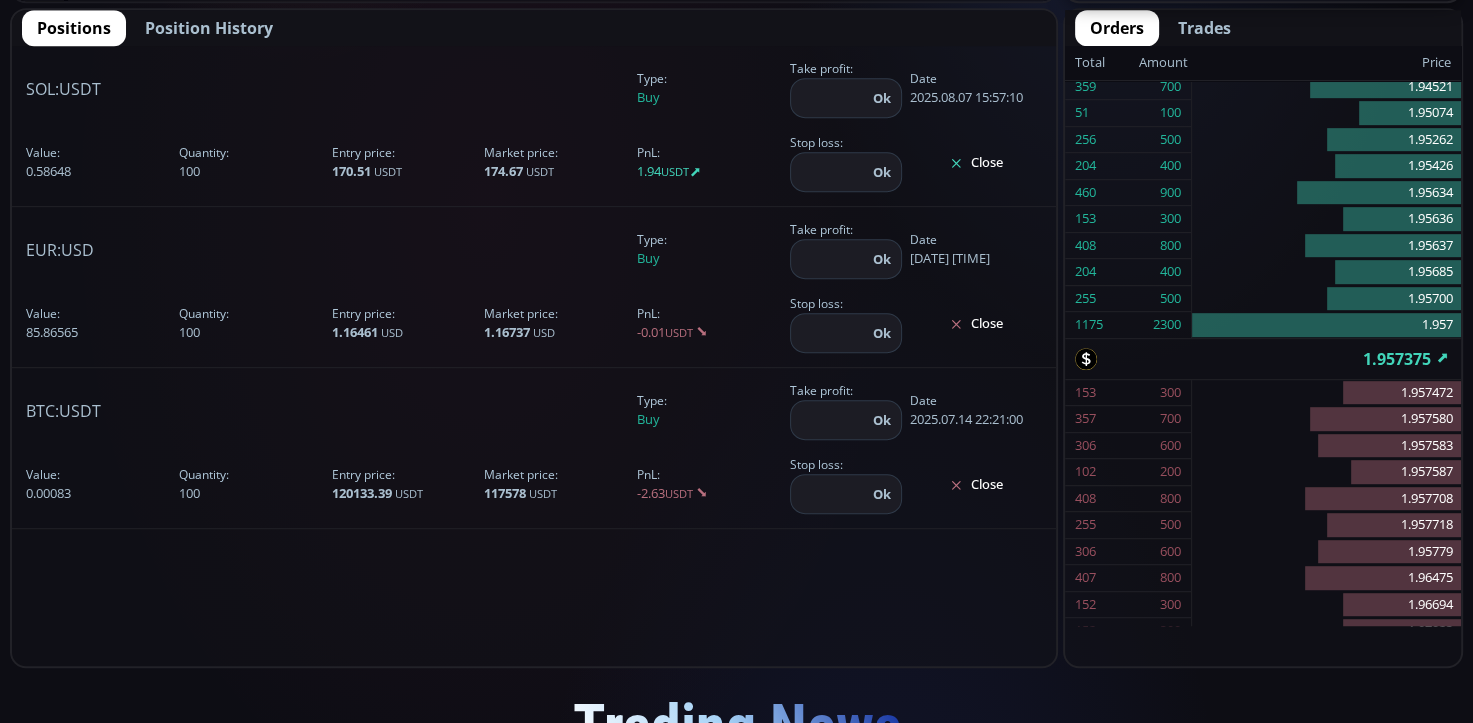 click on "306 600" 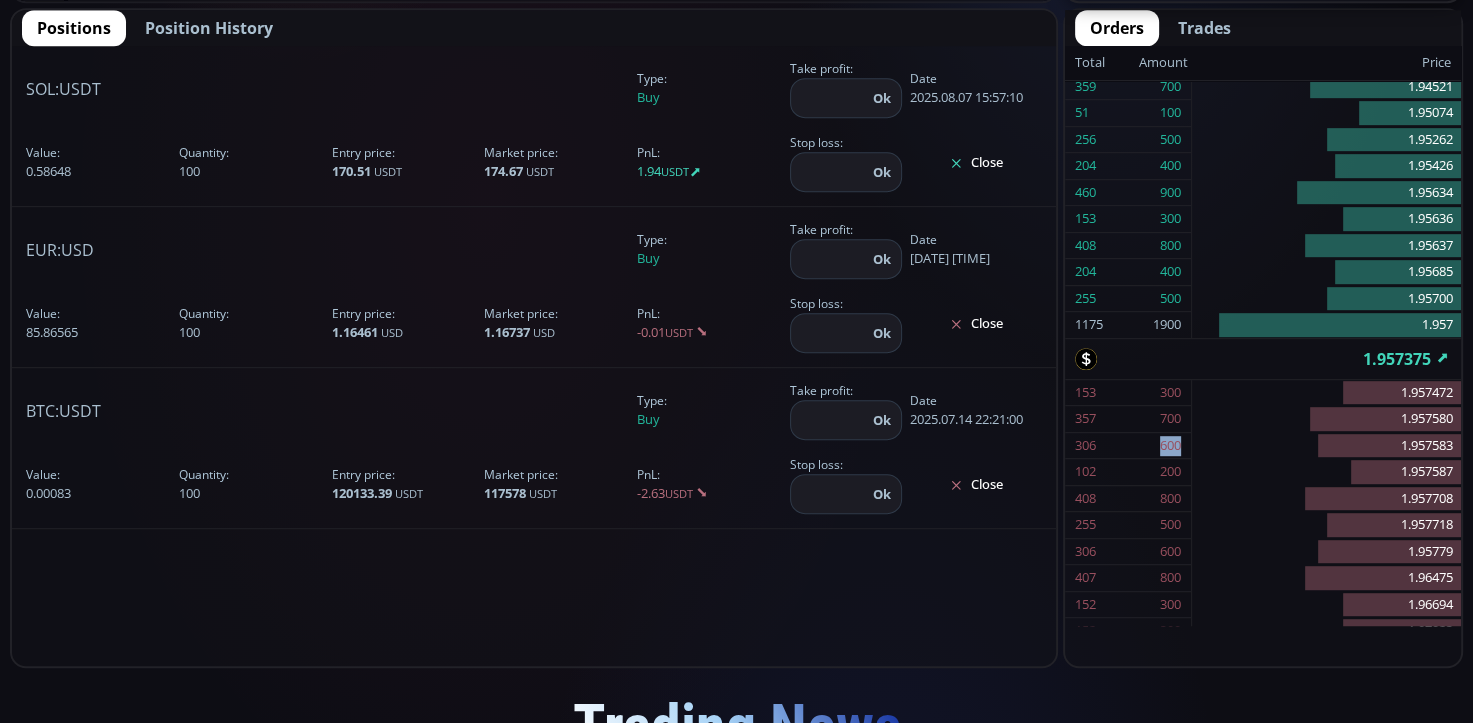 click on "306 600" 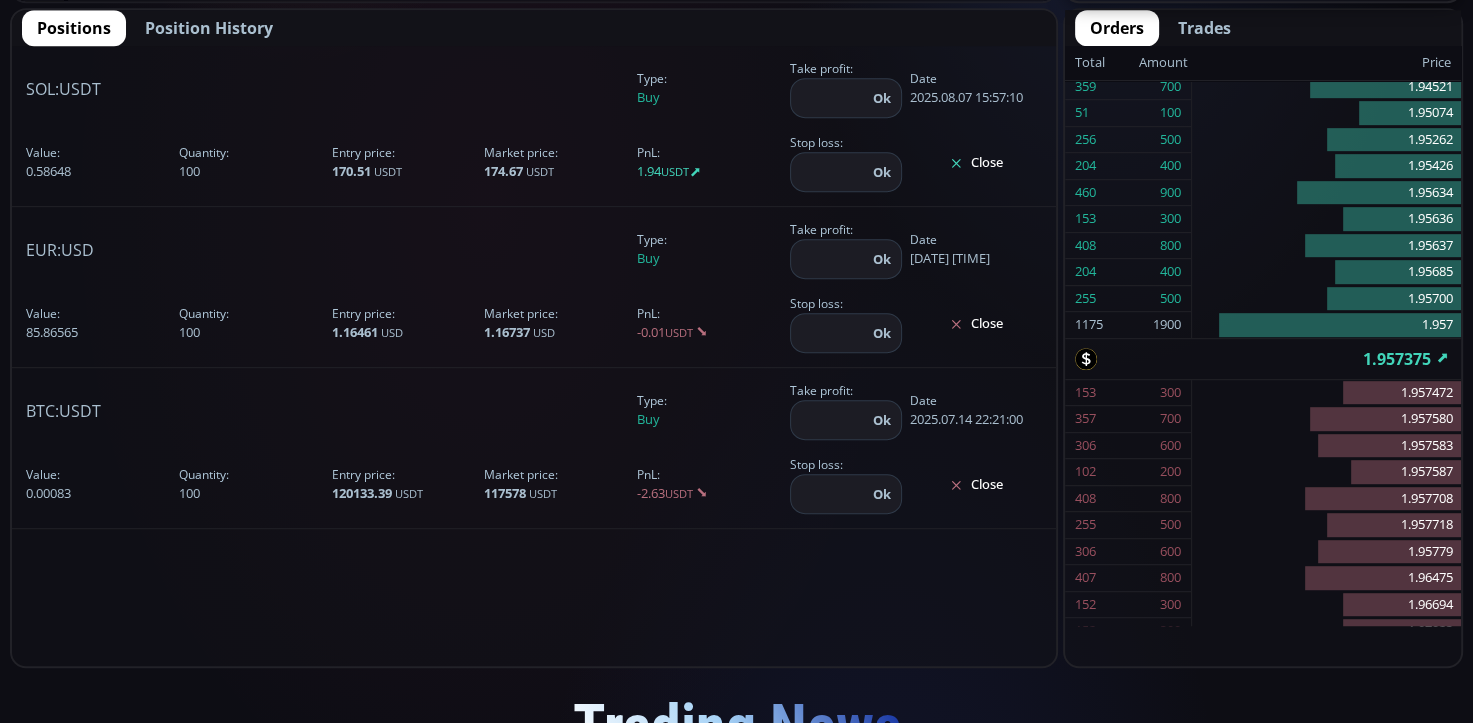 click on "306 600" 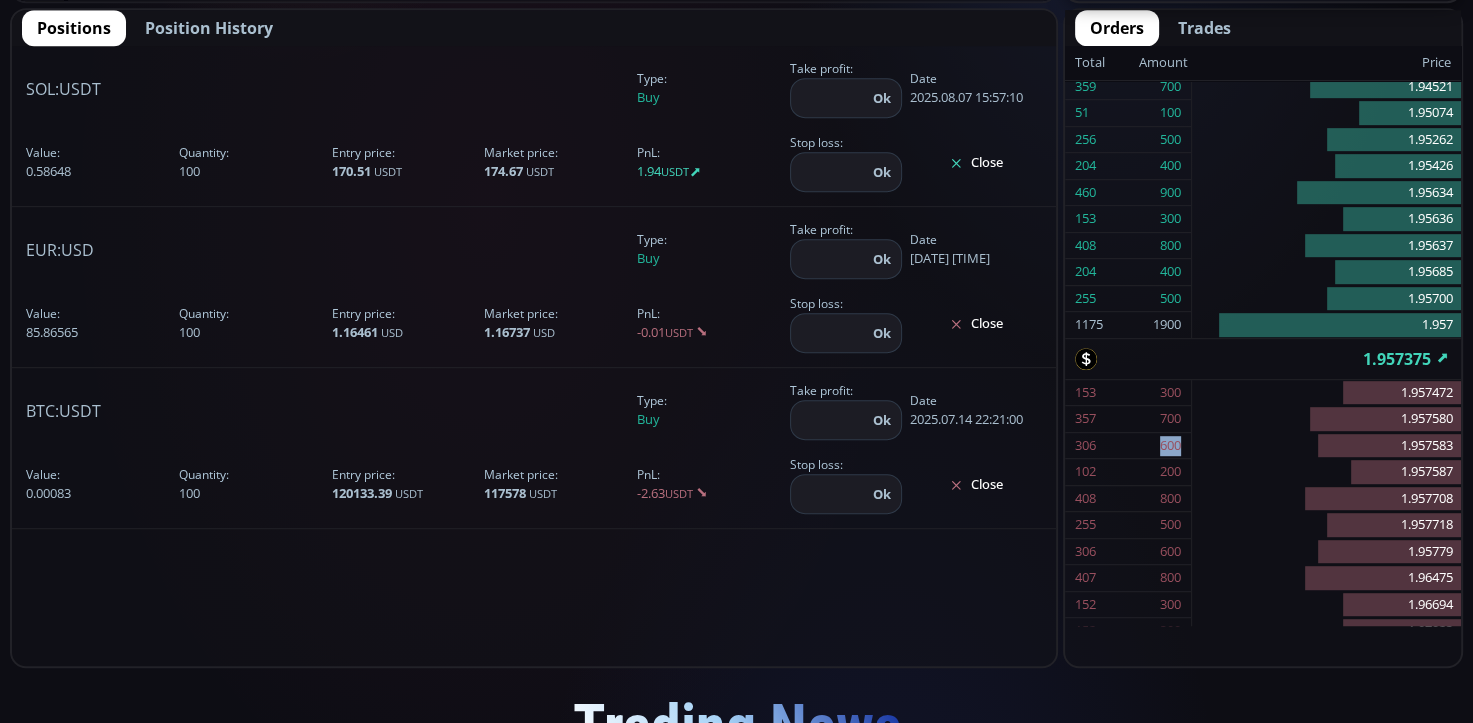 click on "306 600" 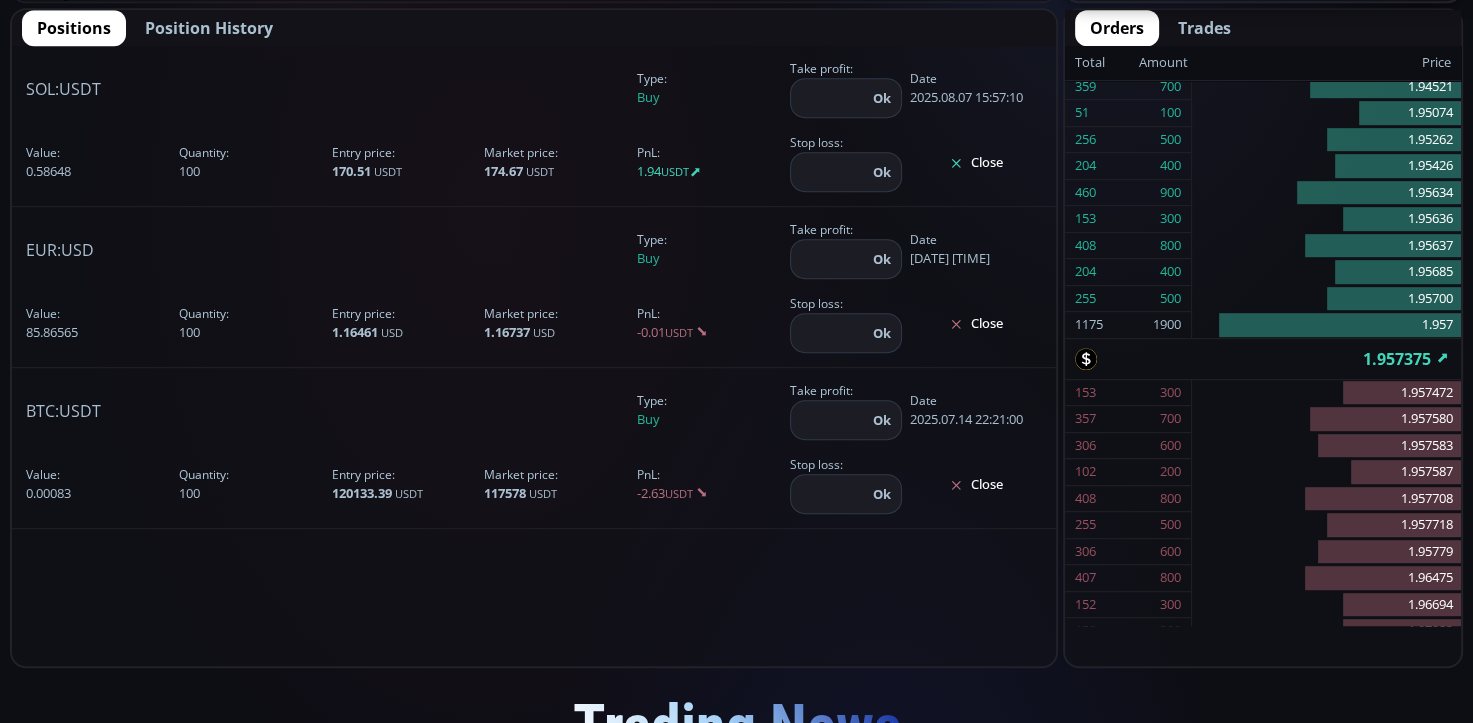 click on "306 600" 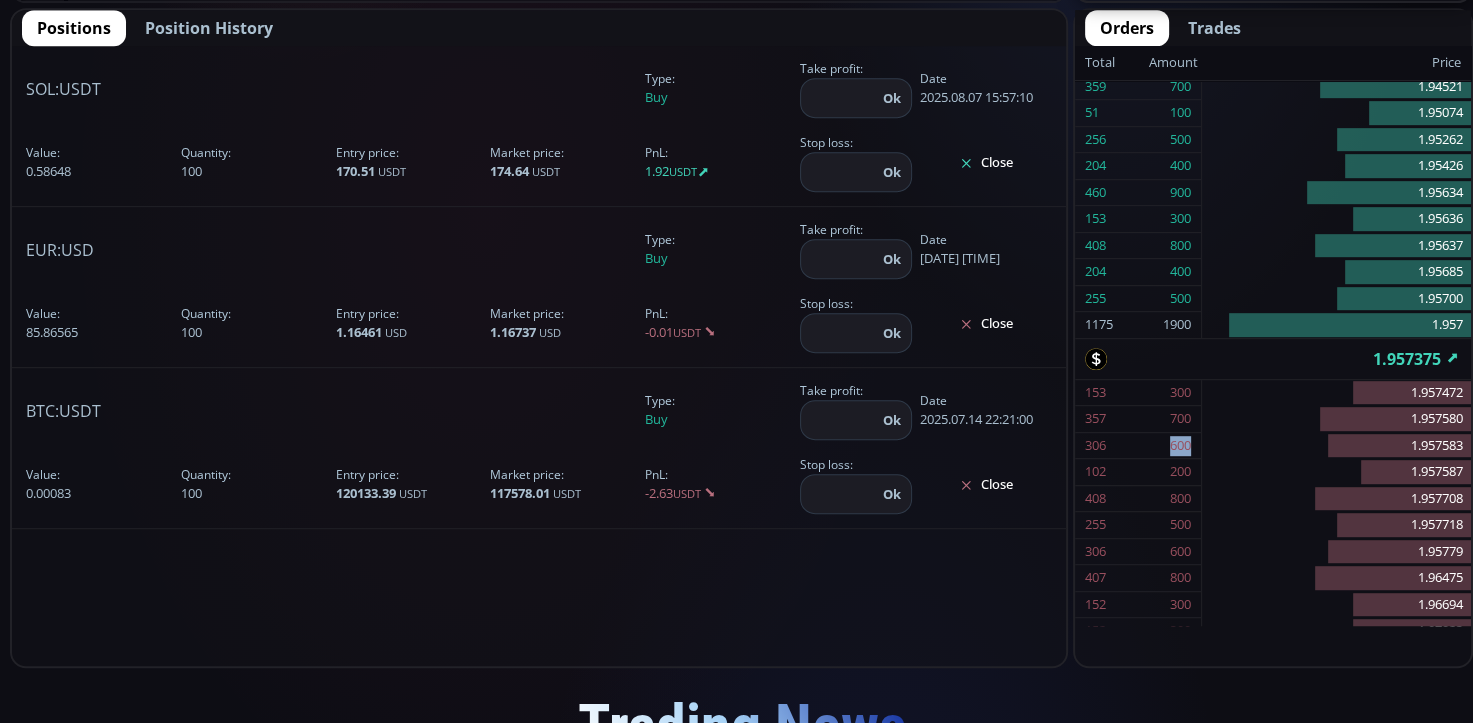 click on "306 600" 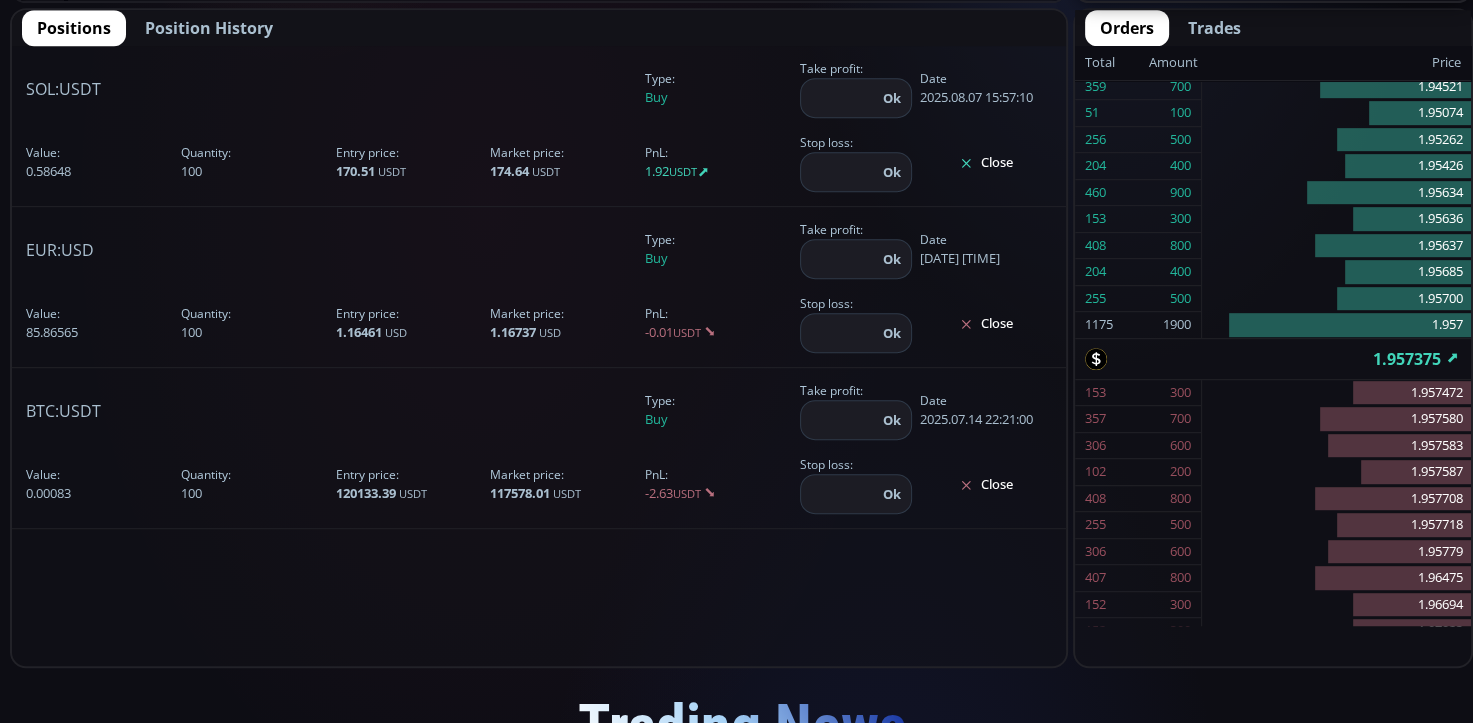 click on "306 600" 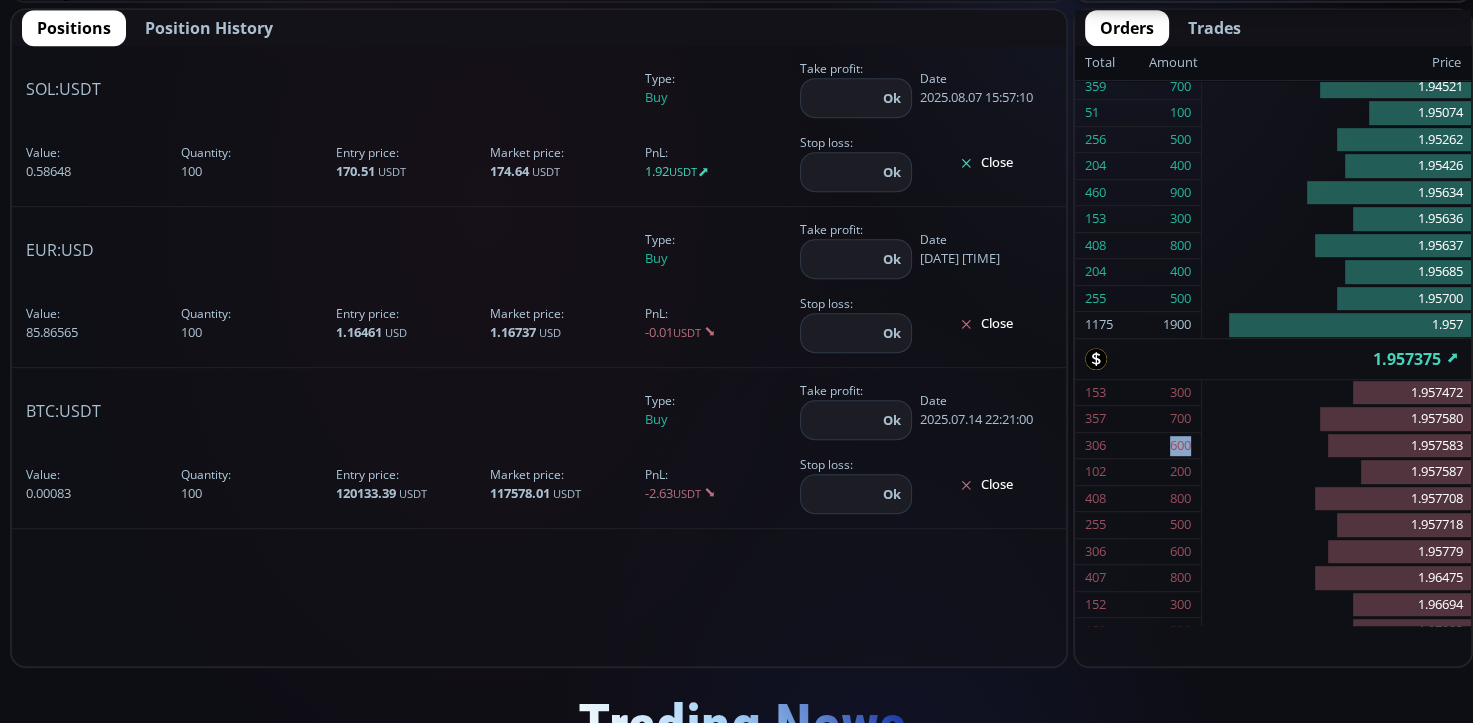 click on "306 600" 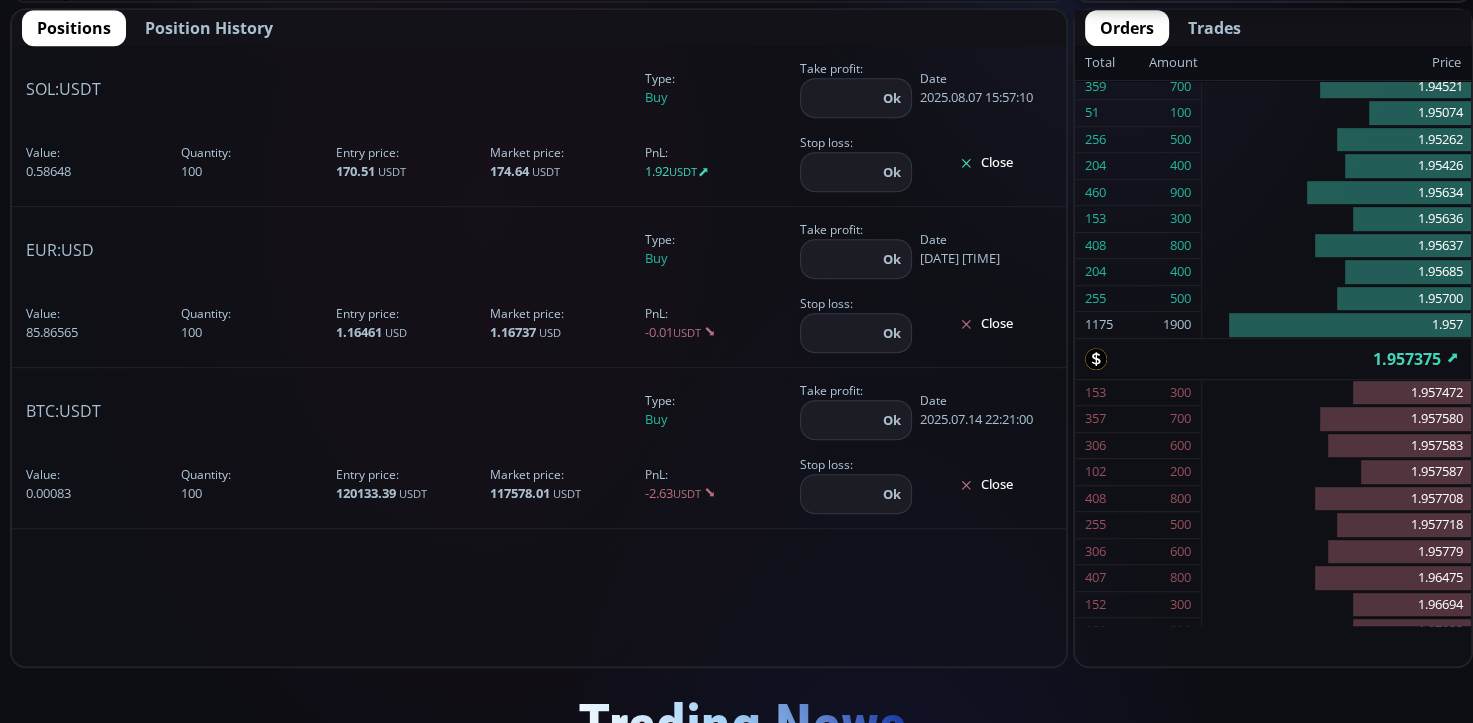 click on "306 600" 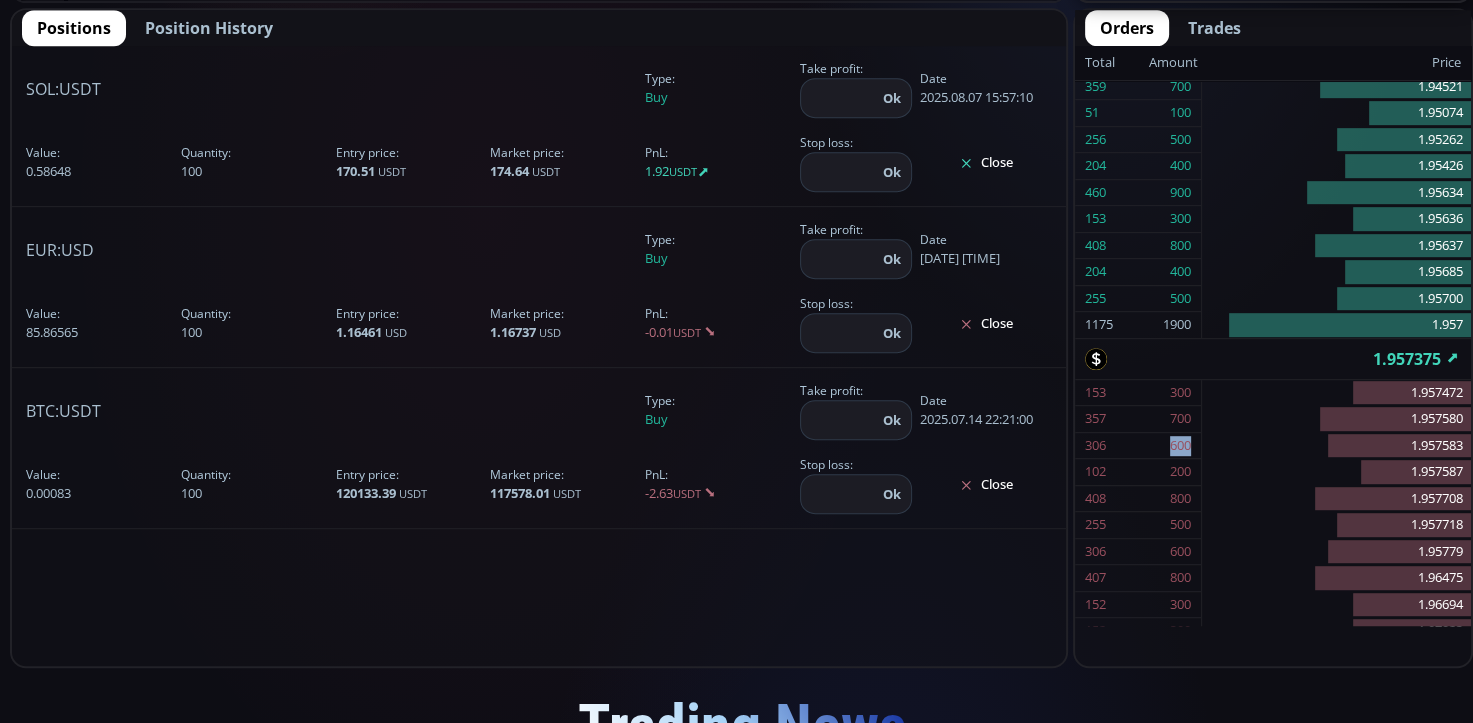 click on "306 600" 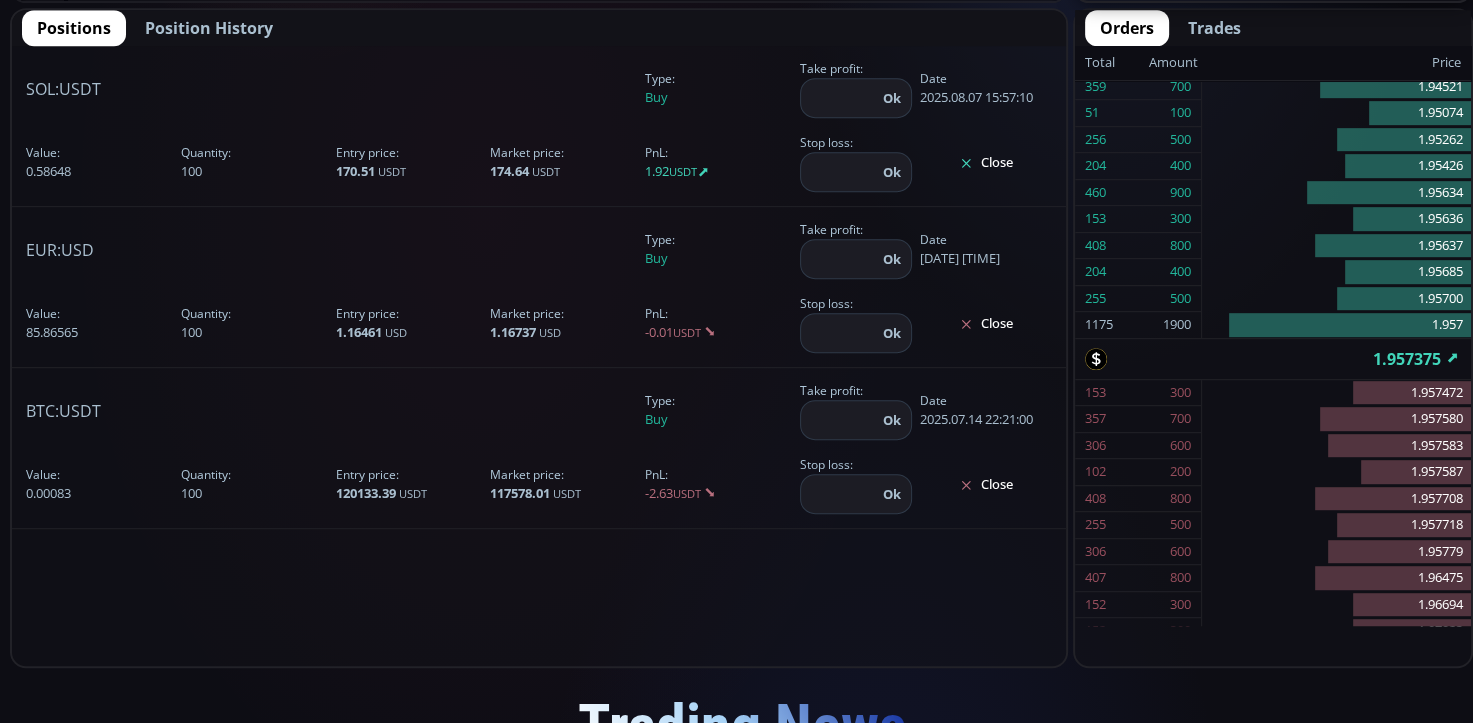 click on "306 600" 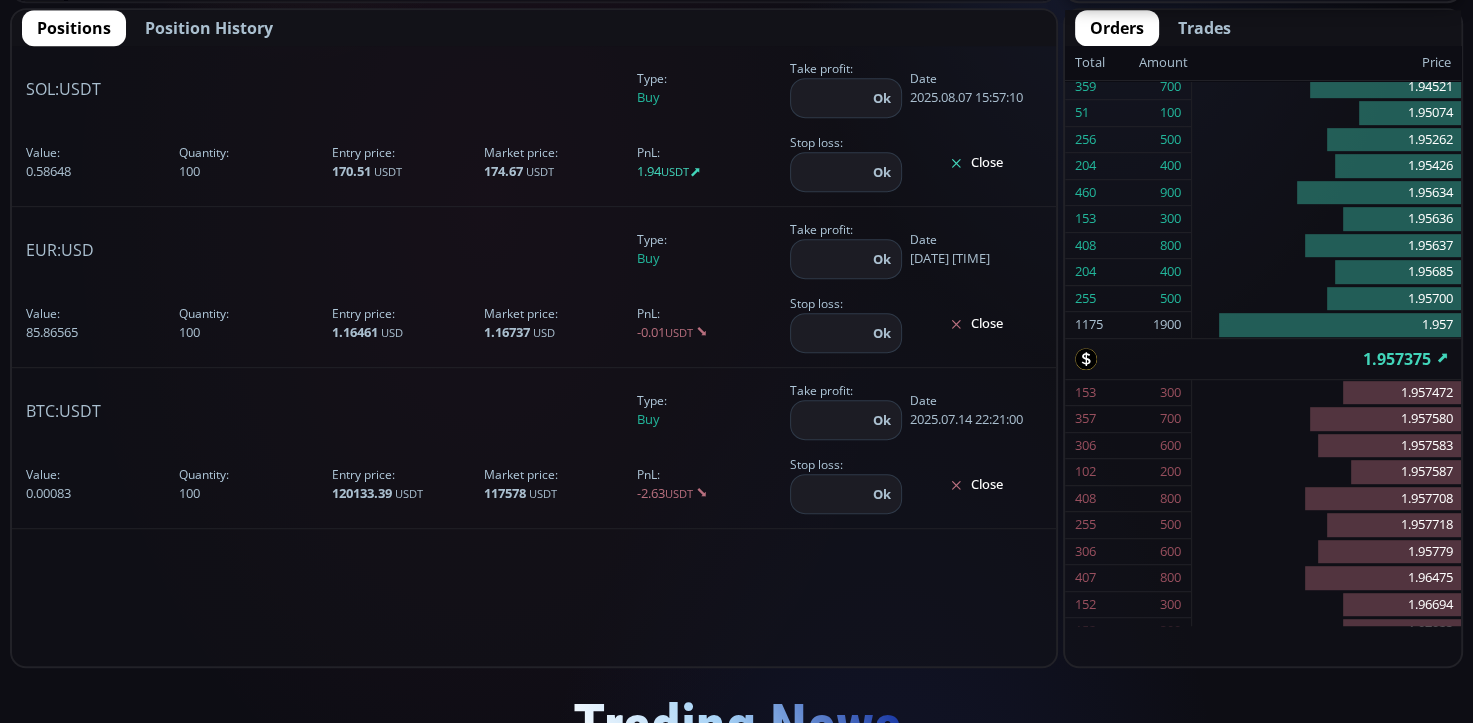 click on "306 600" 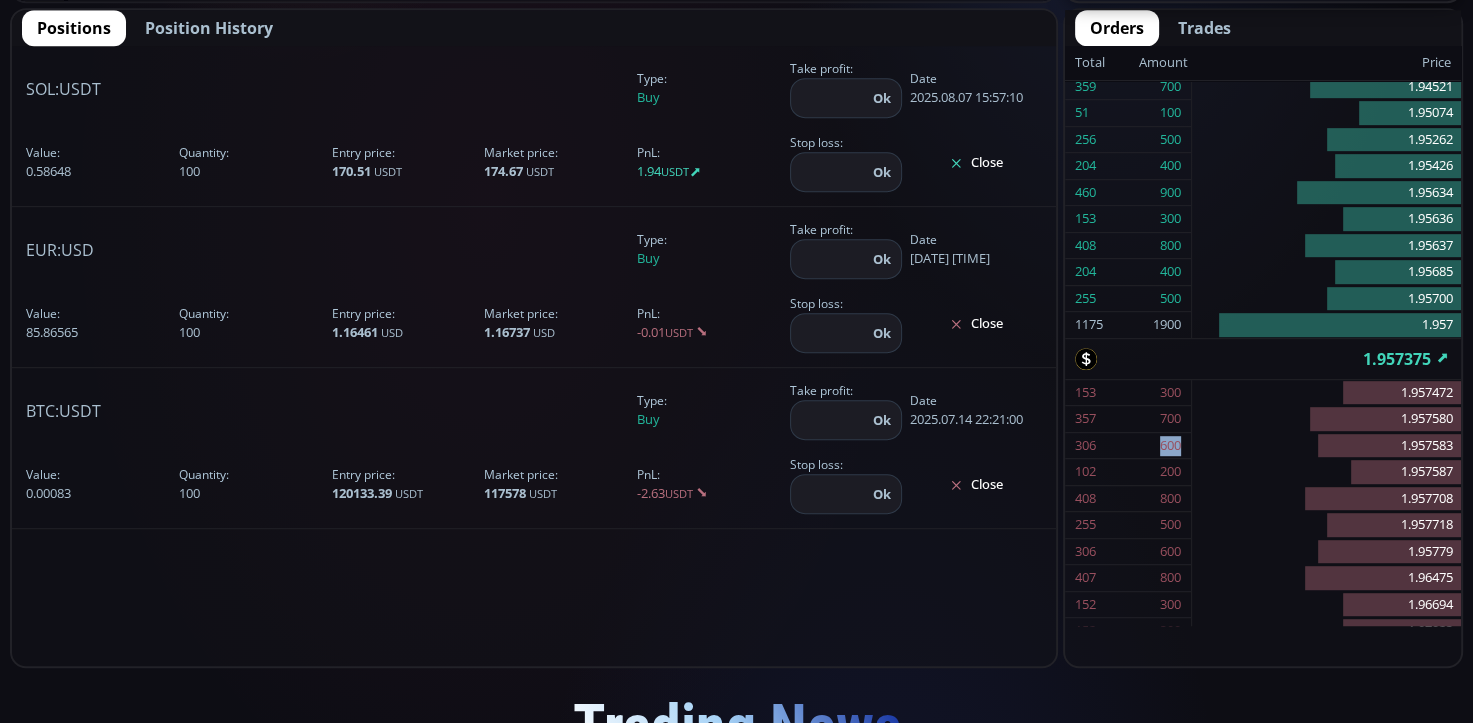 click on "306 600" 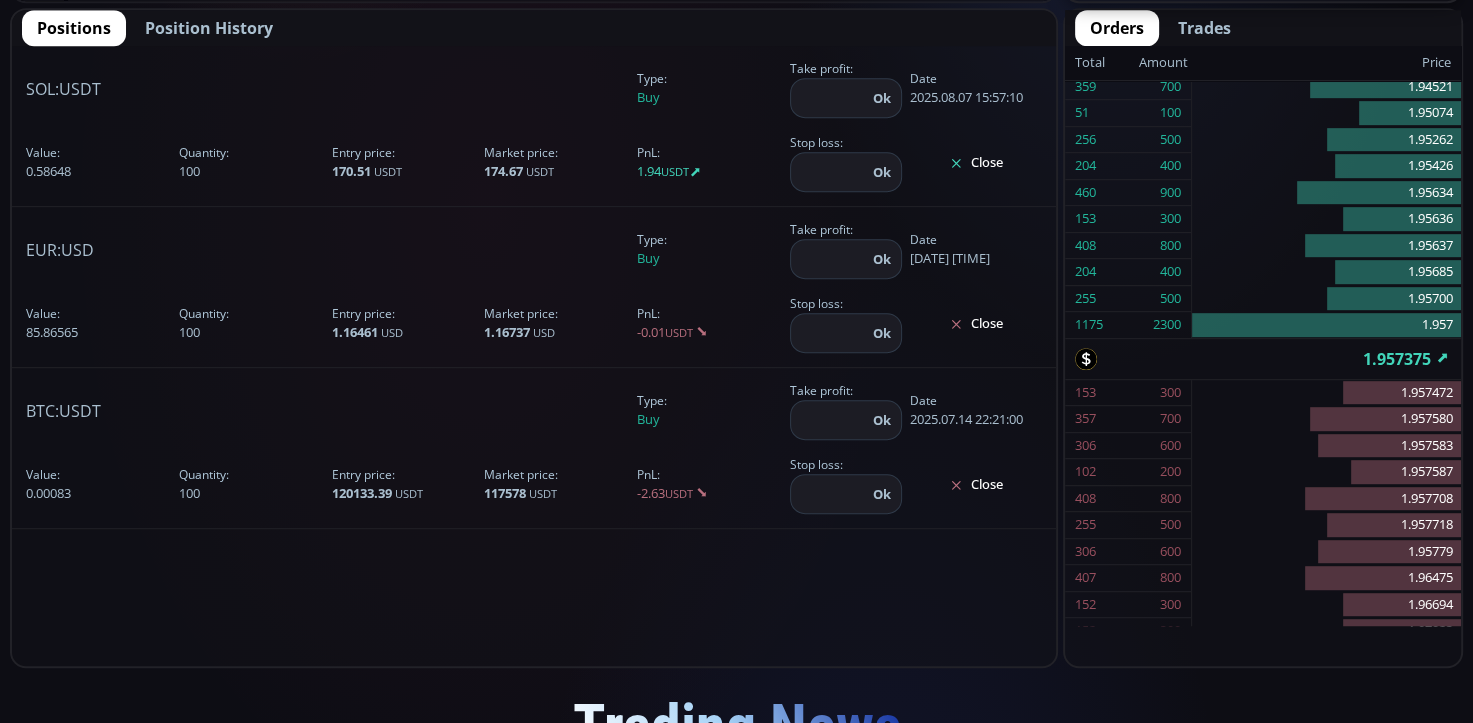 click on "306 600" 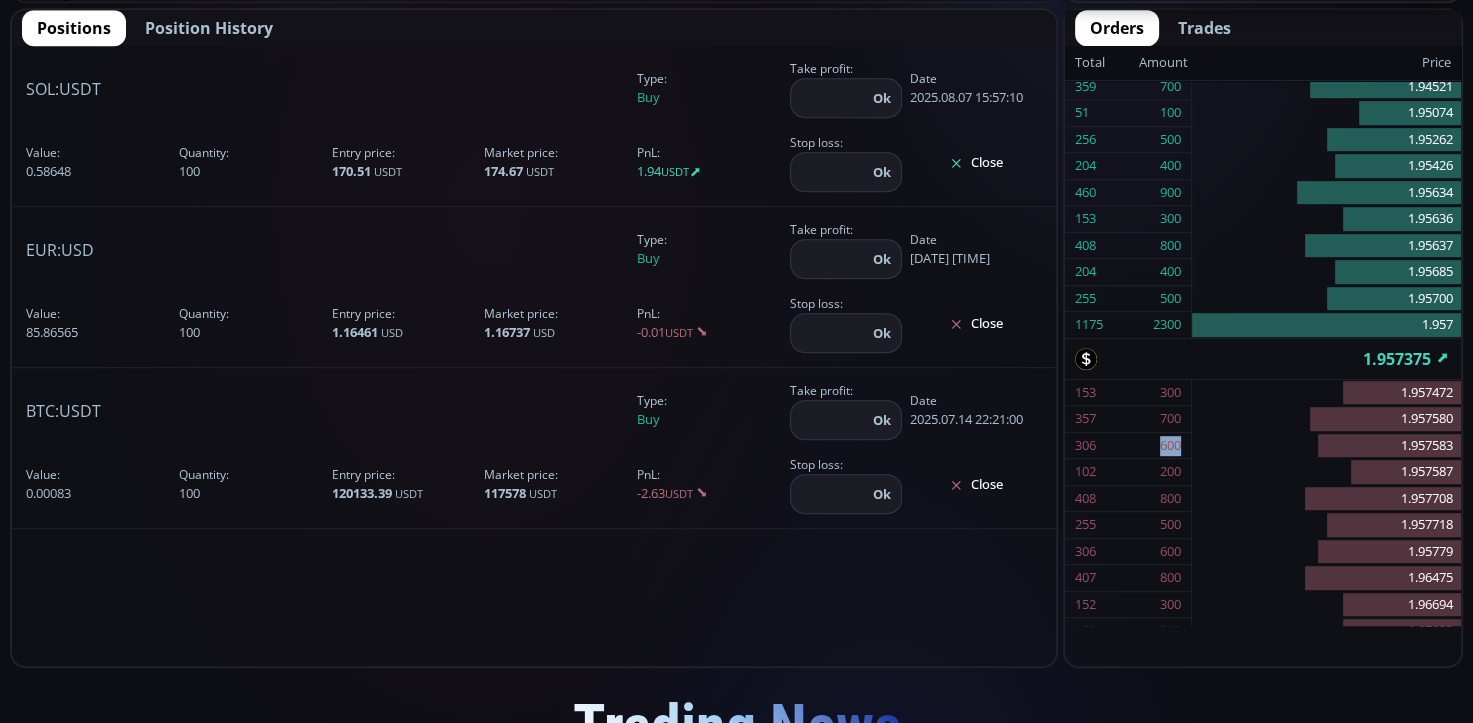 click on "306 600" 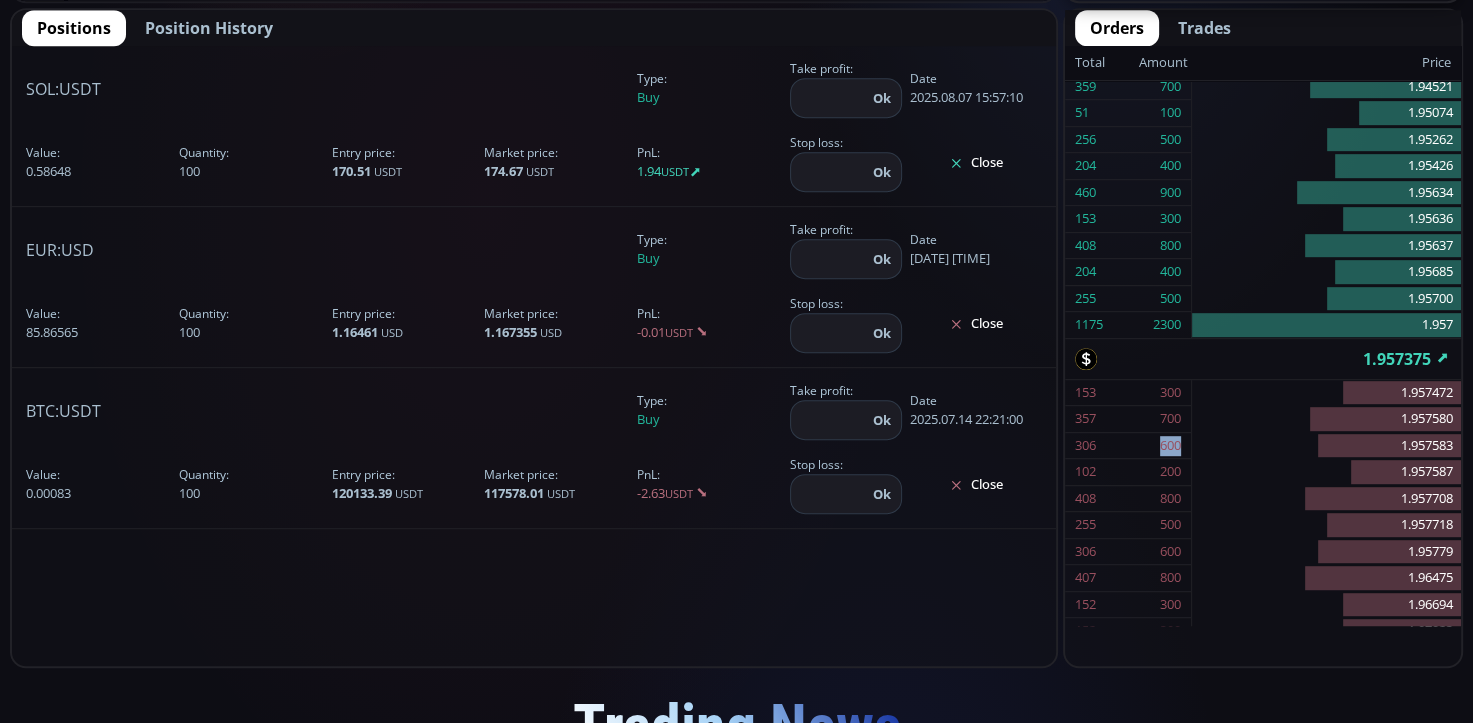 click on "306 600" 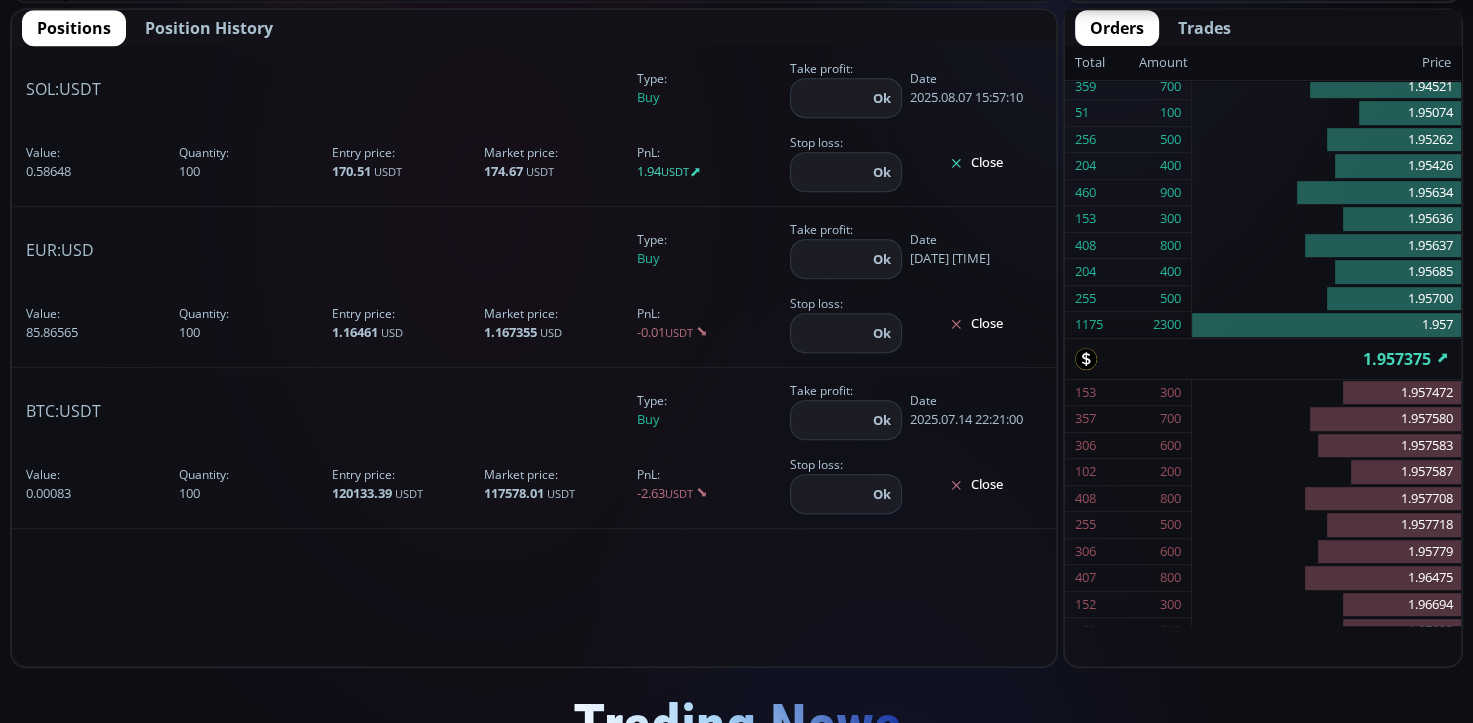 click on "306 600" 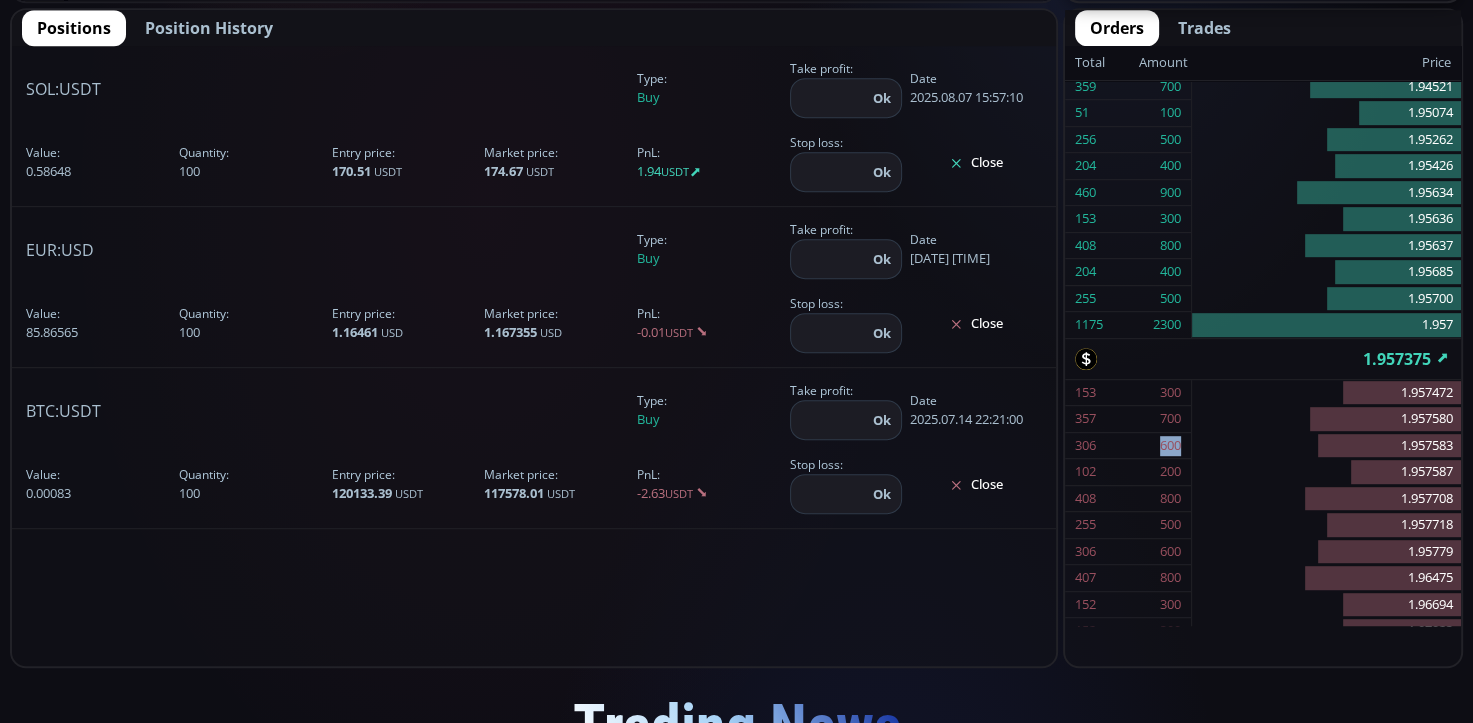 click on "306 600" 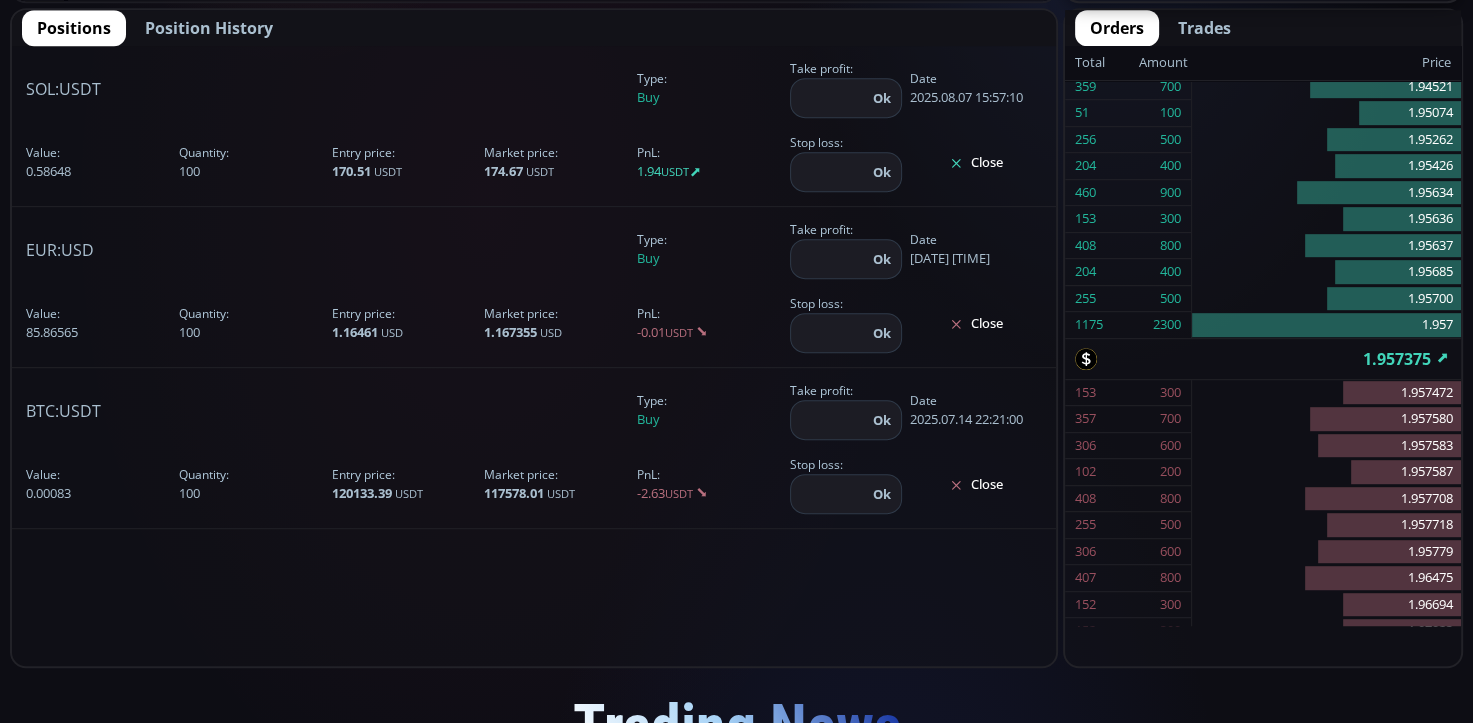 click on "306 600" 